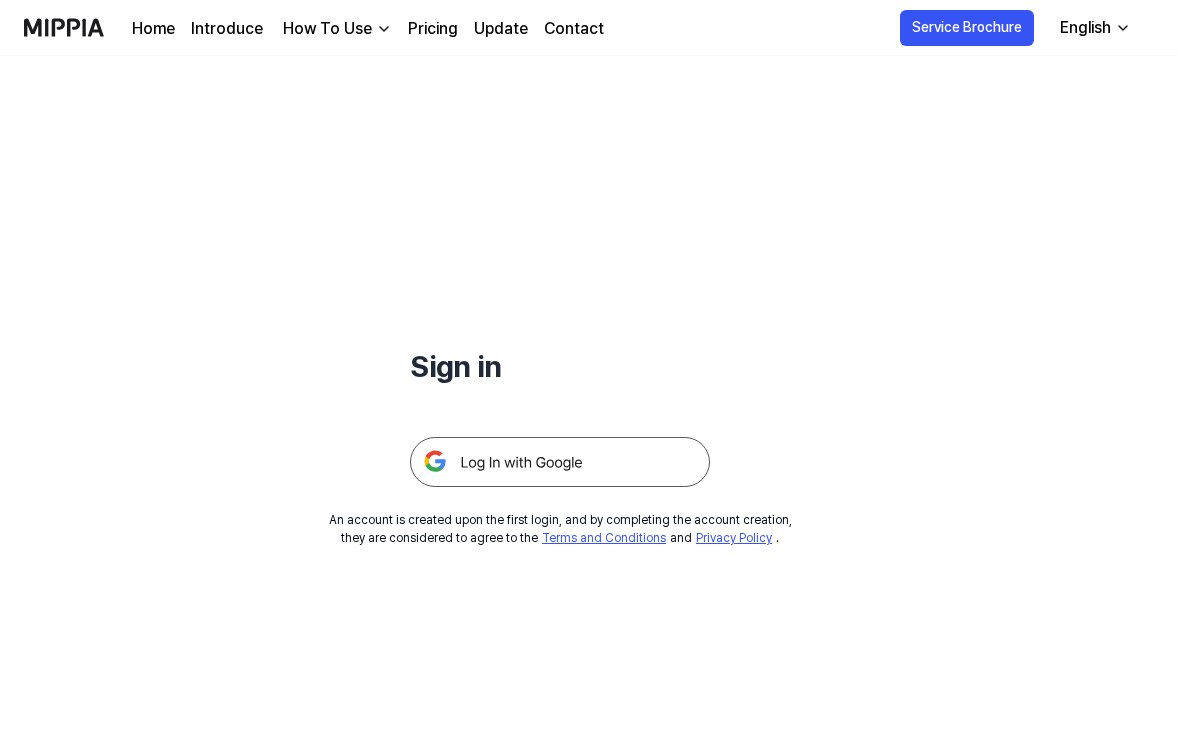 scroll, scrollTop: 0, scrollLeft: 0, axis: both 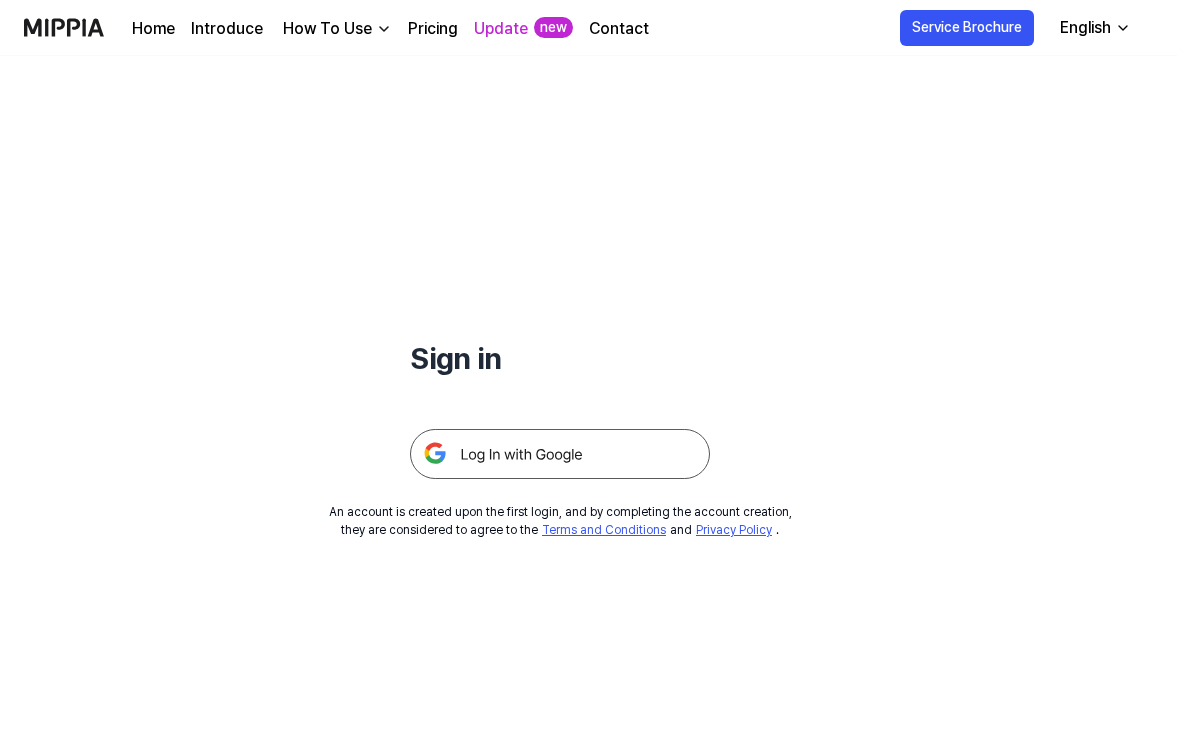 click at bounding box center [560, 454] 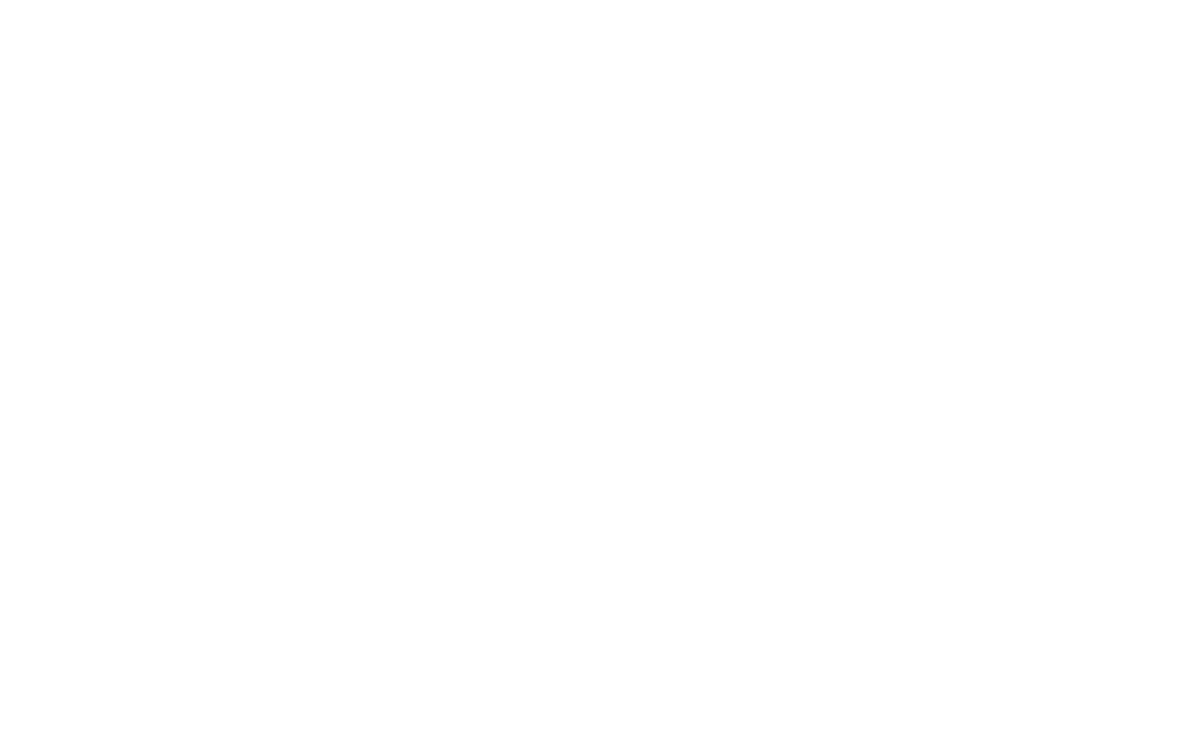 scroll, scrollTop: 0, scrollLeft: 0, axis: both 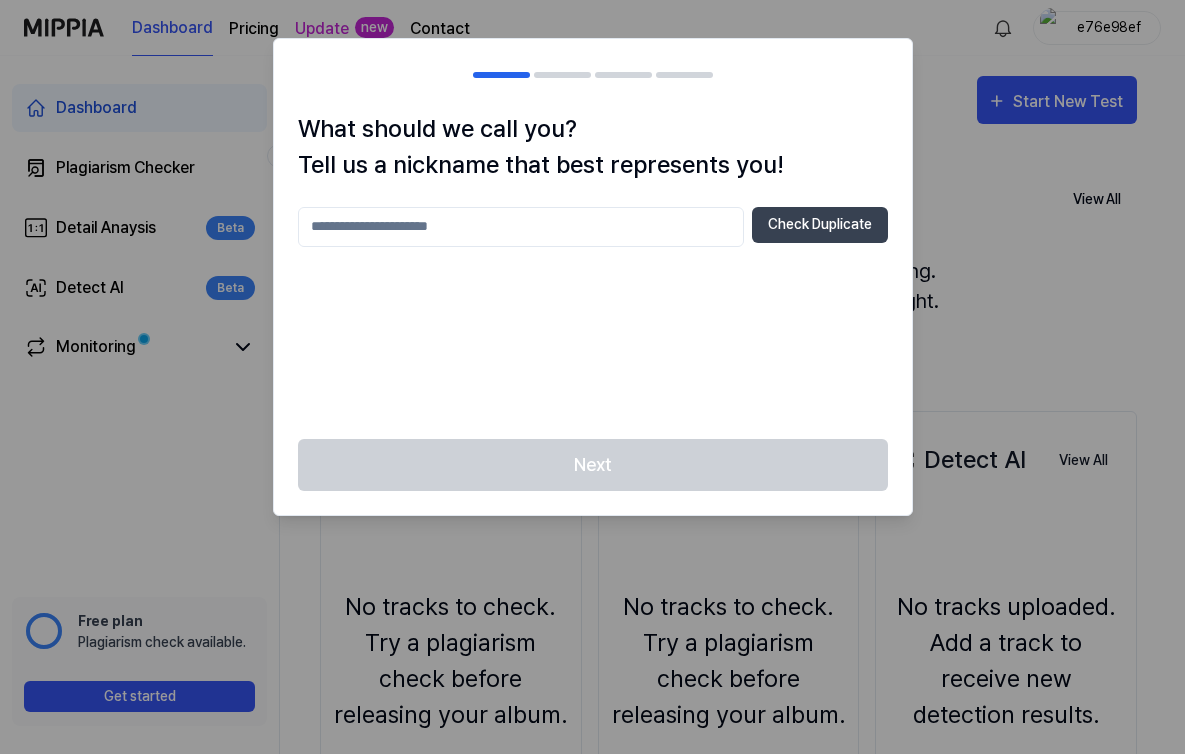 click at bounding box center [521, 227] 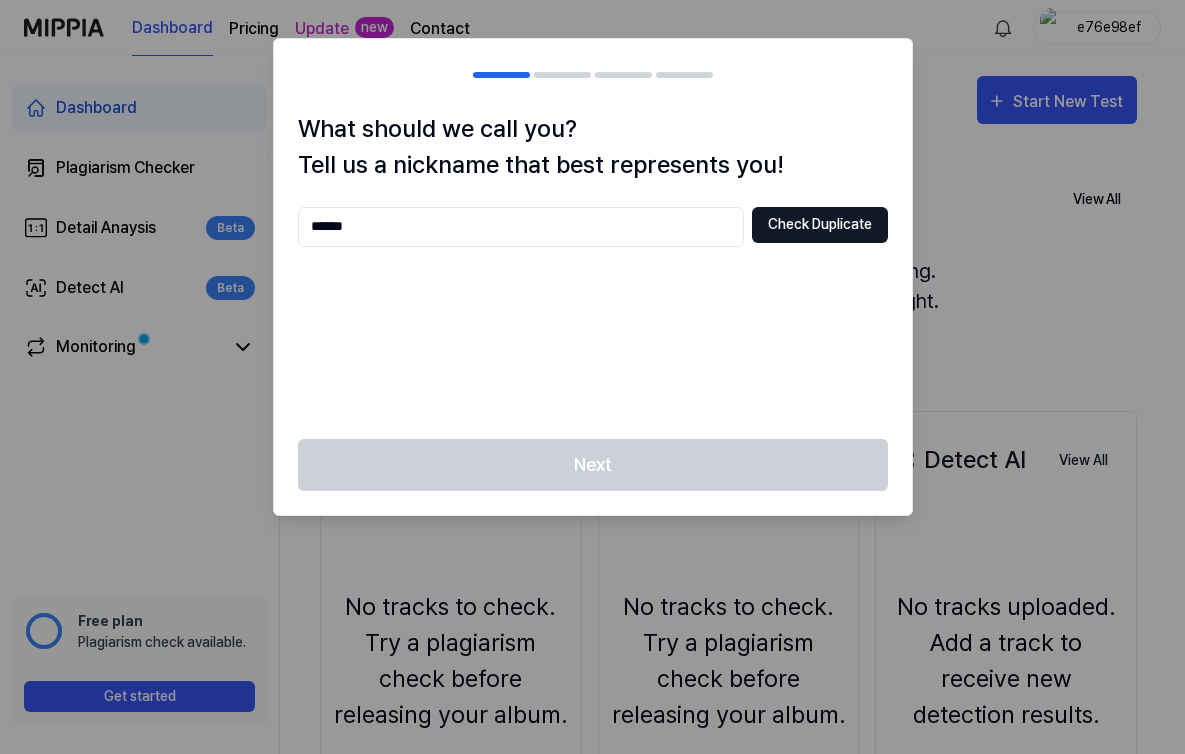 type on "******" 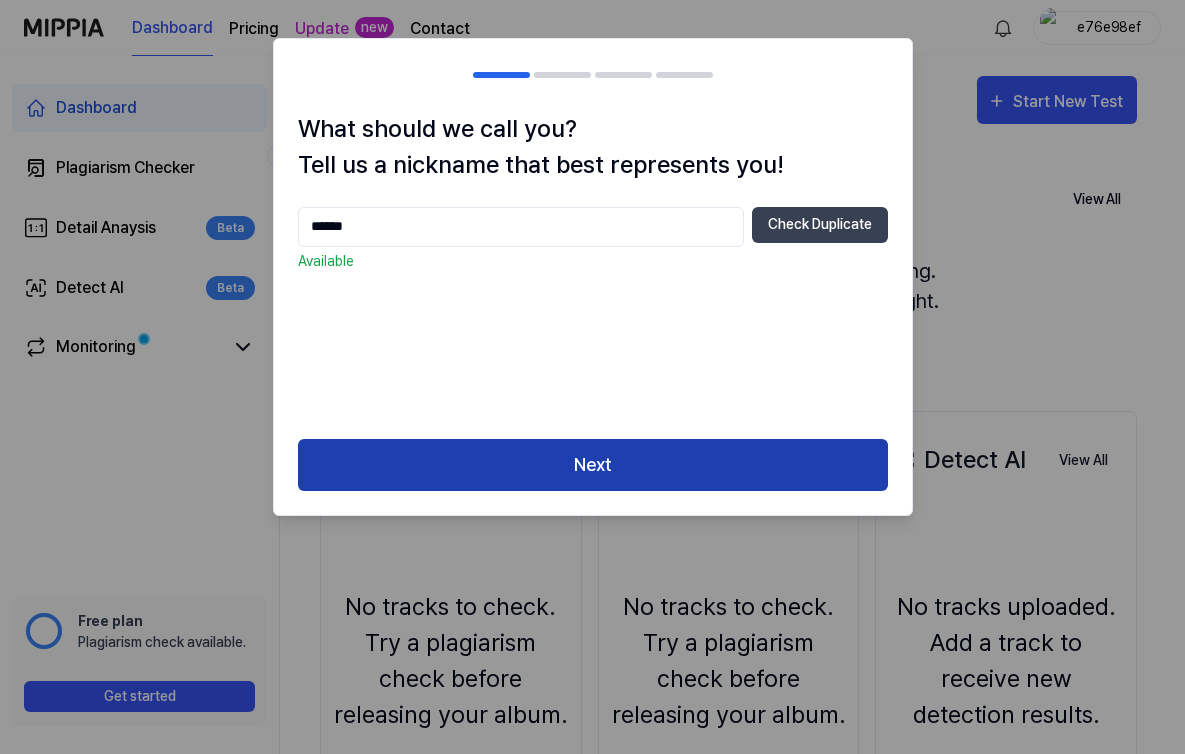 click on "Next" at bounding box center (593, 465) 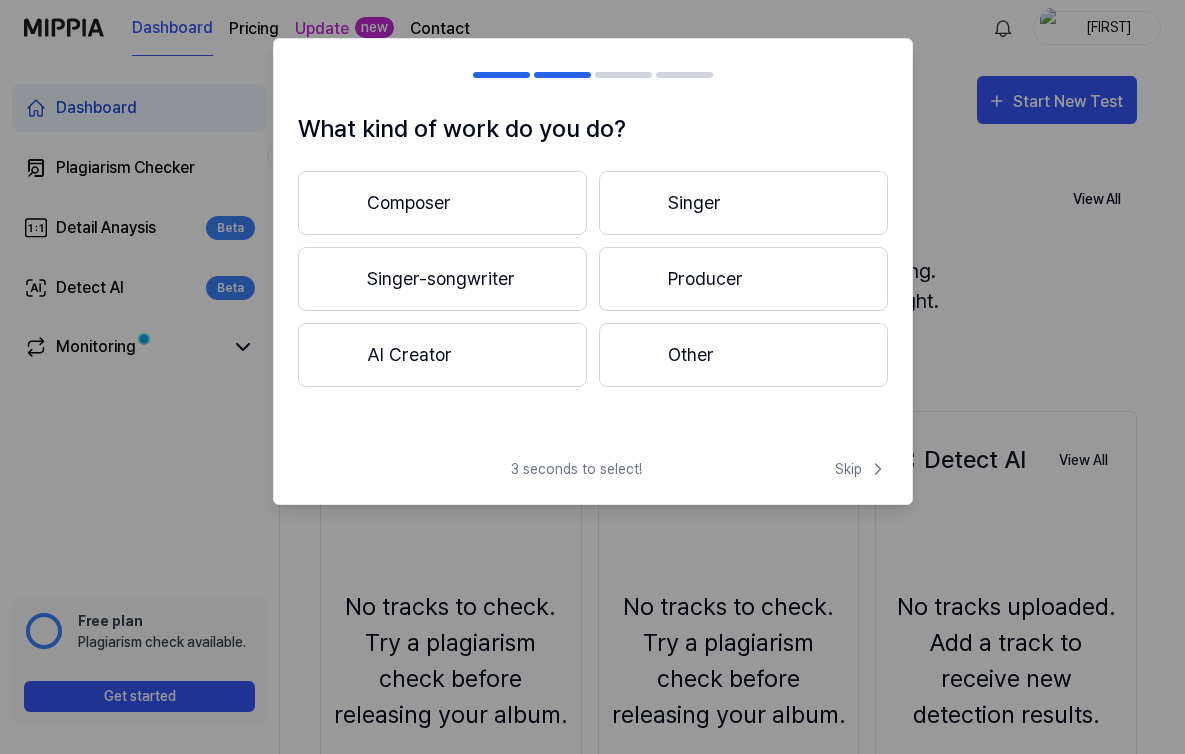 click on "AI Creator" at bounding box center (442, 355) 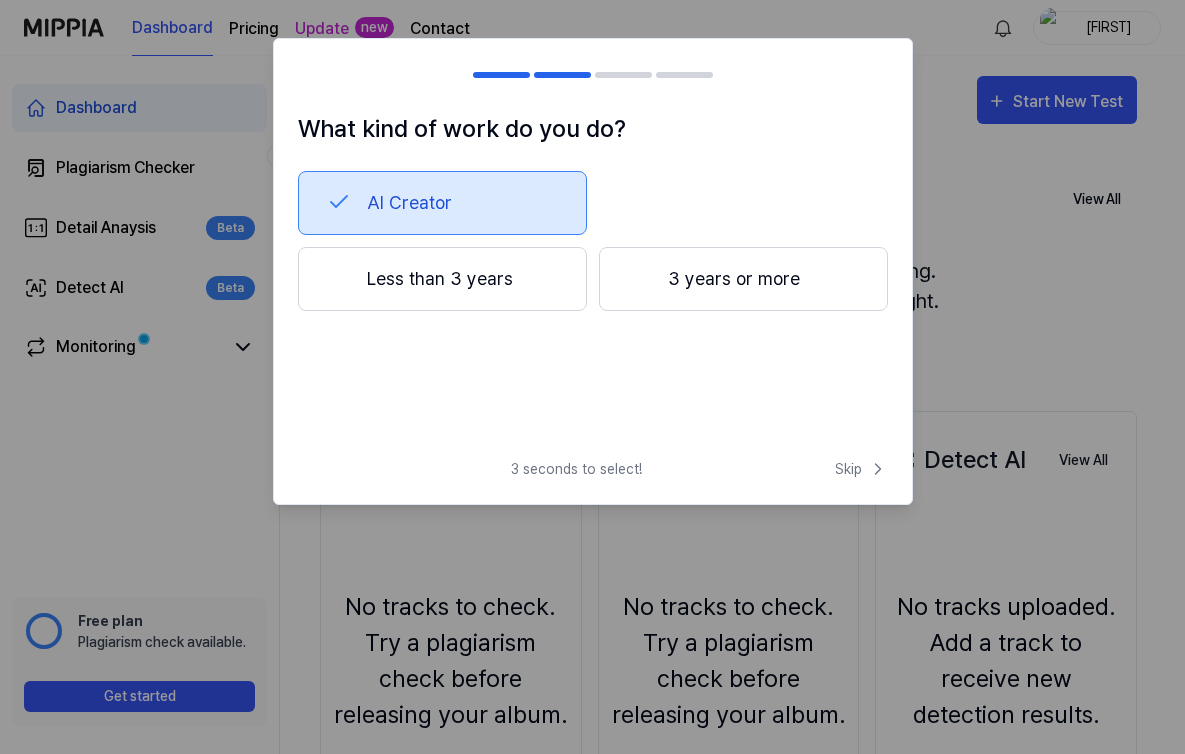 click on "Less than 3 years" at bounding box center (442, 279) 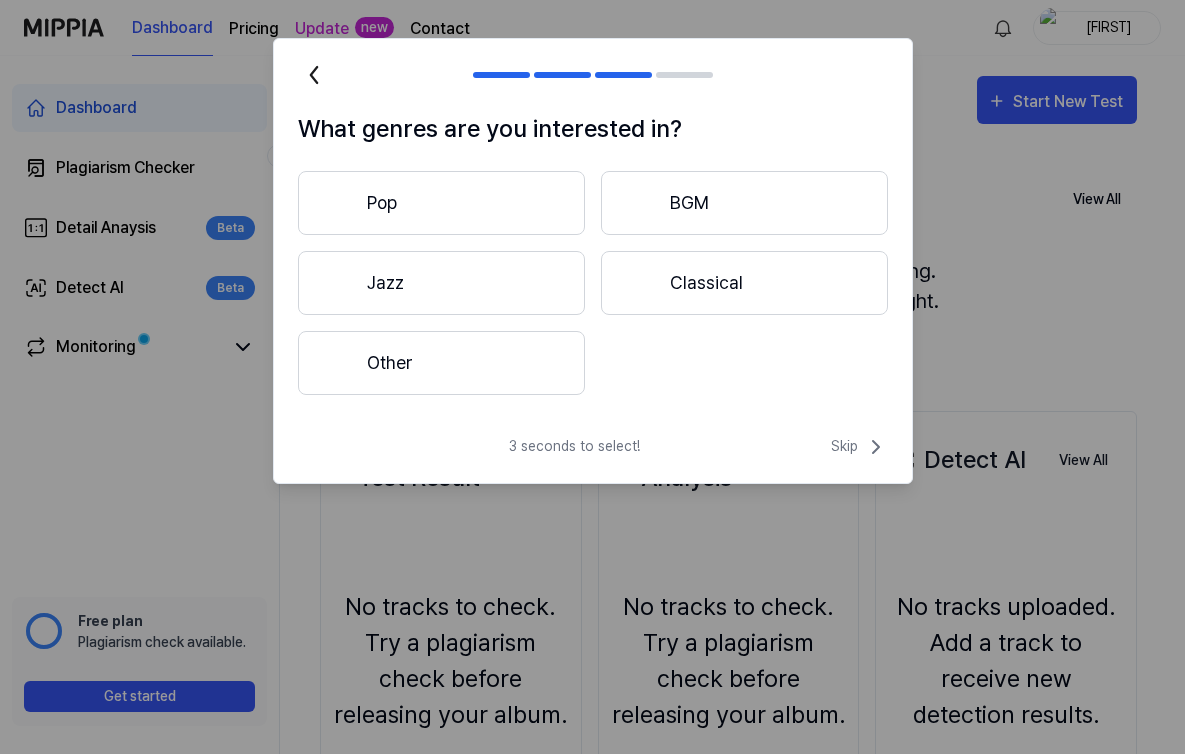 click on "Pop" at bounding box center (441, 203) 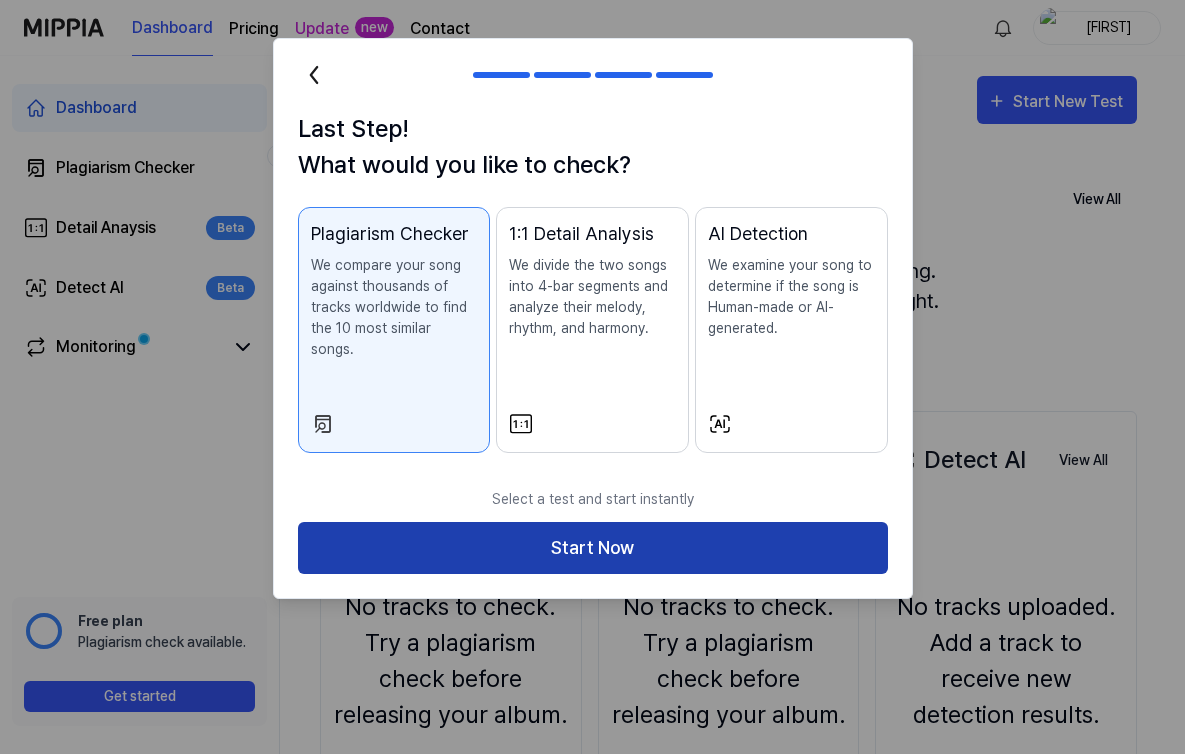 click on "Start Now" at bounding box center (593, 548) 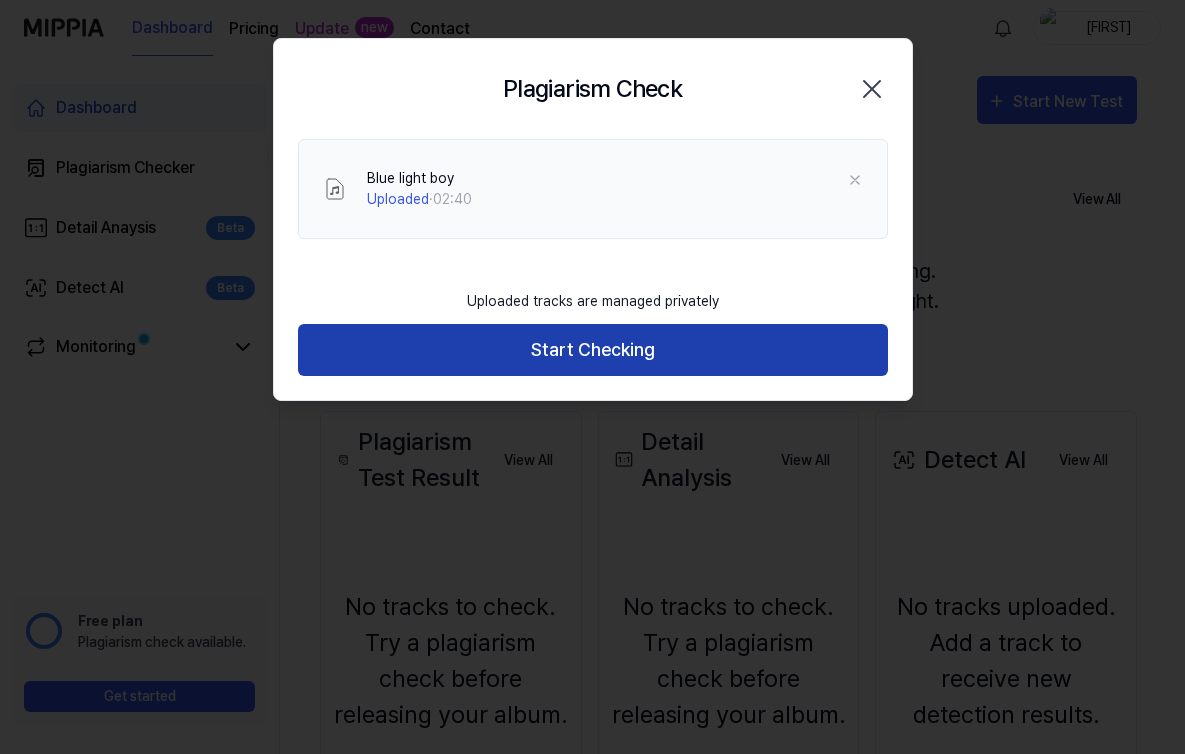 click on "Start Checking" at bounding box center [593, 350] 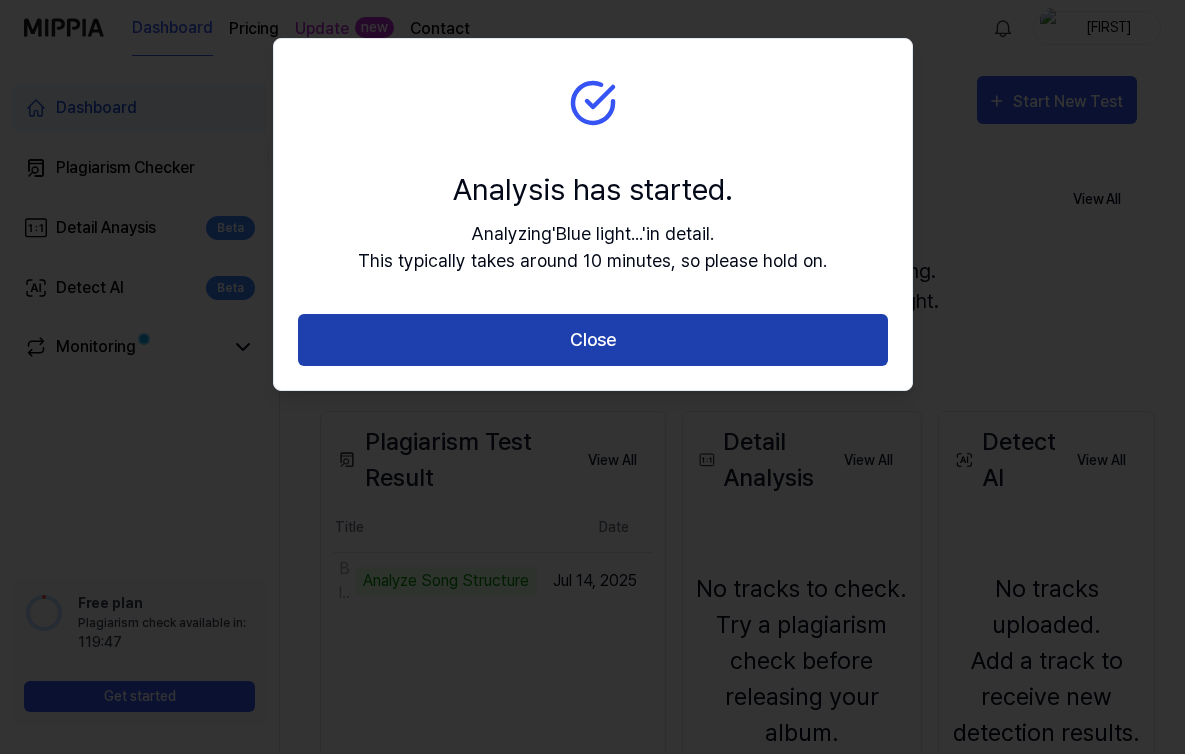 click on "Close" at bounding box center (593, 340) 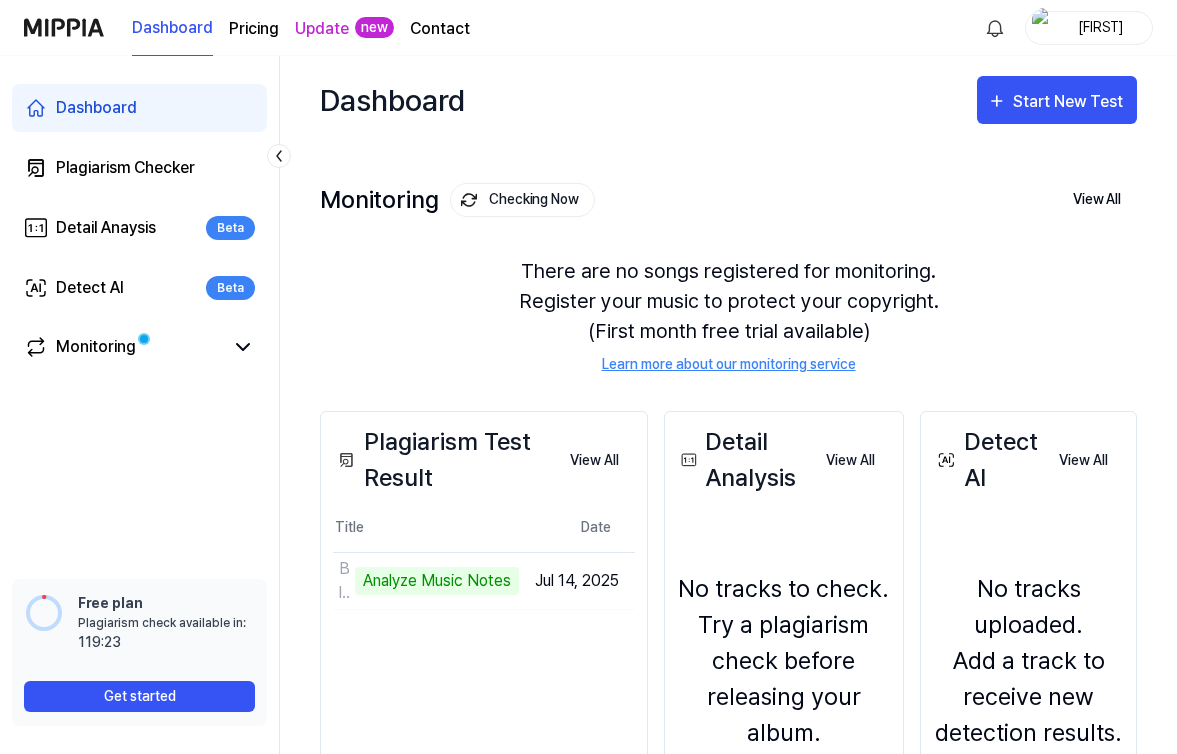 click on "Get started" at bounding box center [139, 696] 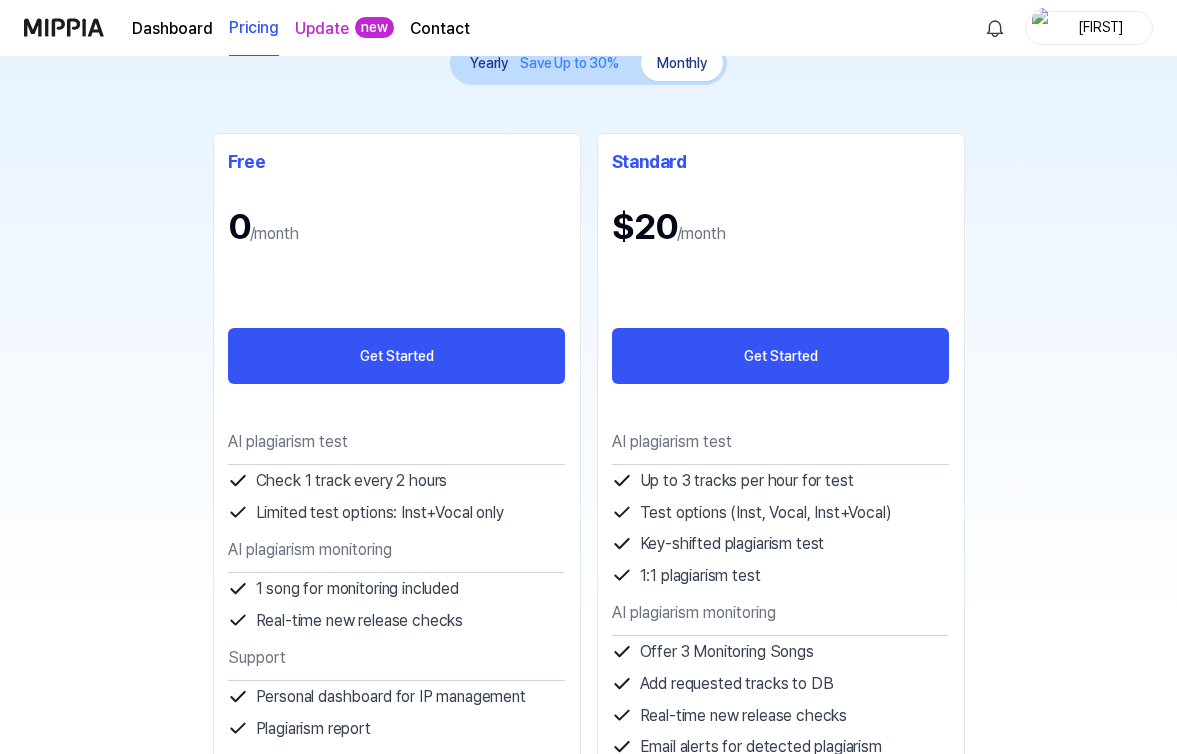scroll, scrollTop: 249, scrollLeft: 0, axis: vertical 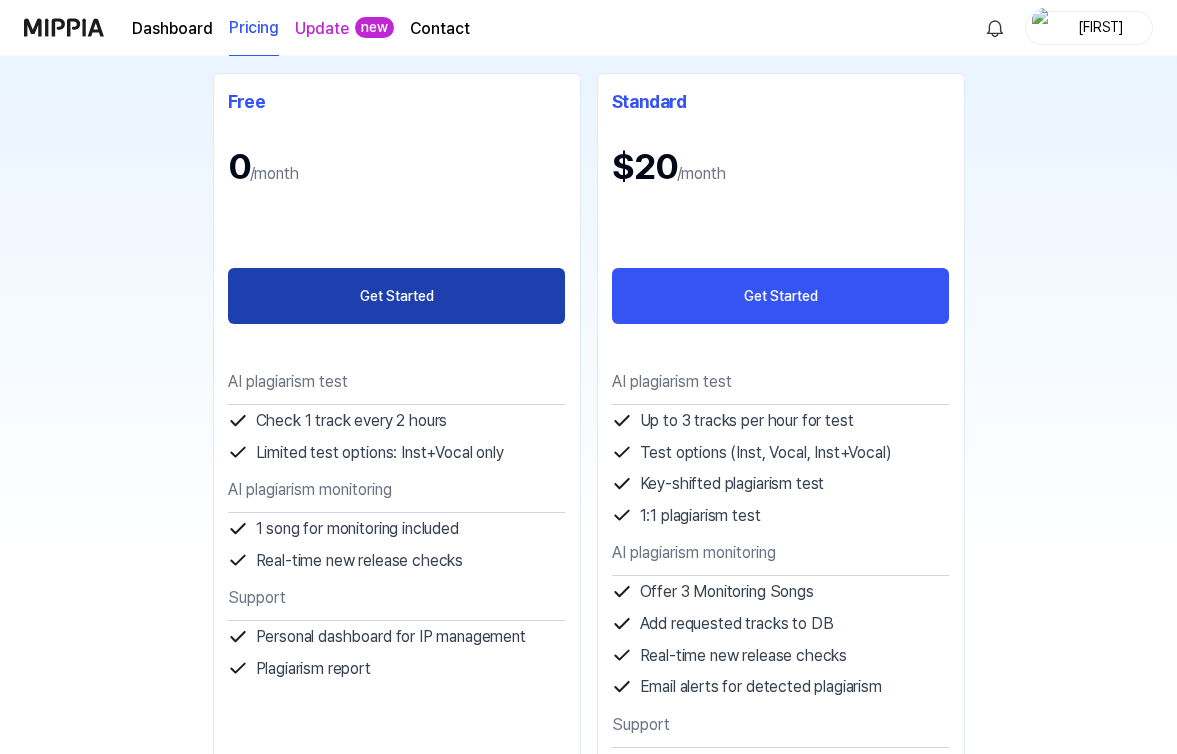click on "Get Started" at bounding box center (397, 296) 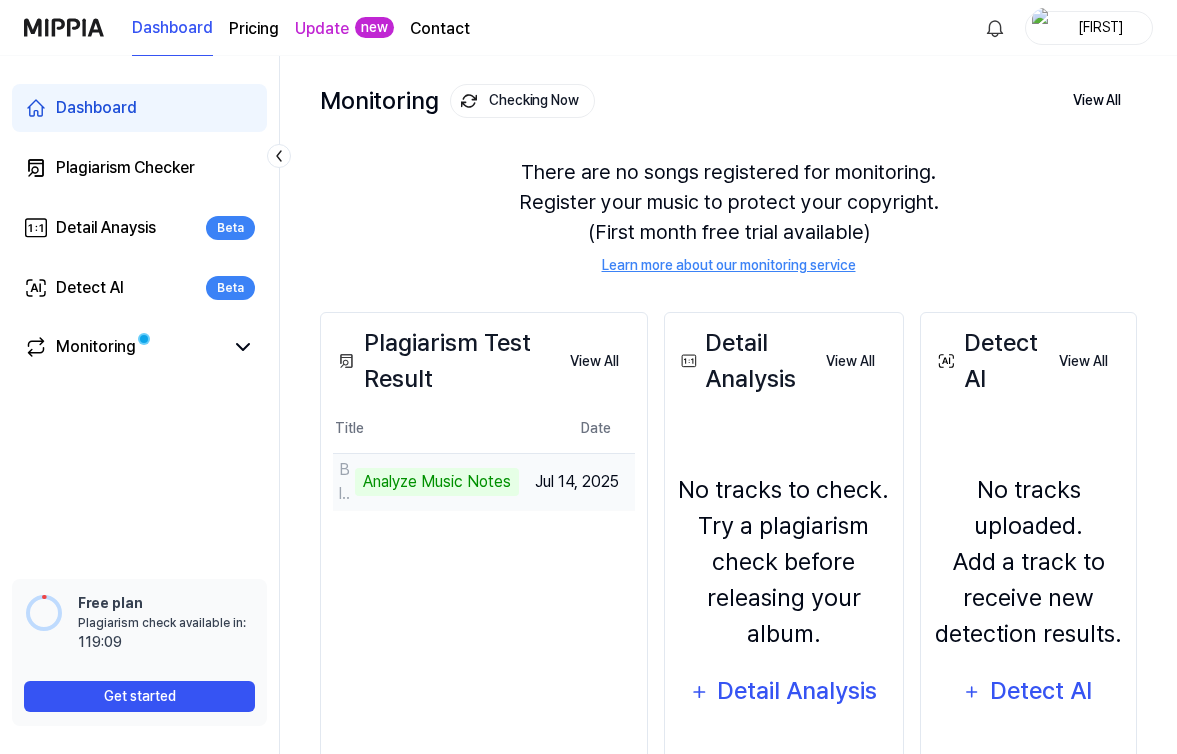 scroll, scrollTop: 0, scrollLeft: 0, axis: both 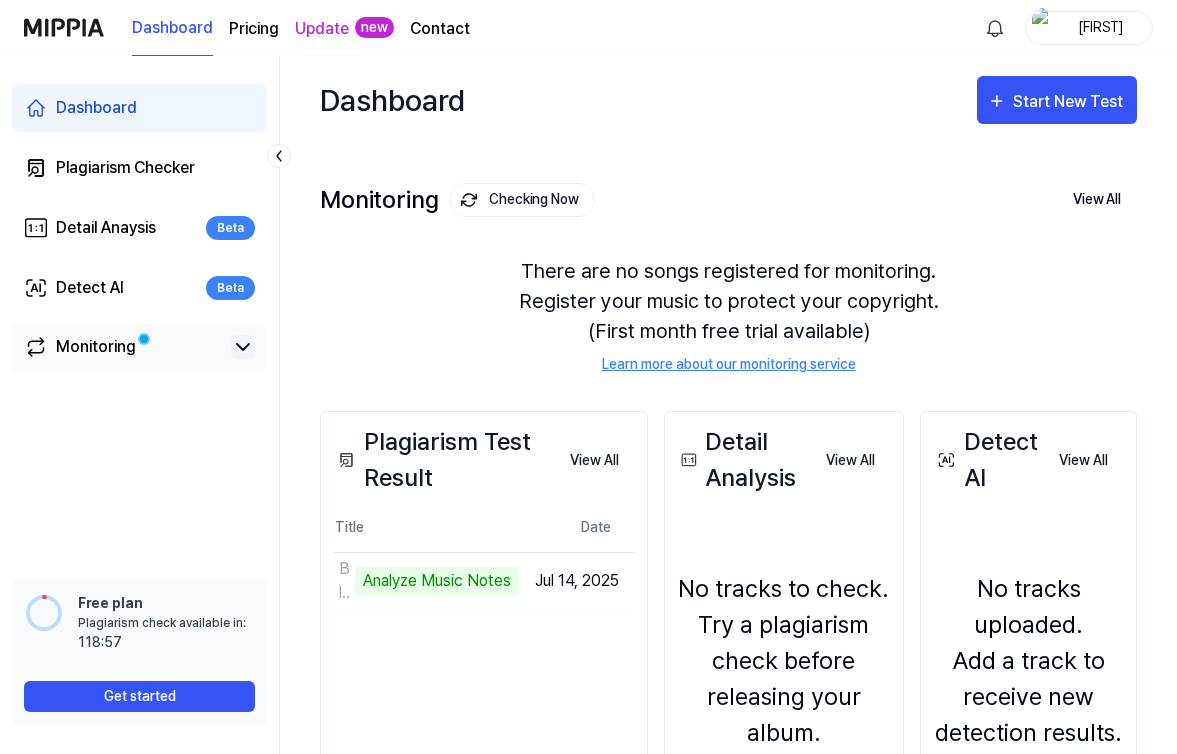 click 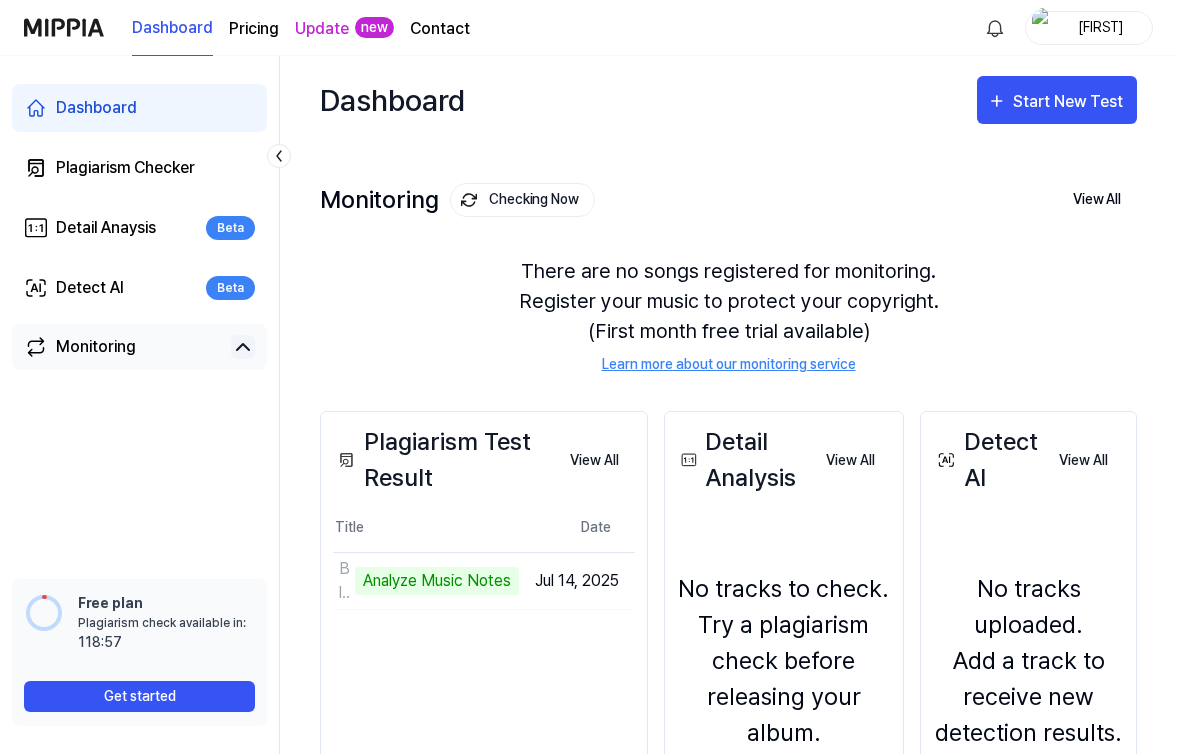 click 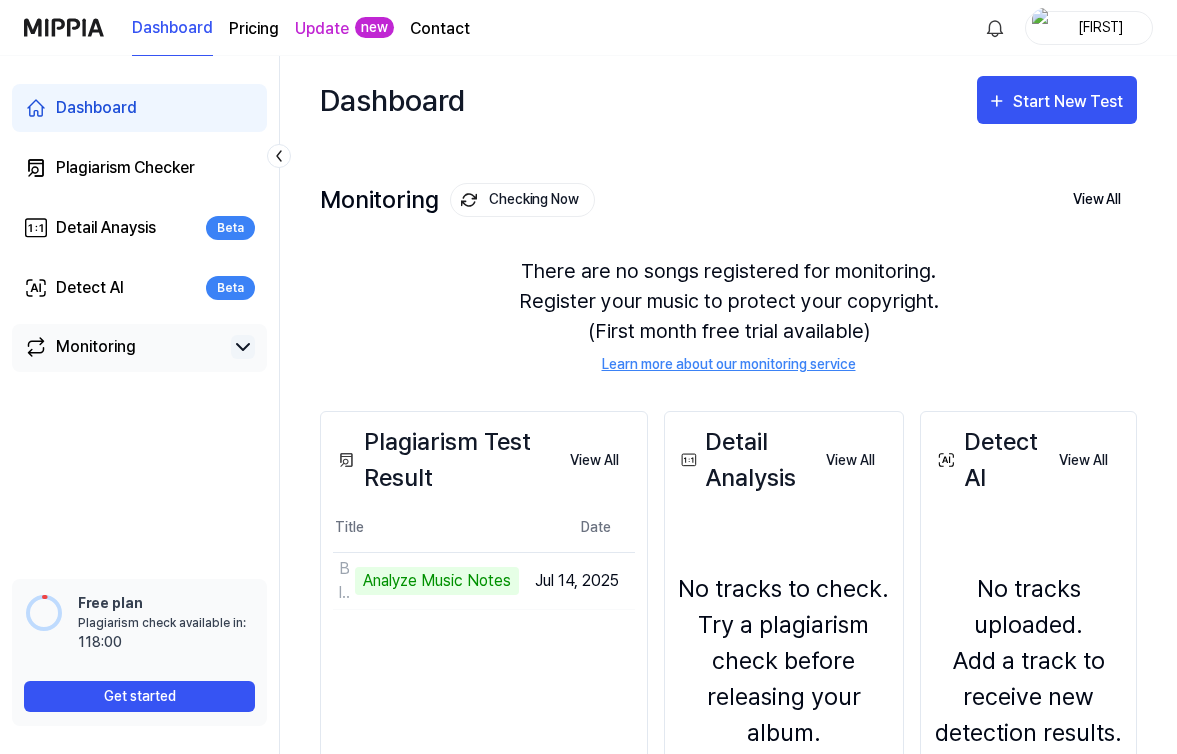 scroll, scrollTop: 28, scrollLeft: 0, axis: vertical 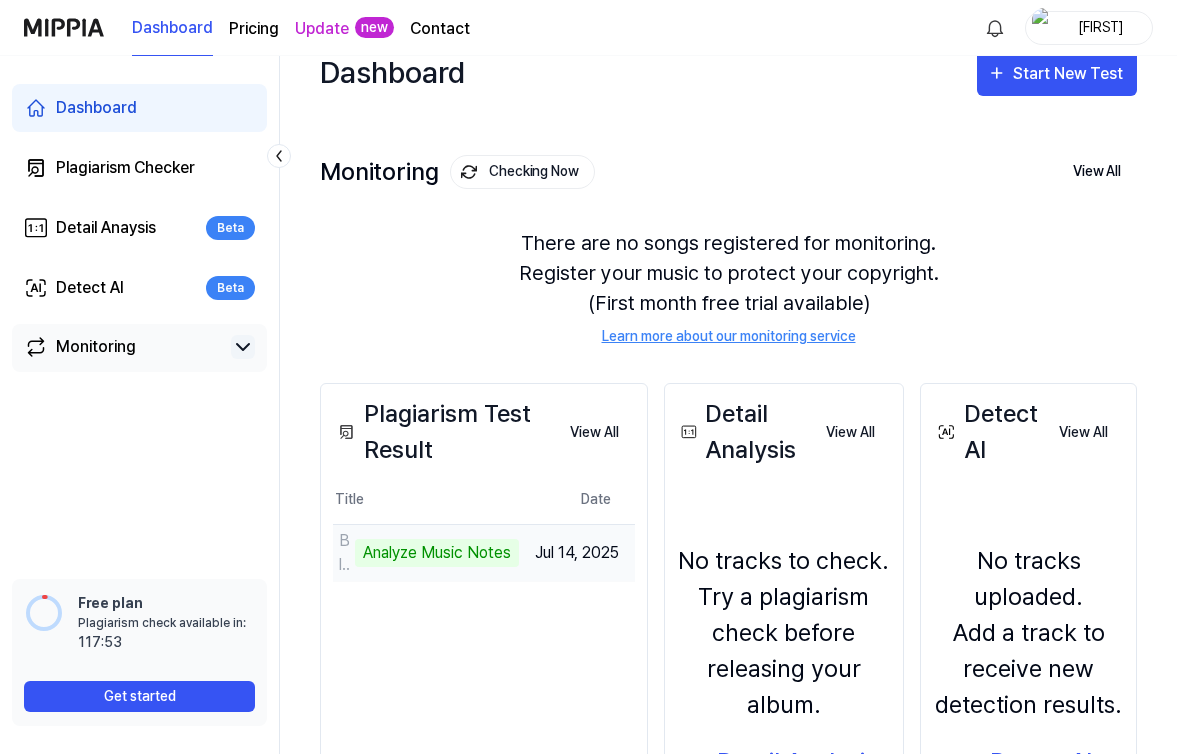 click on "Analyze Music Notes" at bounding box center [437, 553] 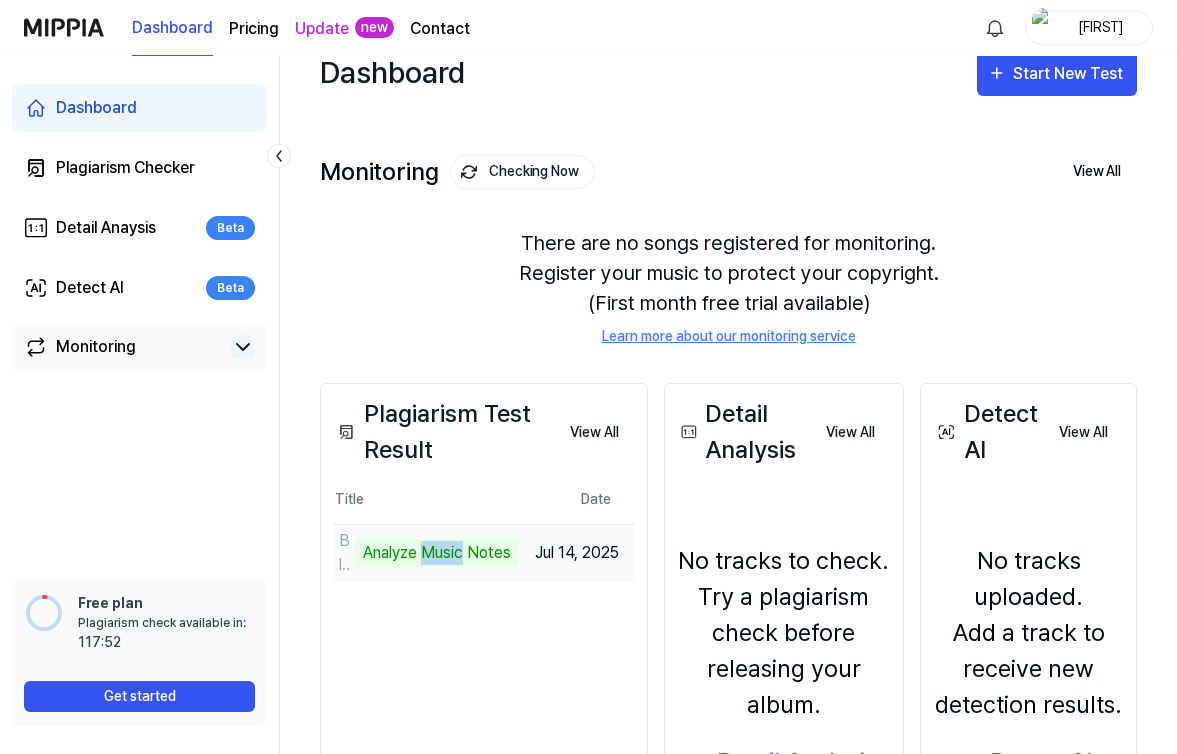 click on "Analyze Music Notes" at bounding box center [437, 553] 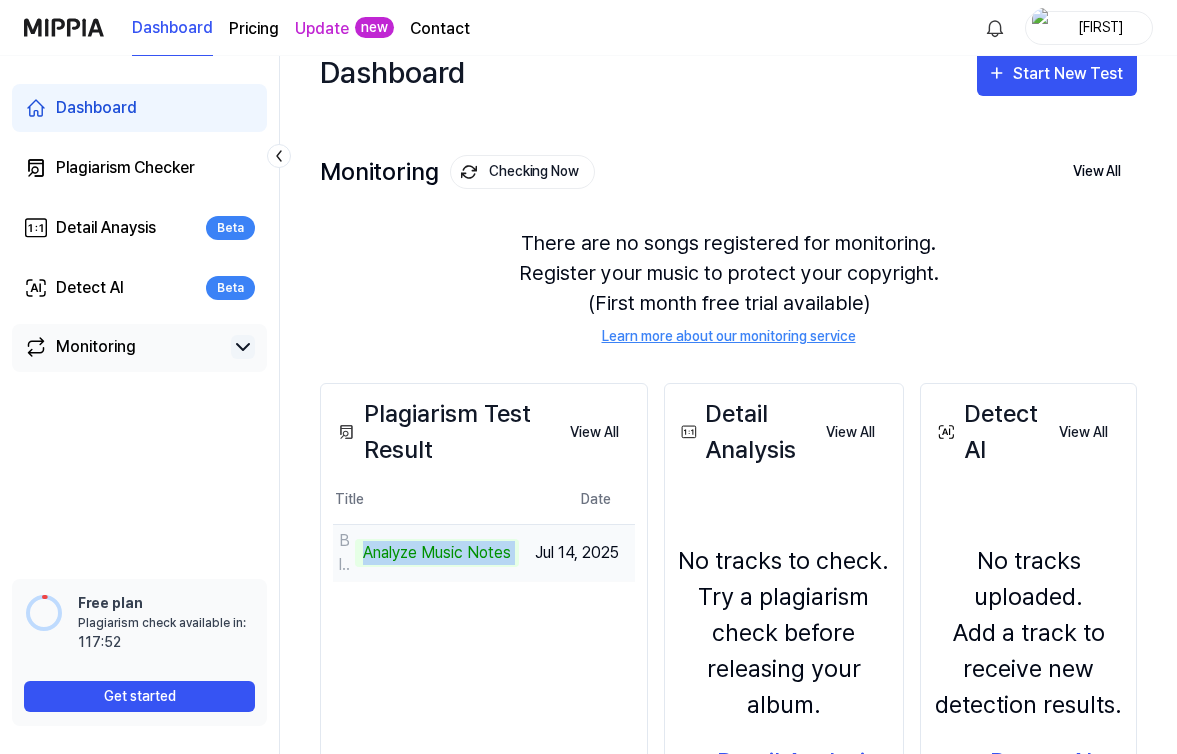 click on "Analyze Music Notes" at bounding box center [437, 553] 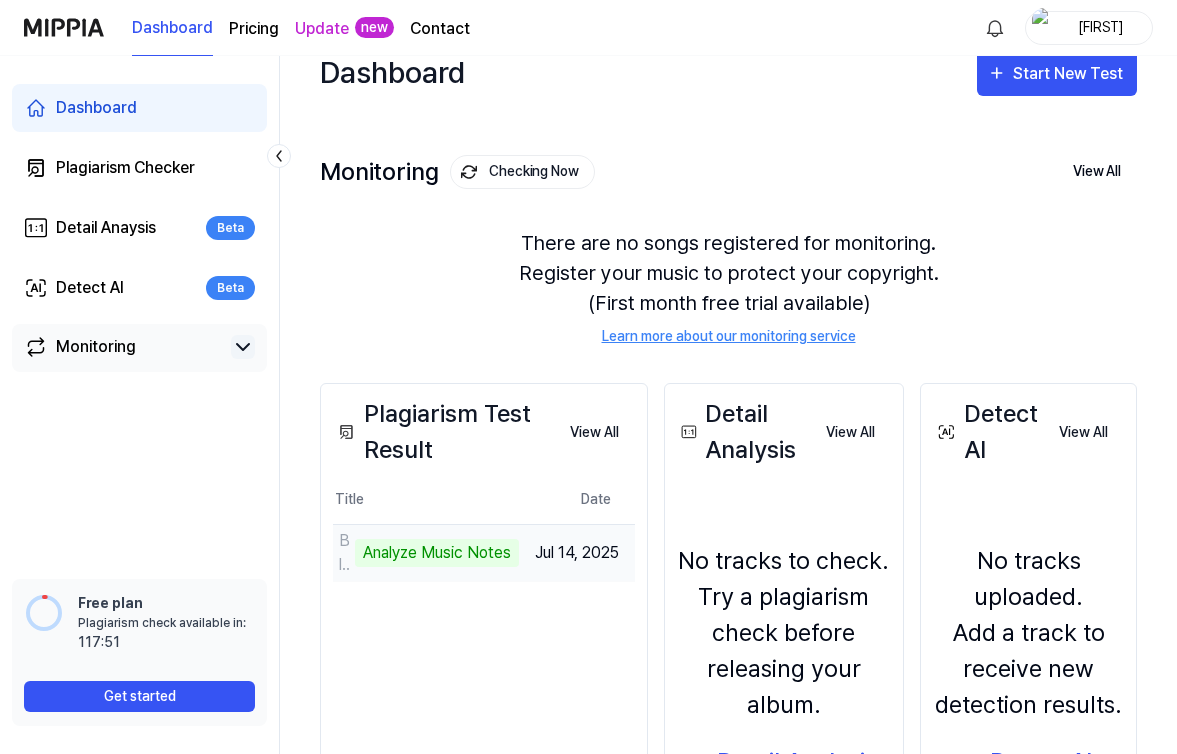 click on "Jul 14, 2025" at bounding box center (577, 552) 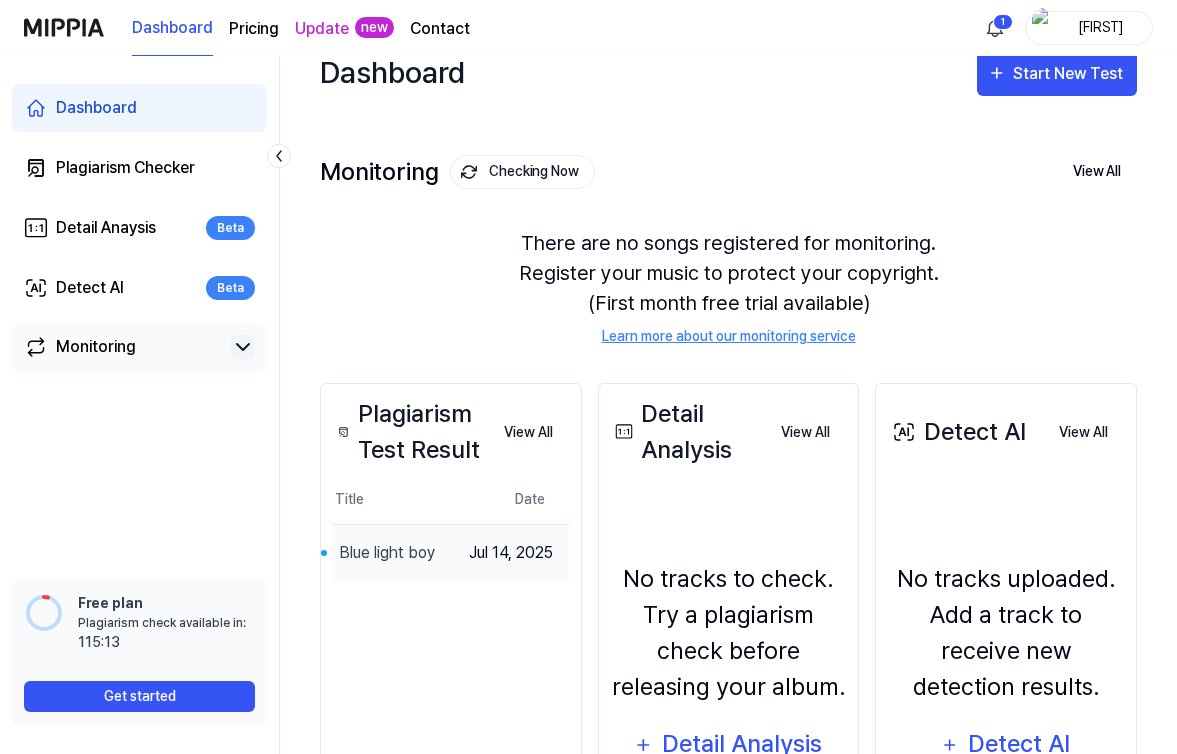 click on "Blue light boy" at bounding box center [387, 553] 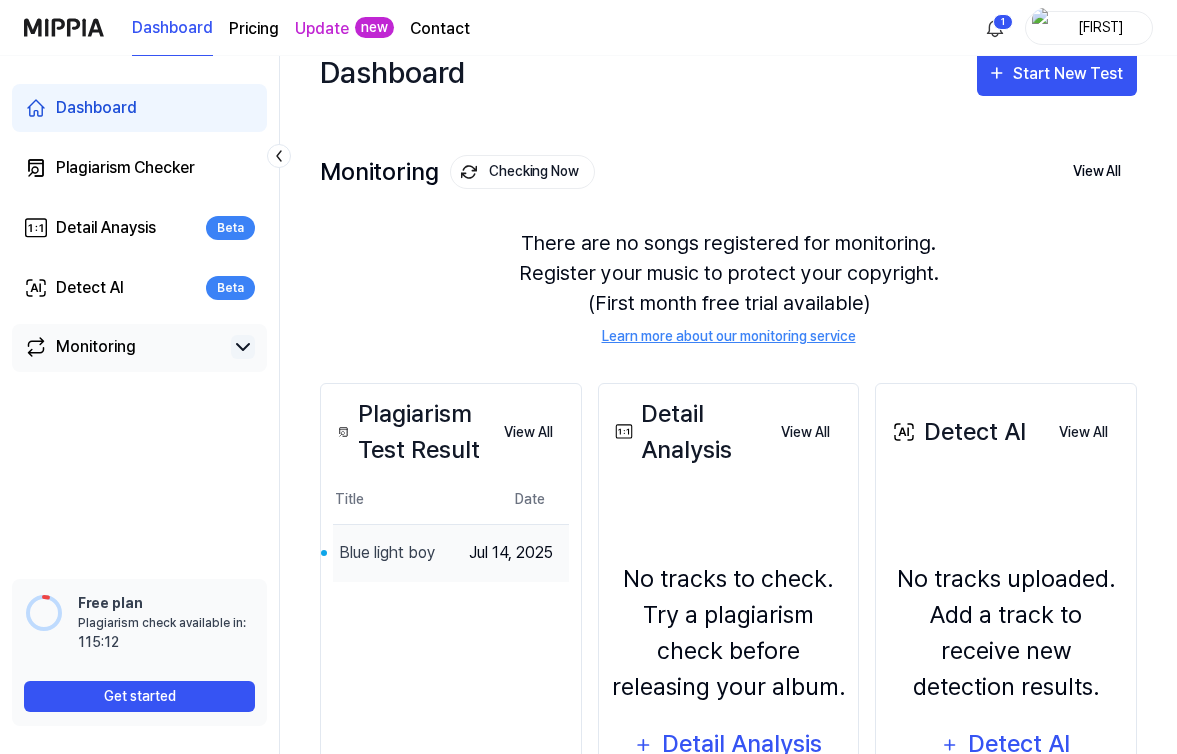 click on "Blue light boy" at bounding box center [387, 553] 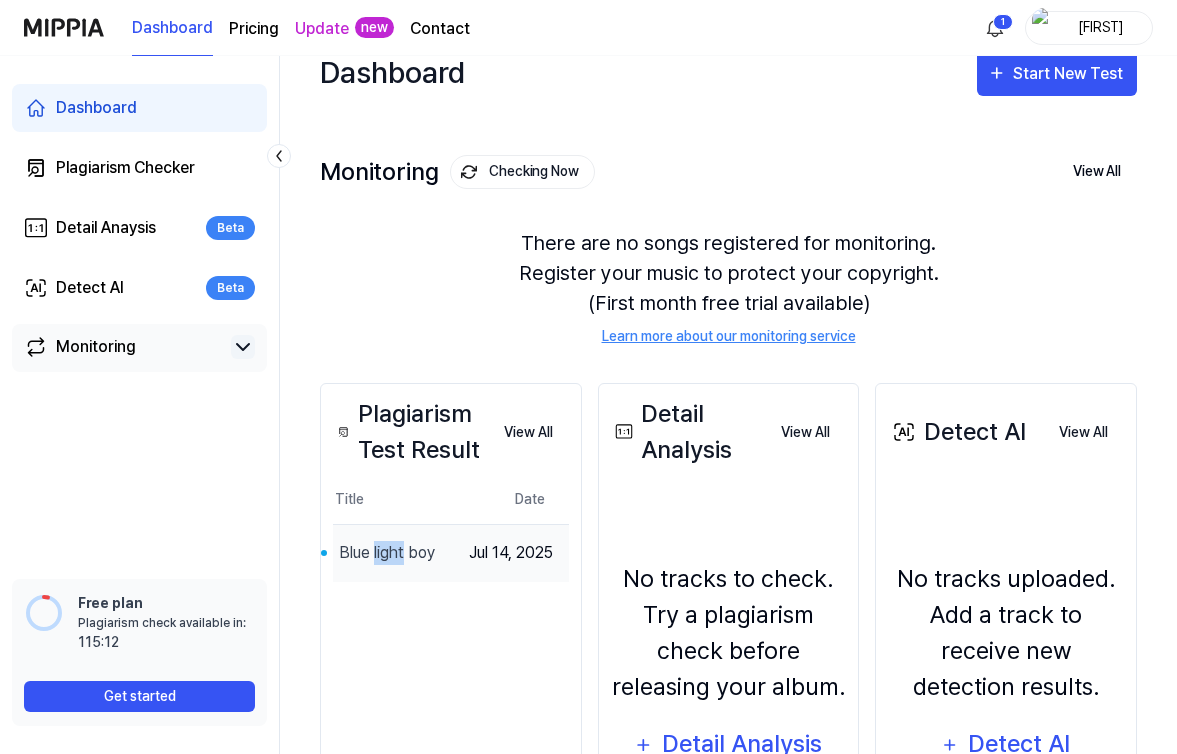 click on "Blue light boy" at bounding box center [387, 553] 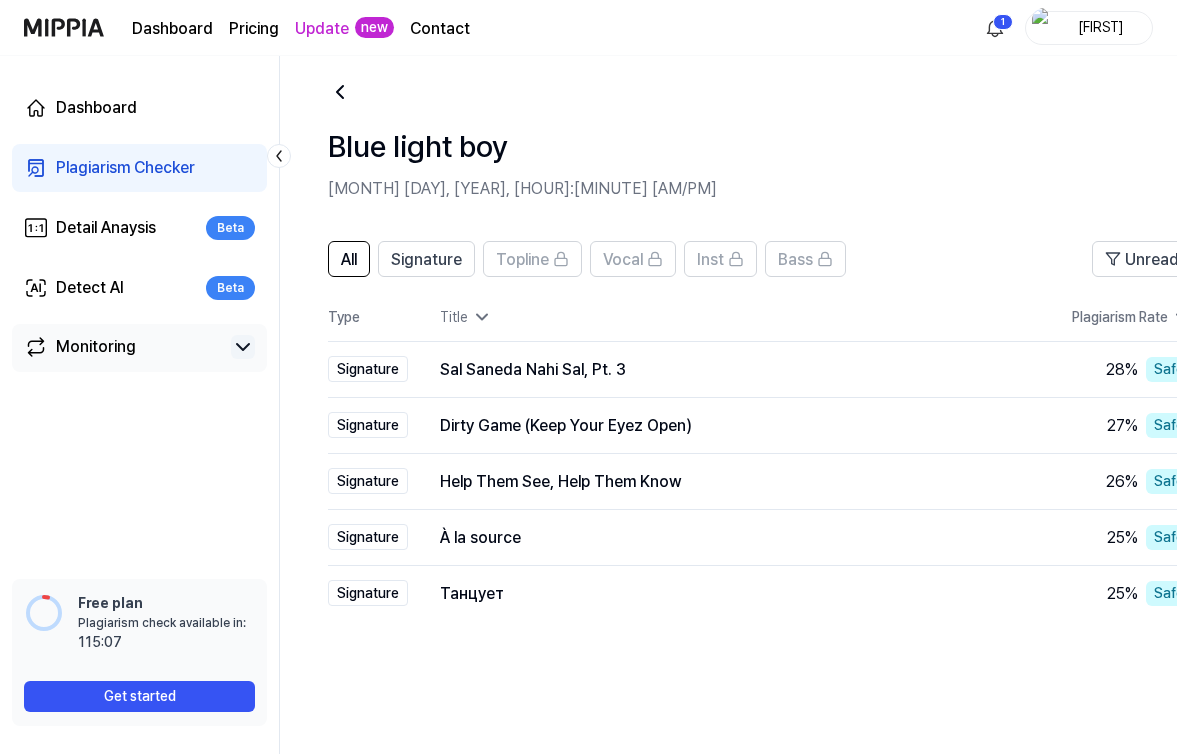 scroll, scrollTop: 25, scrollLeft: 0, axis: vertical 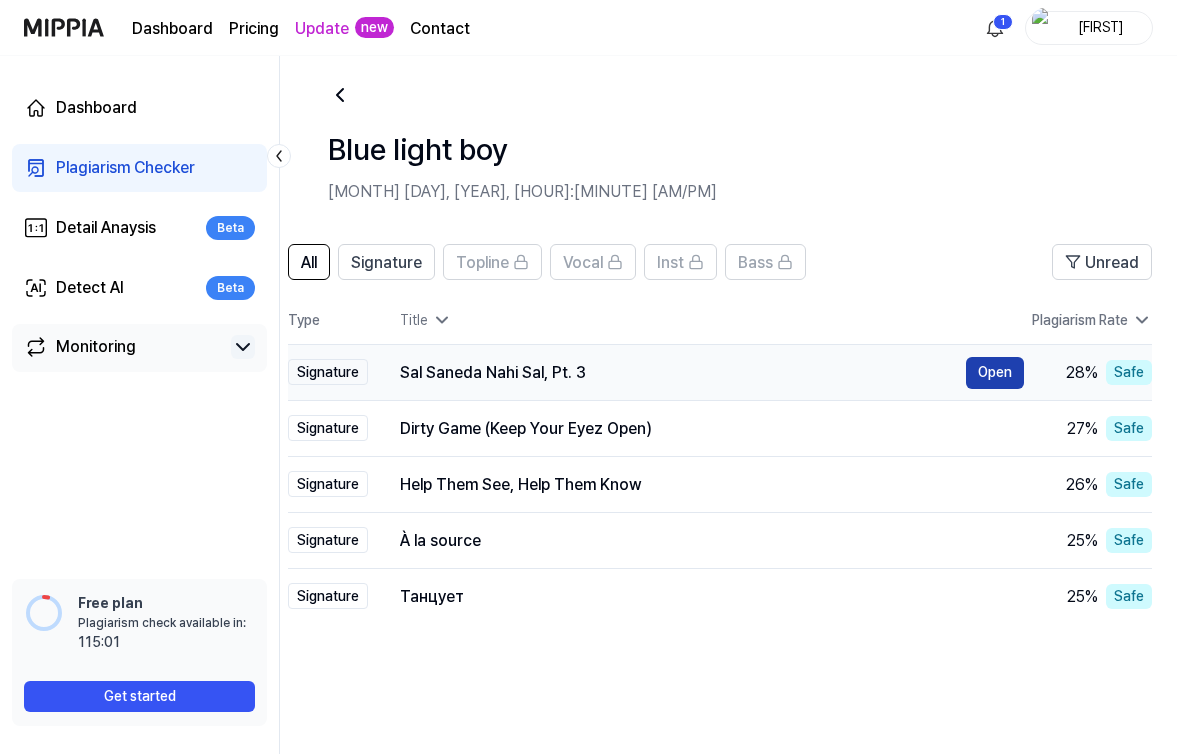 click on "Open" at bounding box center [995, 373] 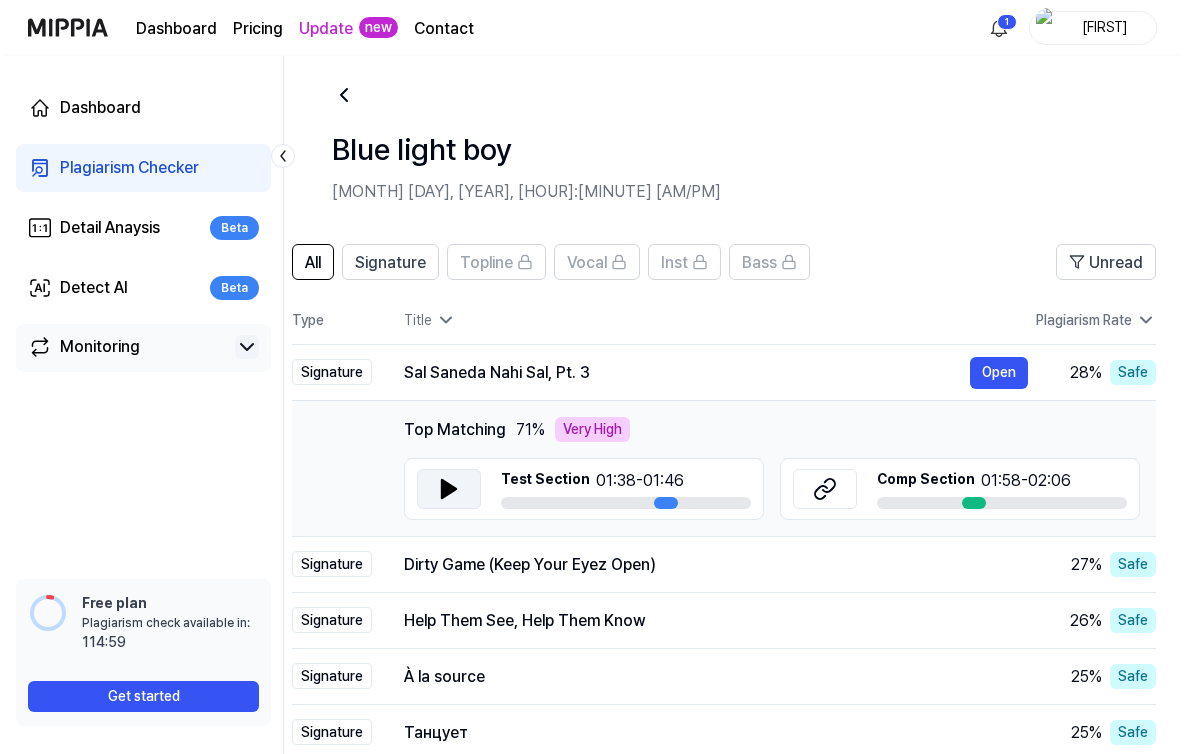 scroll, scrollTop: 0, scrollLeft: 0, axis: both 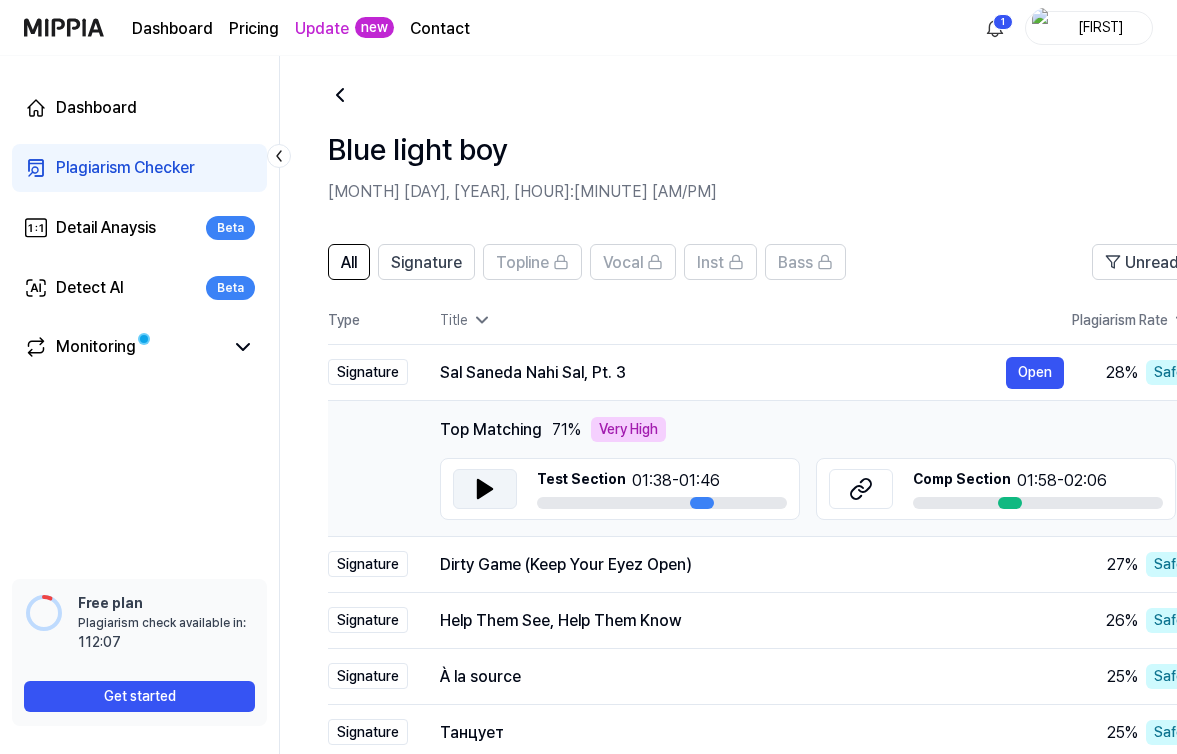 click 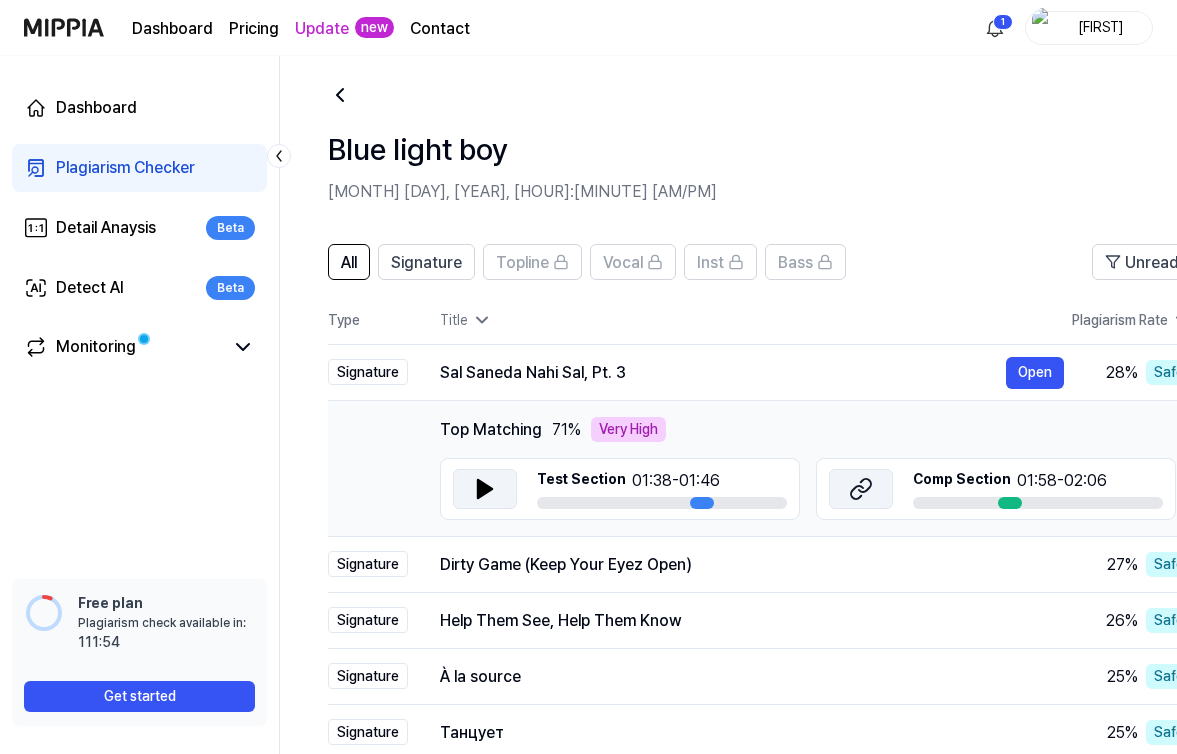 click 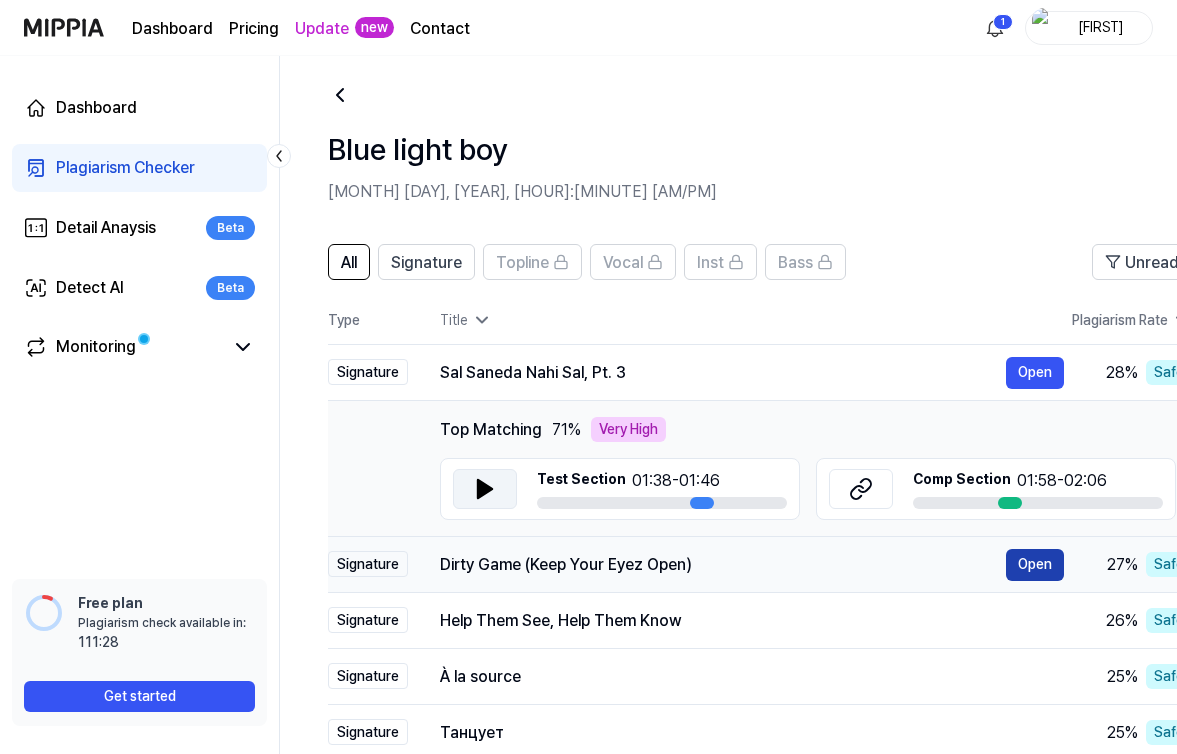 click on "Open" at bounding box center [1035, 565] 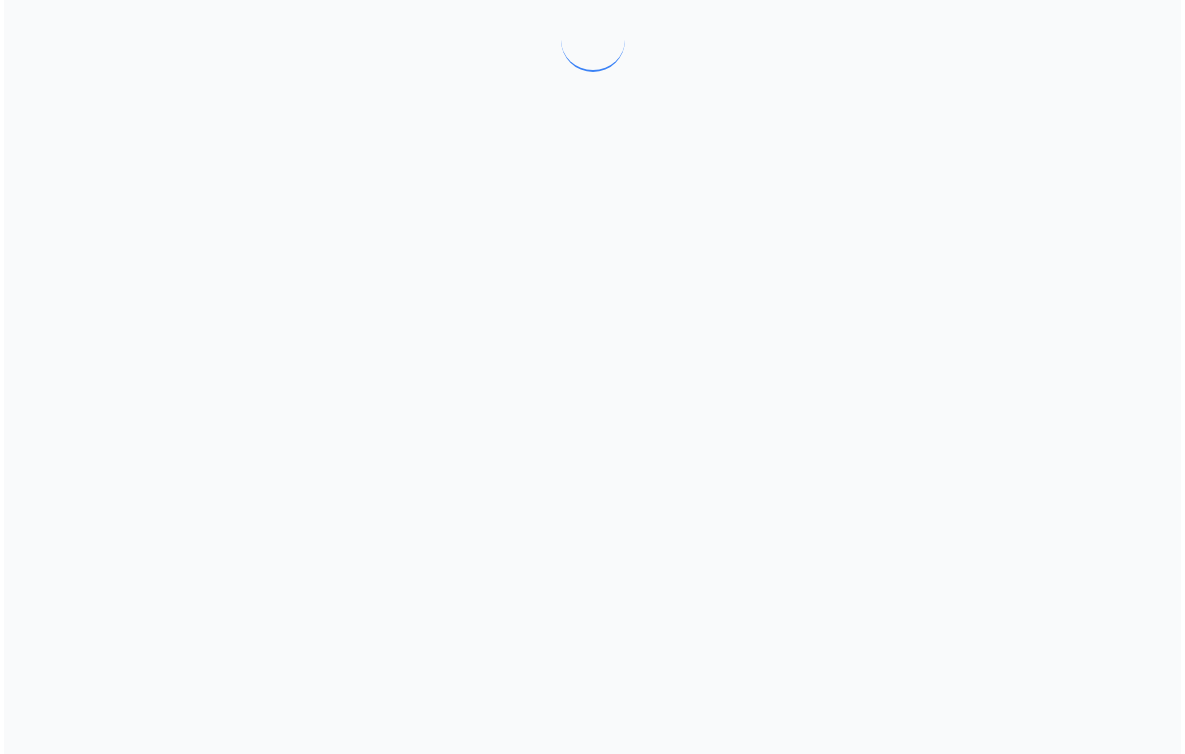 scroll, scrollTop: 0, scrollLeft: 0, axis: both 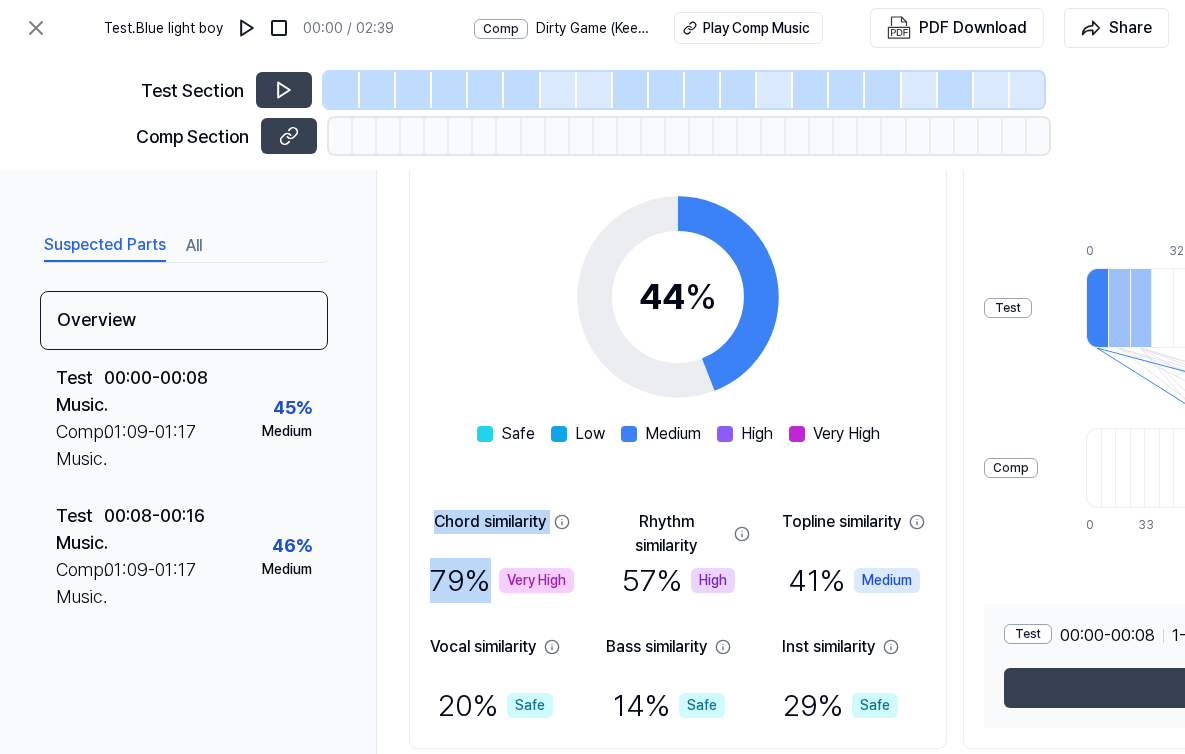 drag, startPoint x: 430, startPoint y: 528, endPoint x: 580, endPoint y: 567, distance: 154.98709 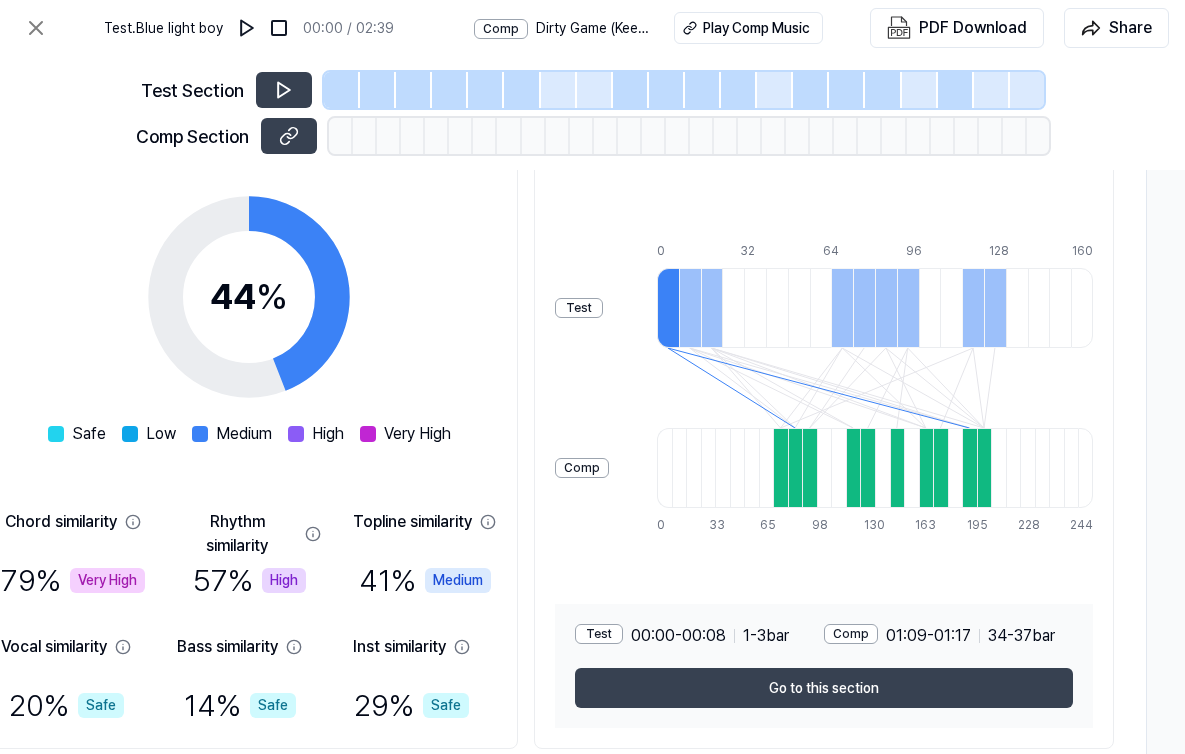 scroll, scrollTop: 282, scrollLeft: 439, axis: both 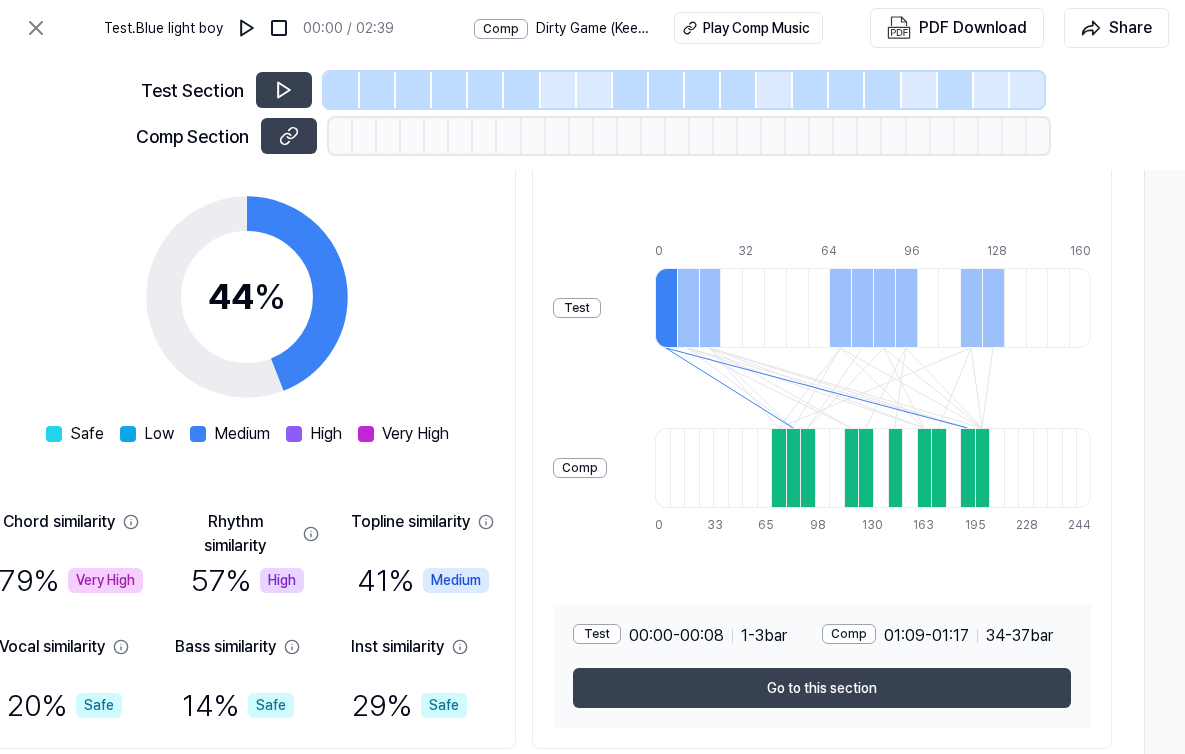 click at bounding box center [778, 468] 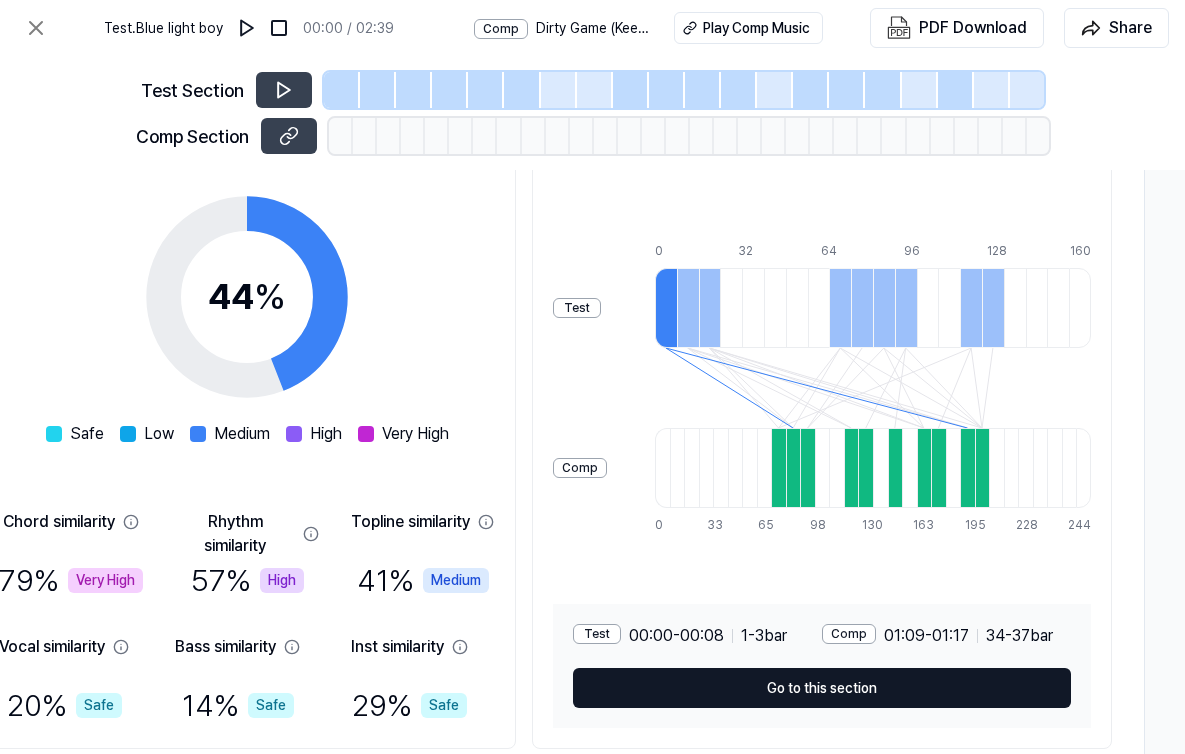 click on "Go to this section" at bounding box center (822, 688) 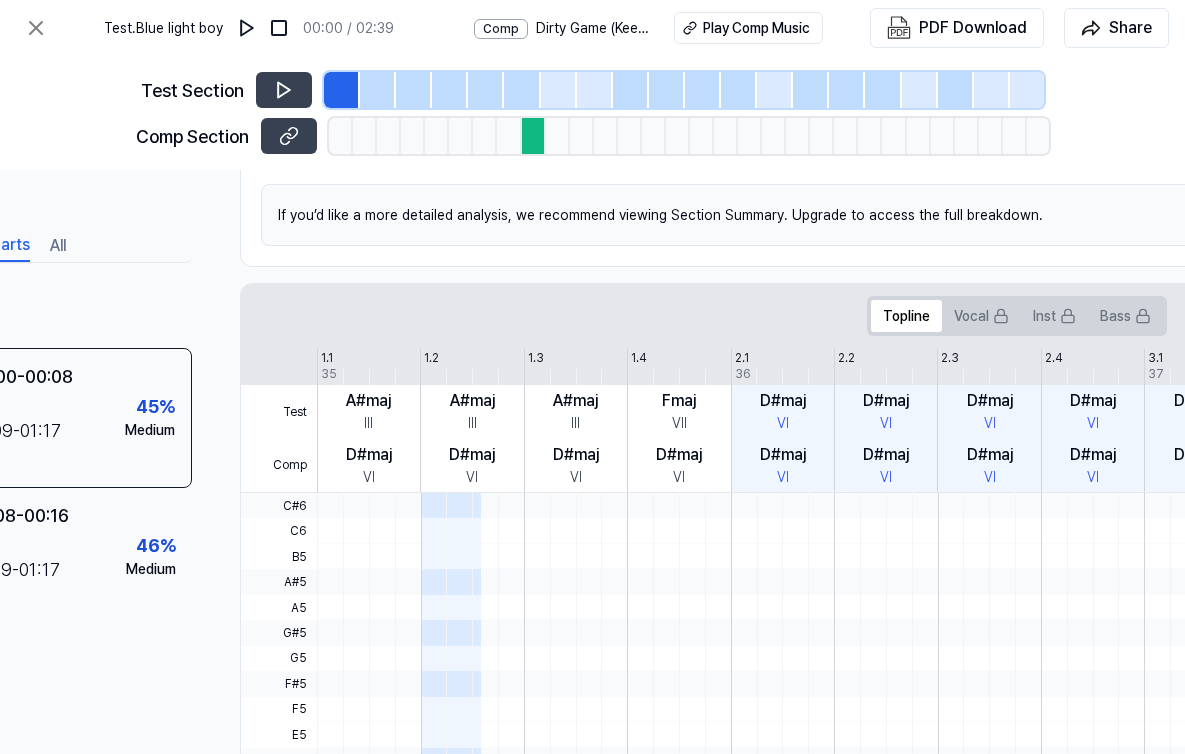 scroll, scrollTop: 282, scrollLeft: 0, axis: vertical 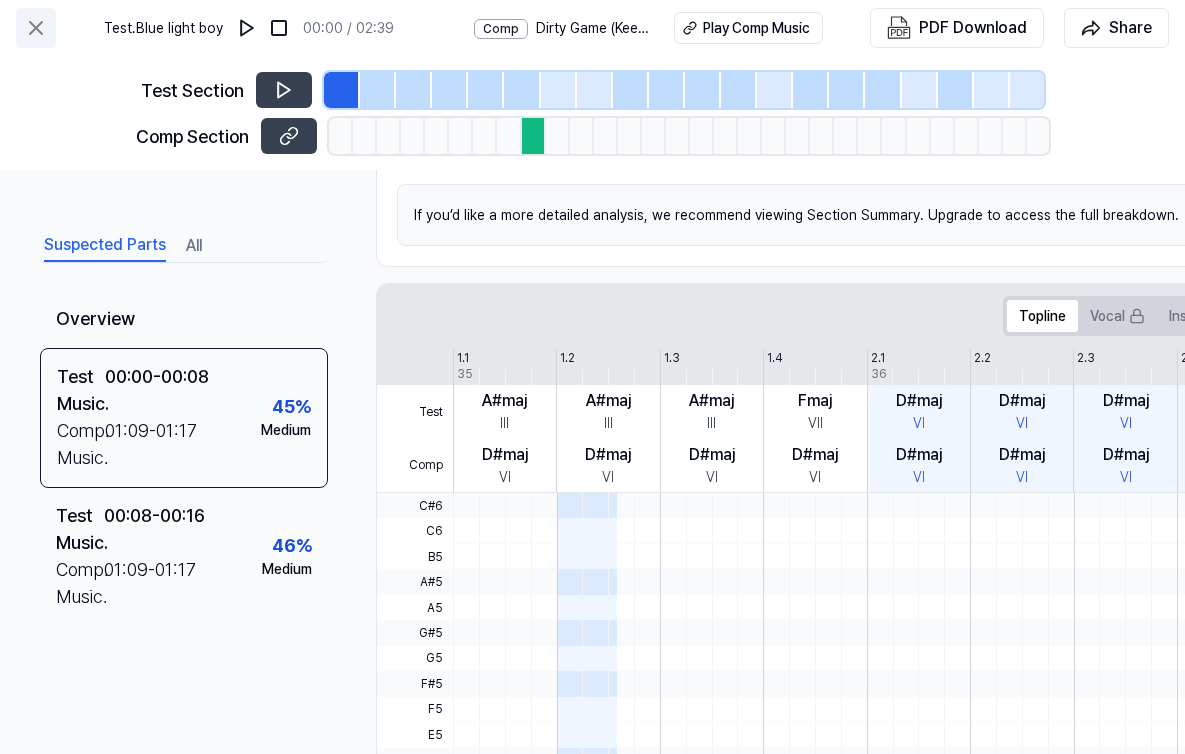 click 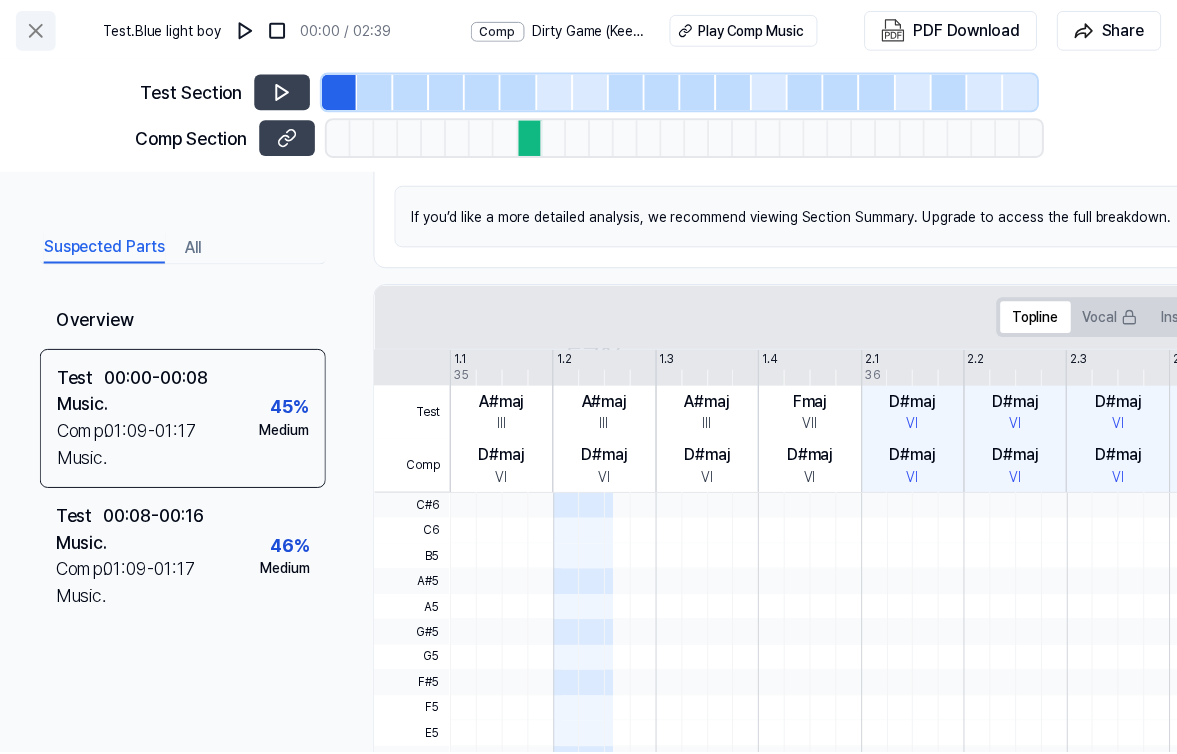 scroll, scrollTop: 25, scrollLeft: 0, axis: vertical 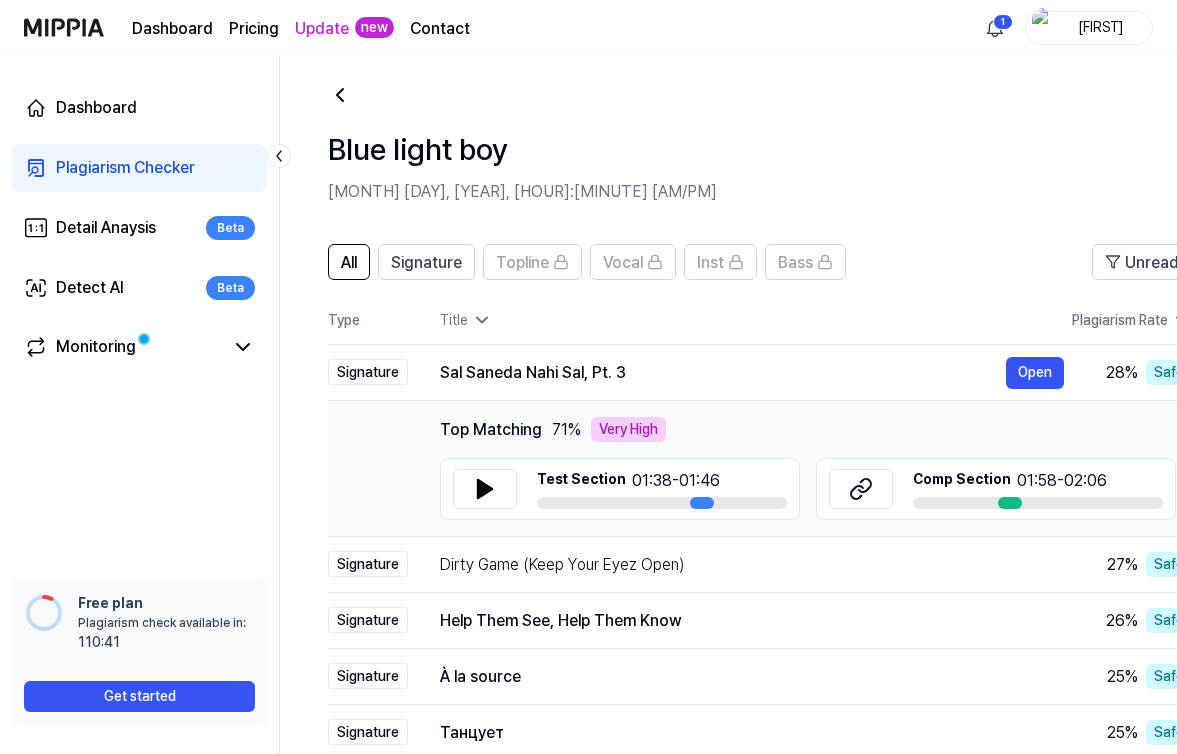 click 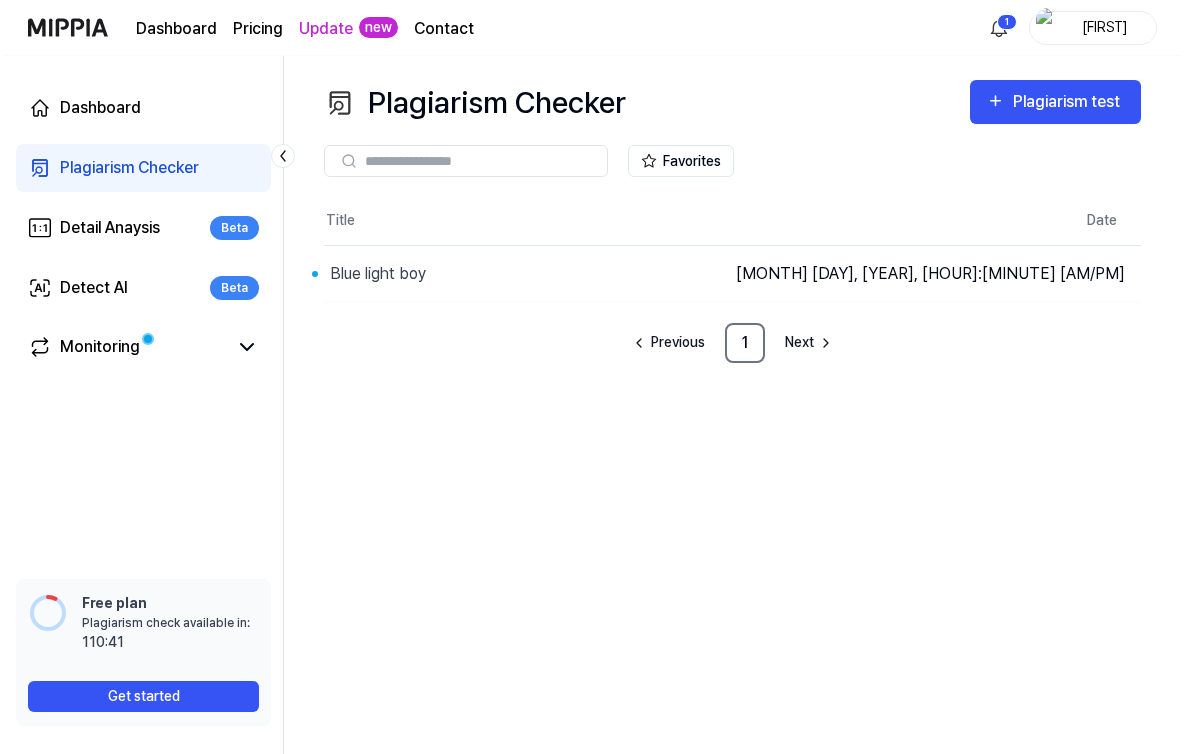 scroll, scrollTop: 0, scrollLeft: 0, axis: both 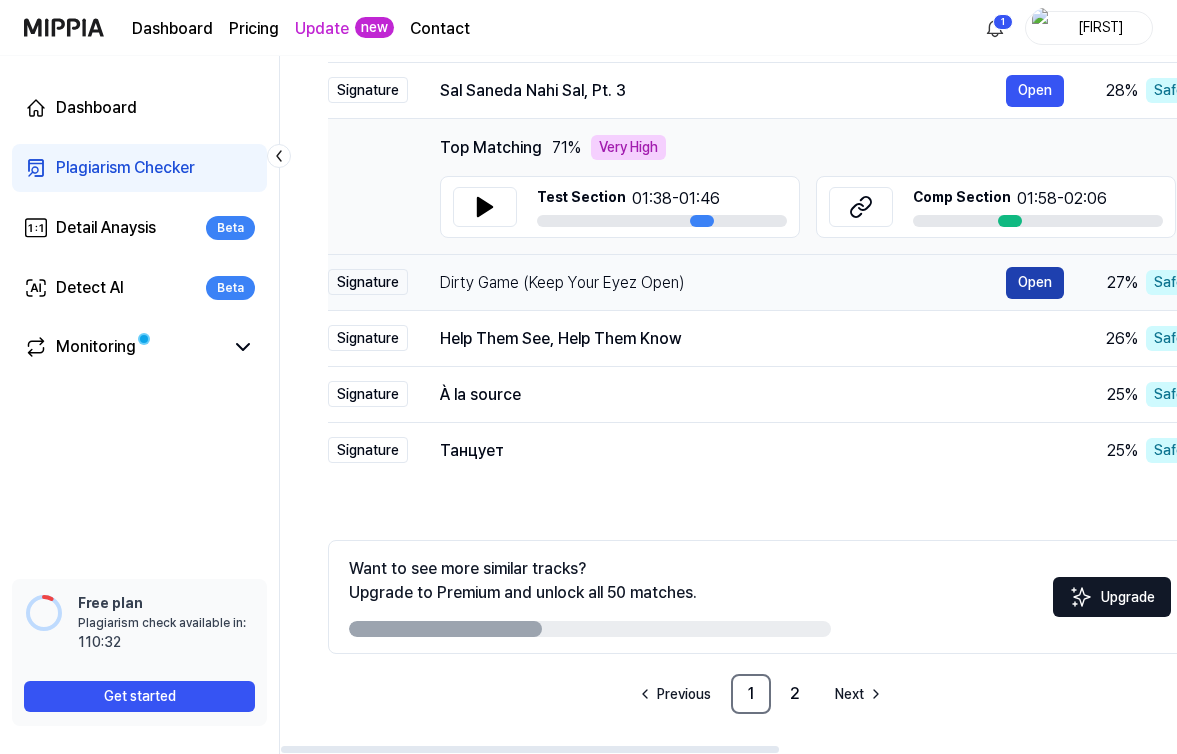 click on "Open" at bounding box center [1035, 283] 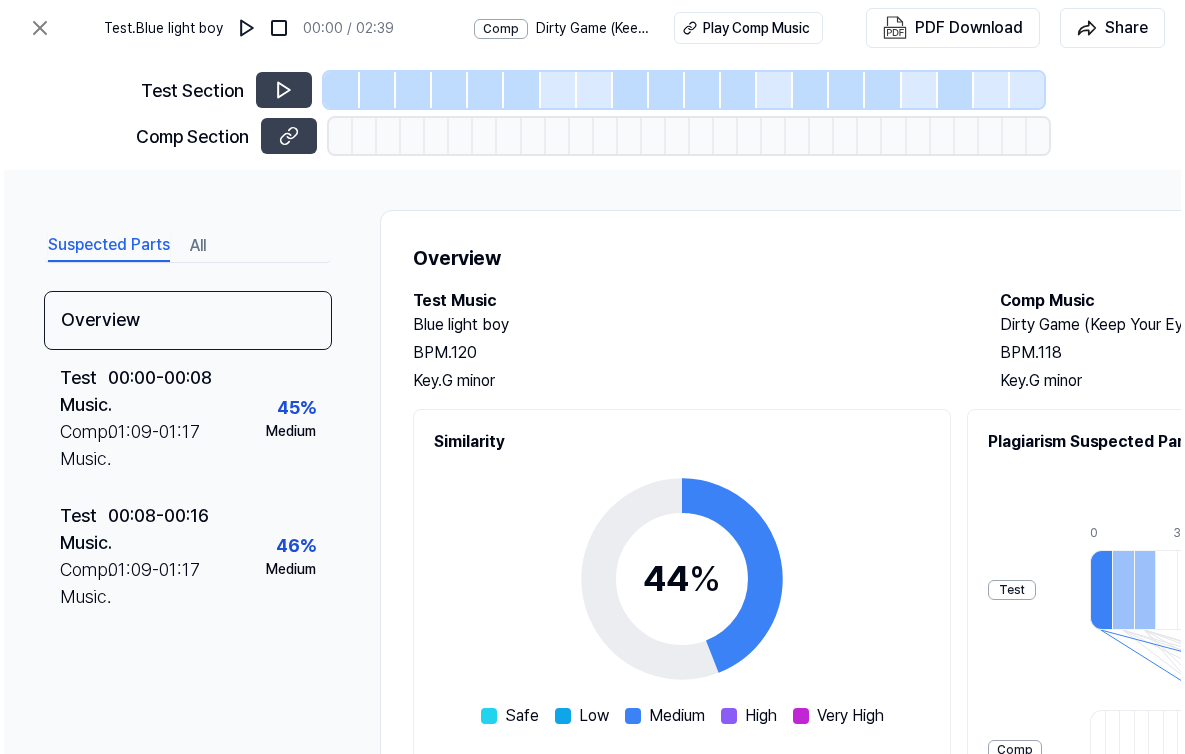 scroll, scrollTop: 0, scrollLeft: 0, axis: both 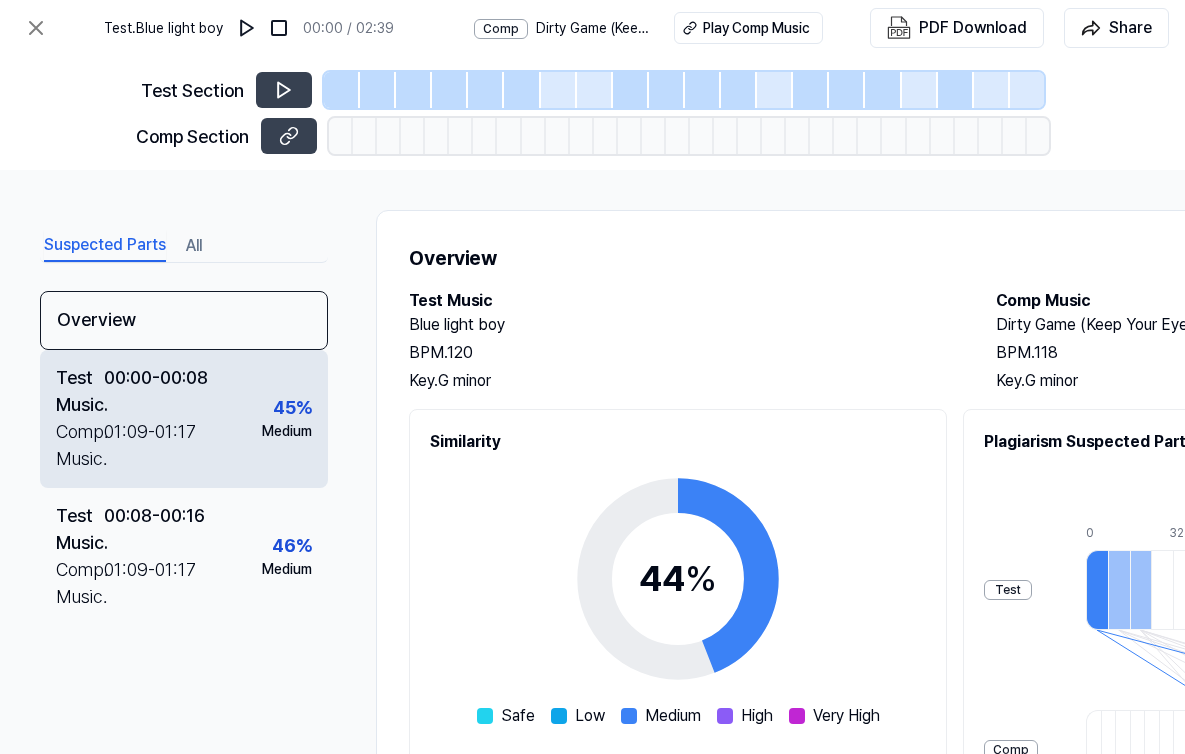 click on "Medium" at bounding box center (287, 431) 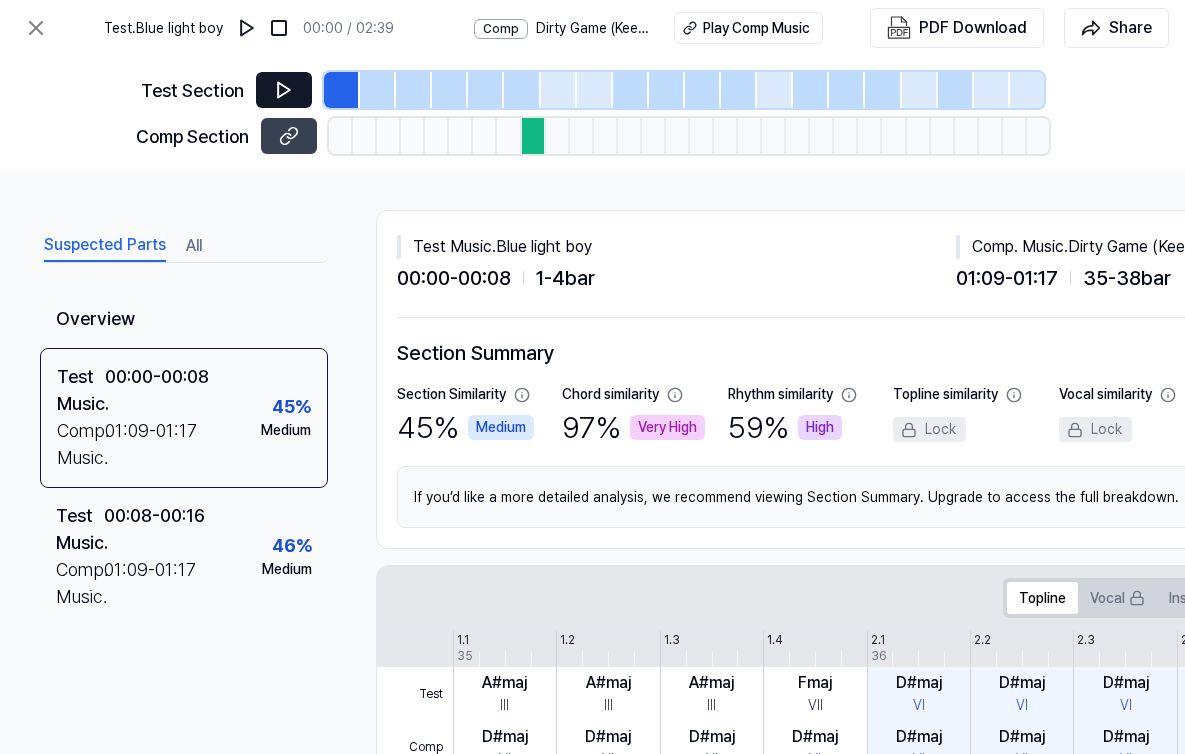 click 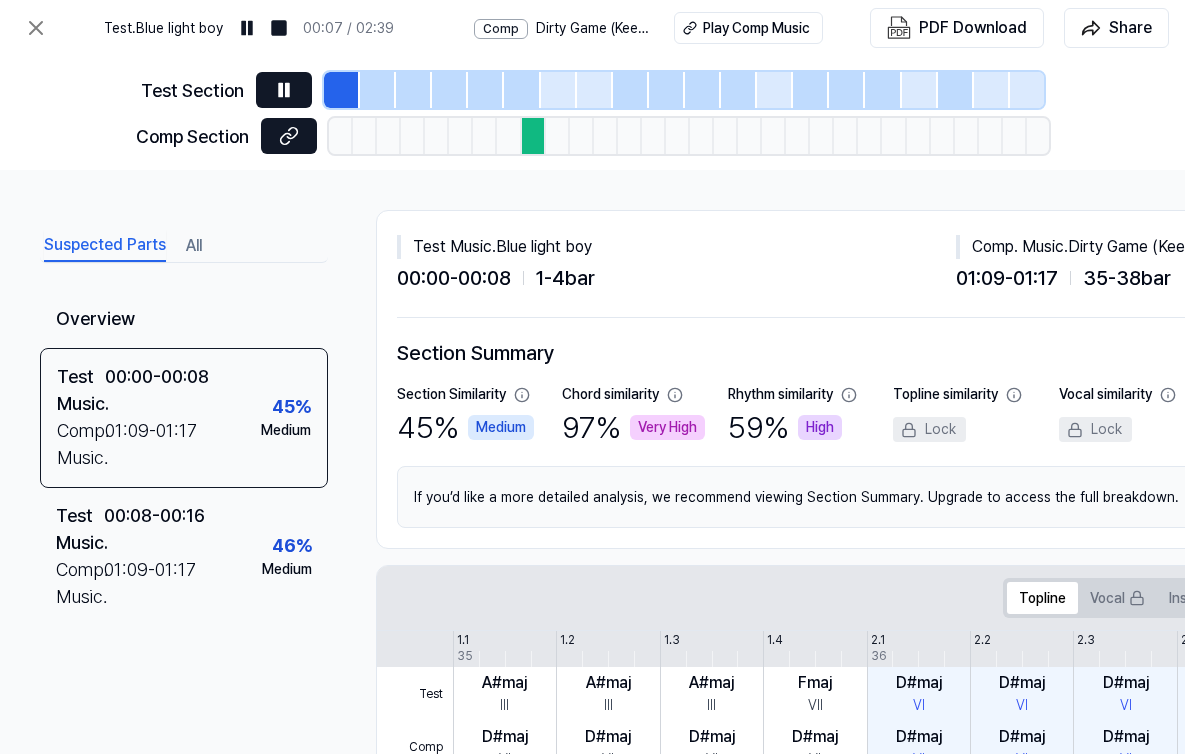 click 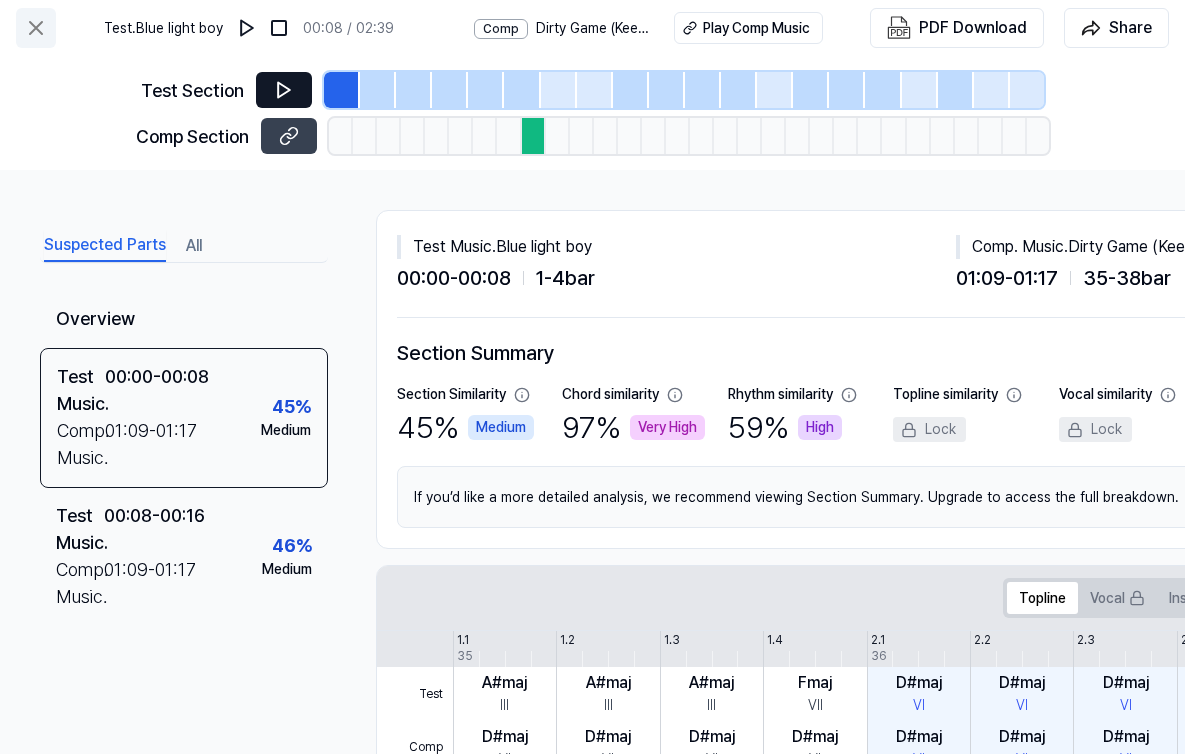 click 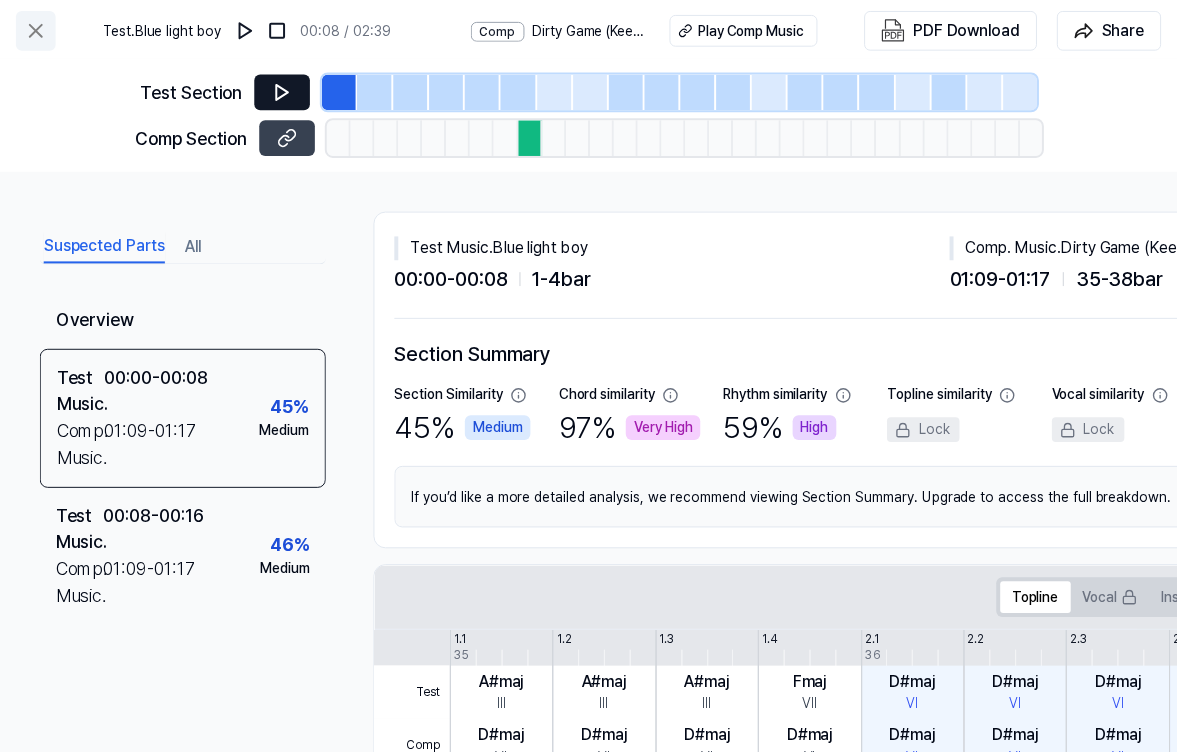scroll, scrollTop: 307, scrollLeft: 0, axis: vertical 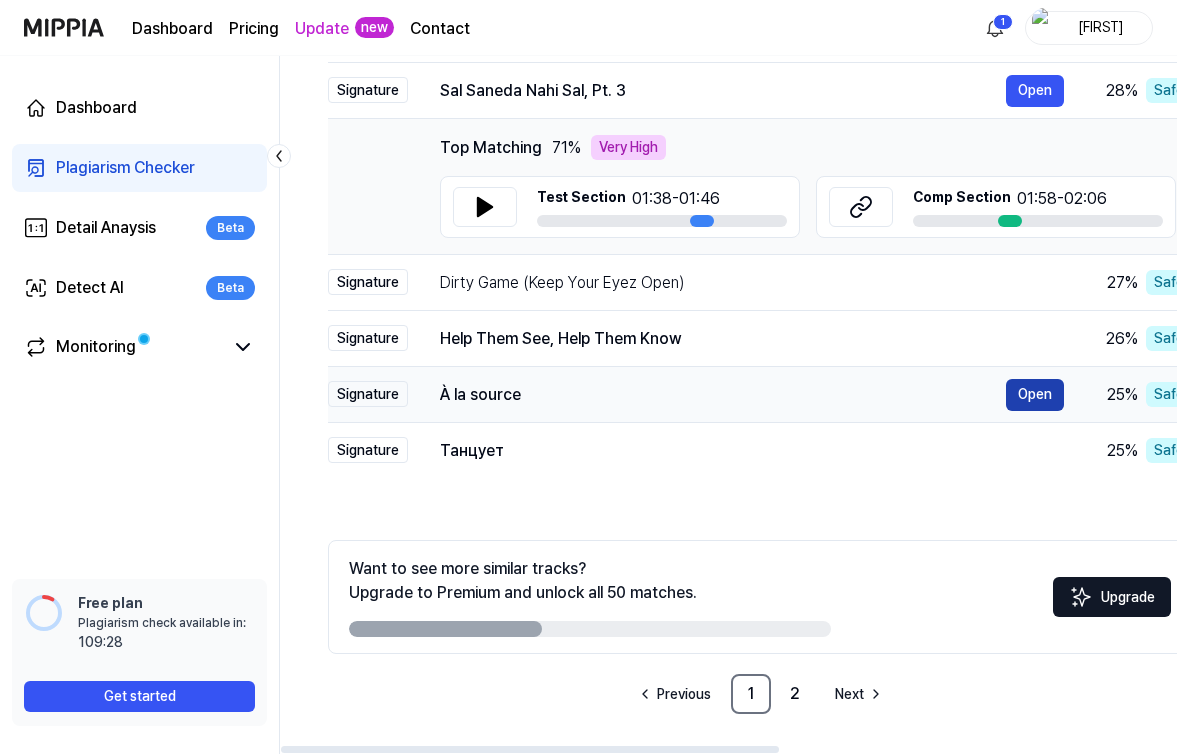 click on "Open" at bounding box center [1035, 395] 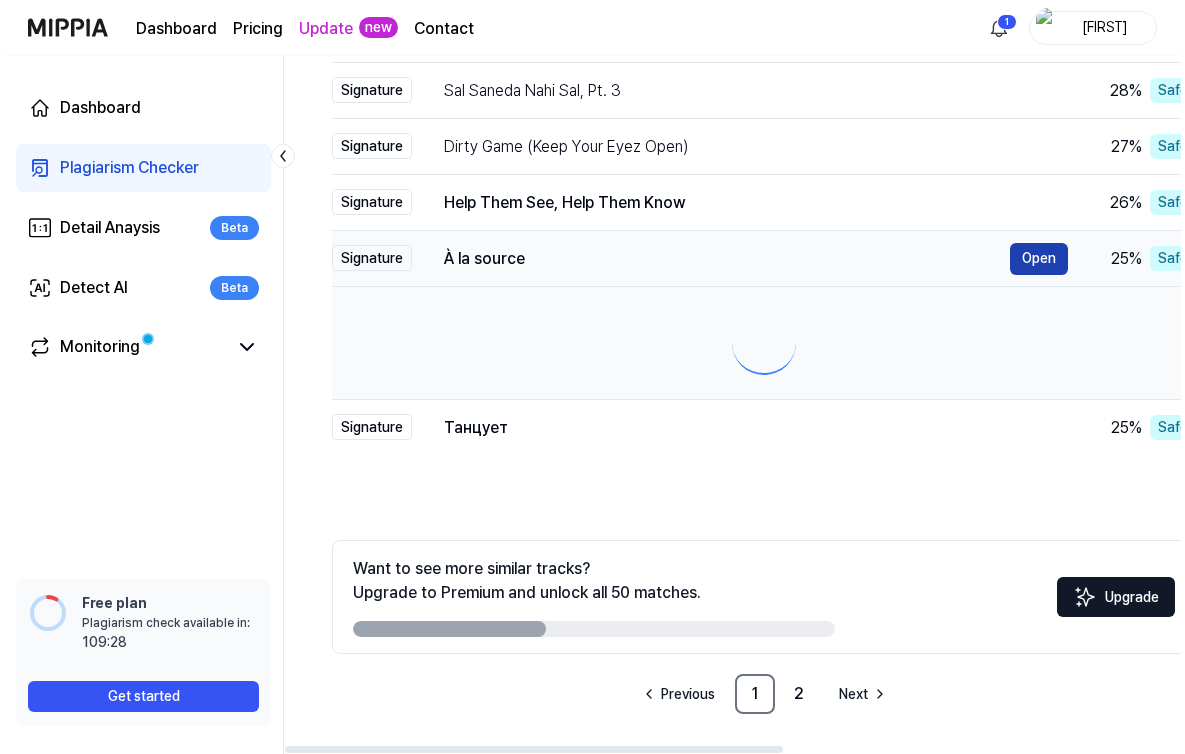 scroll, scrollTop: 0, scrollLeft: 0, axis: both 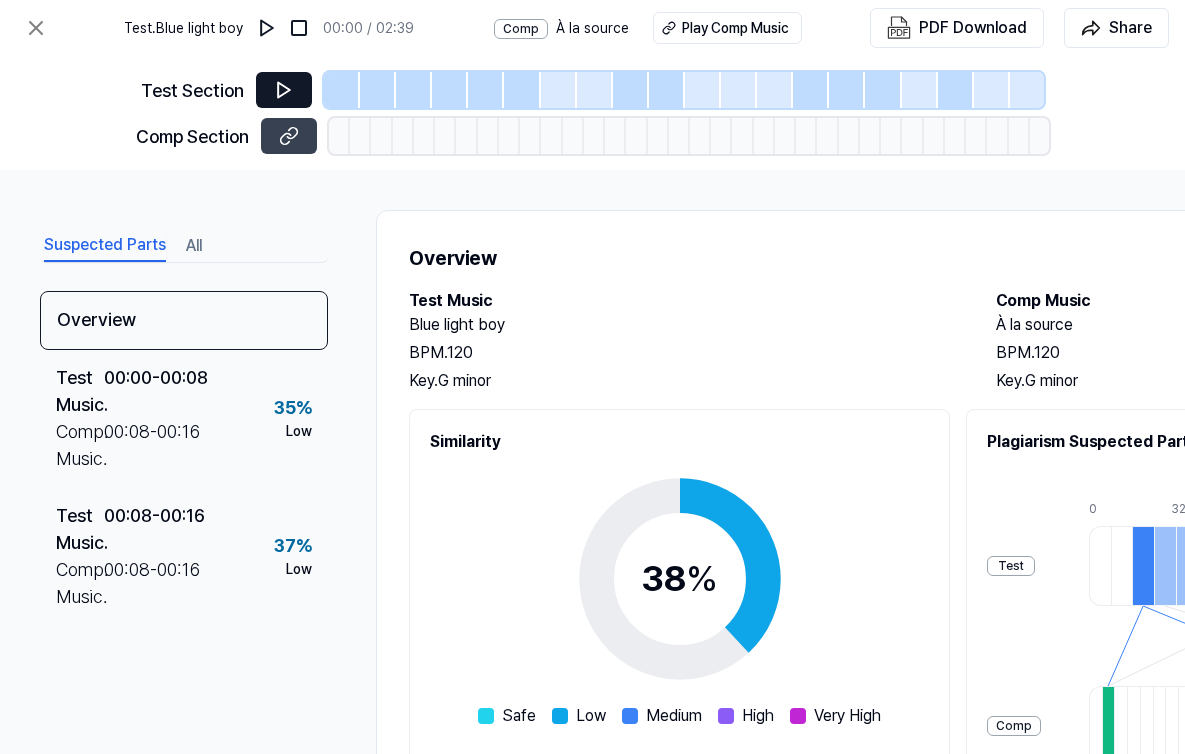 click at bounding box center [284, 90] 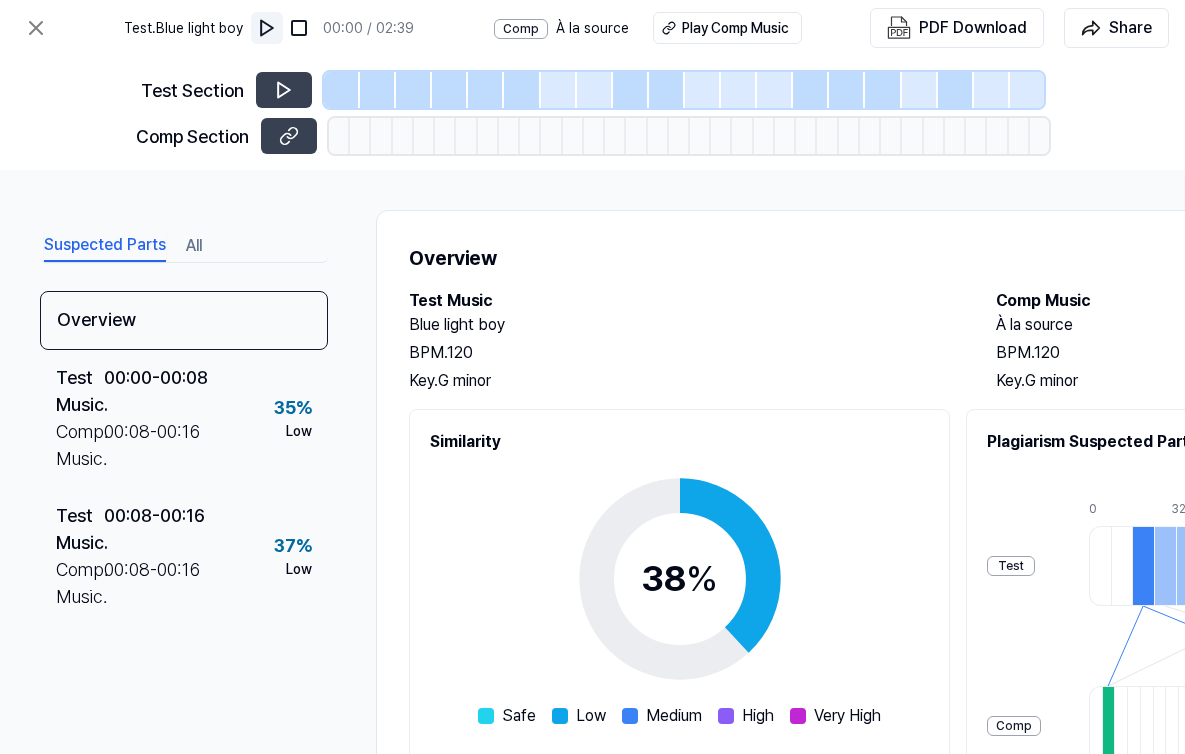 click at bounding box center (267, 28) 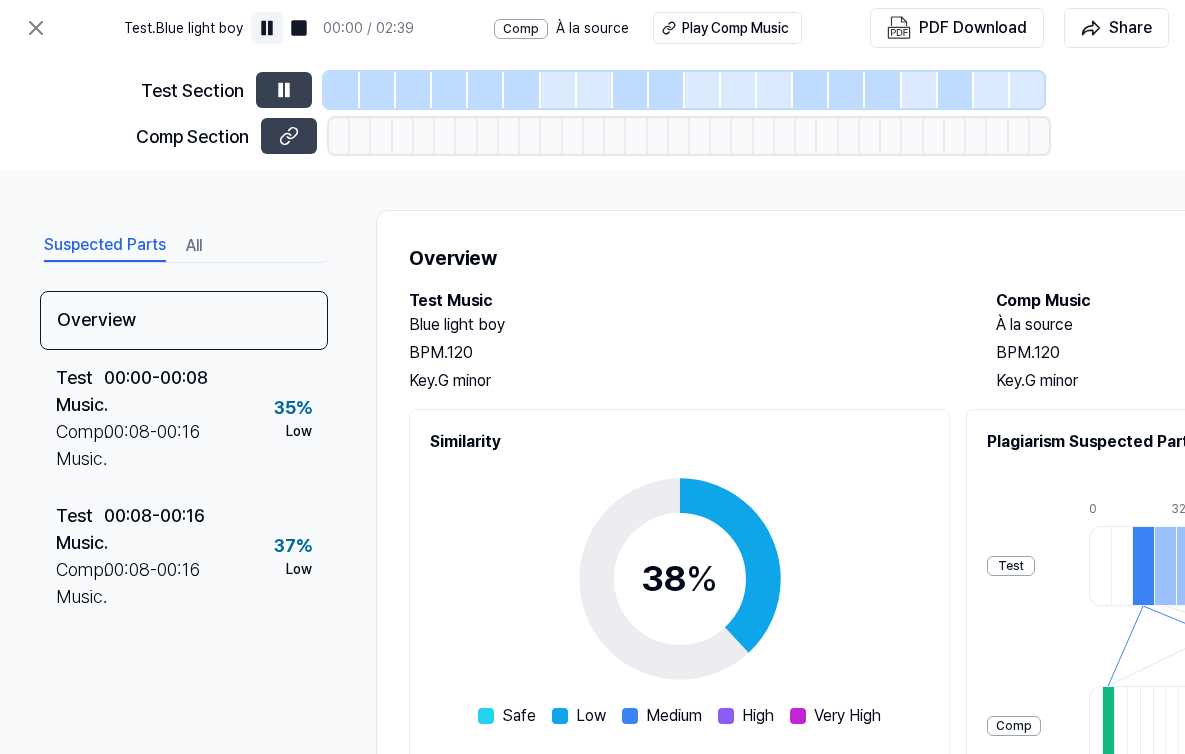 click at bounding box center (267, 28) 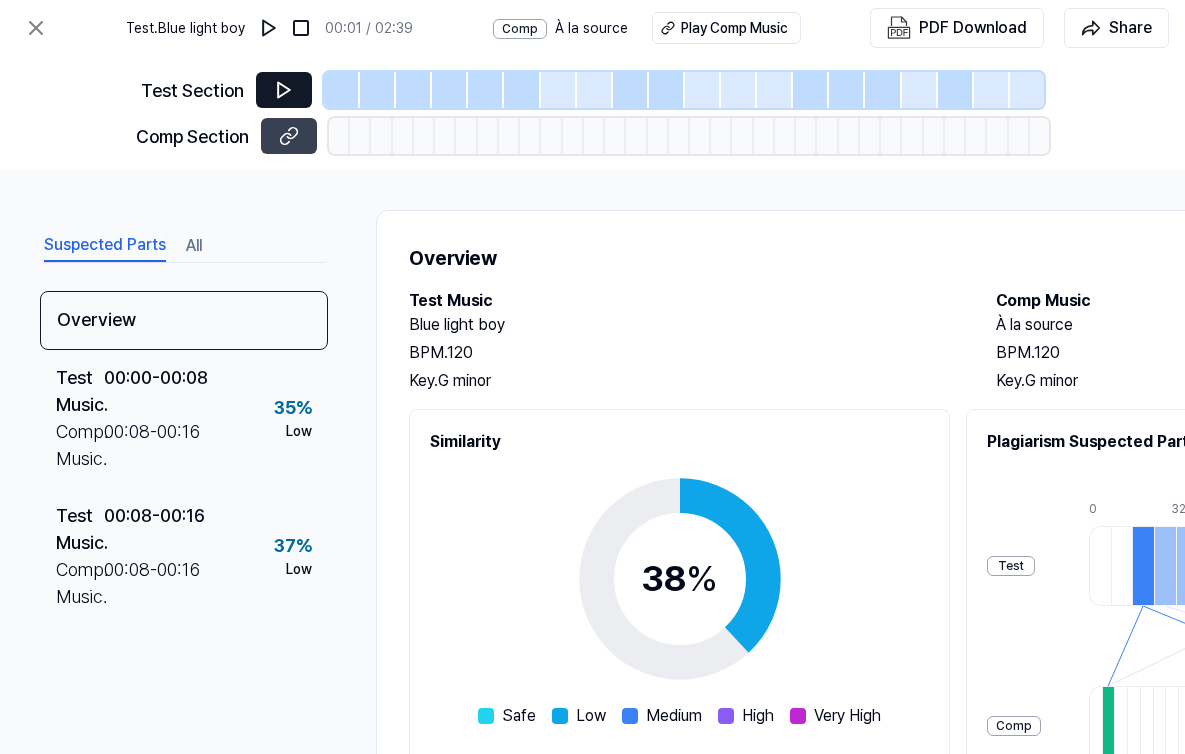 click 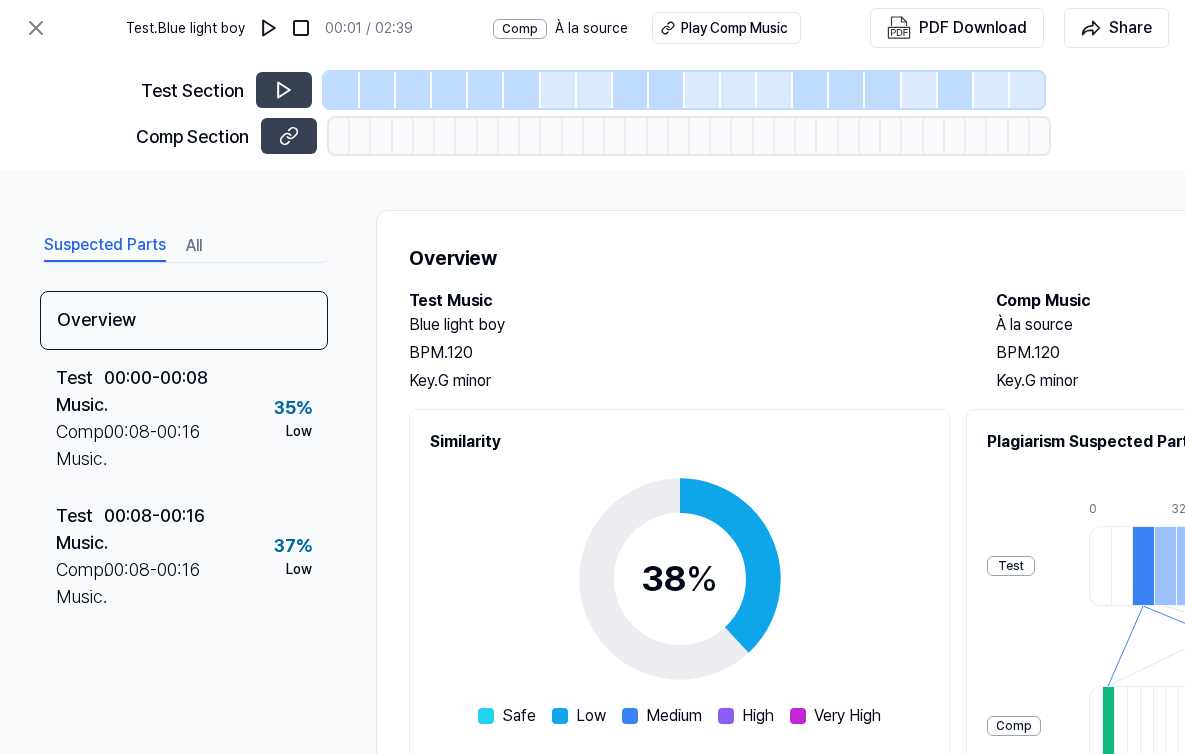 scroll, scrollTop: 310, scrollLeft: 0, axis: vertical 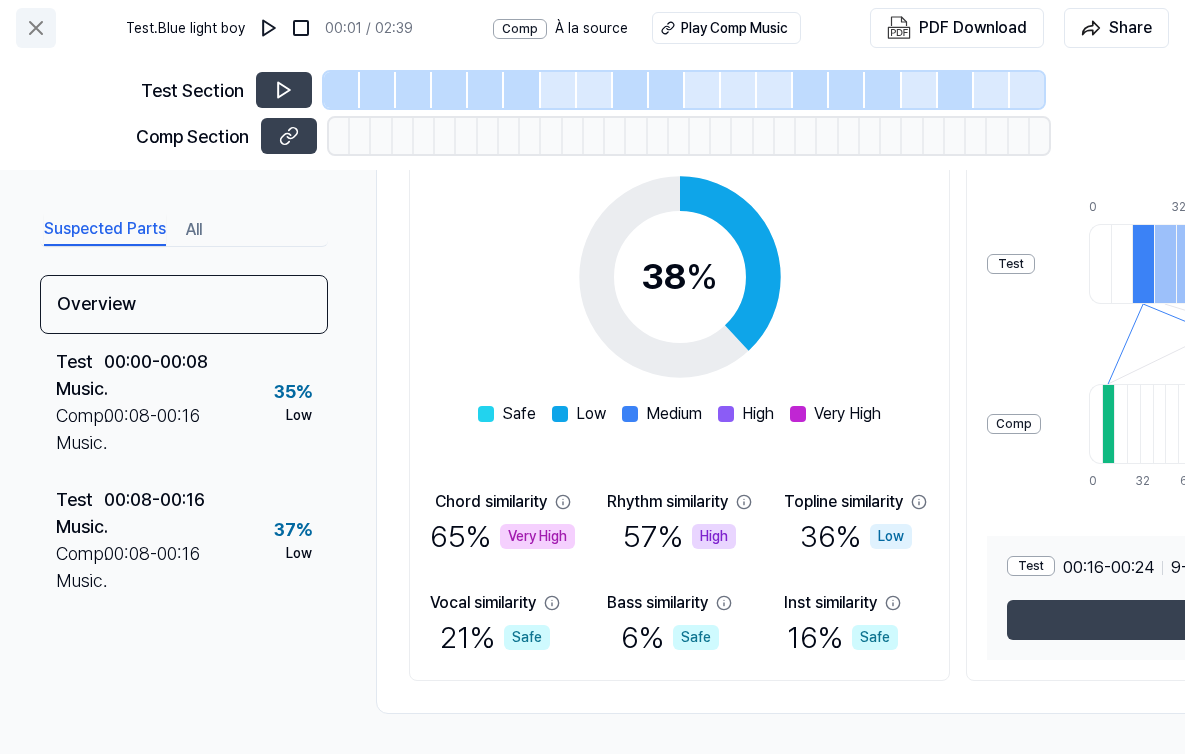 click 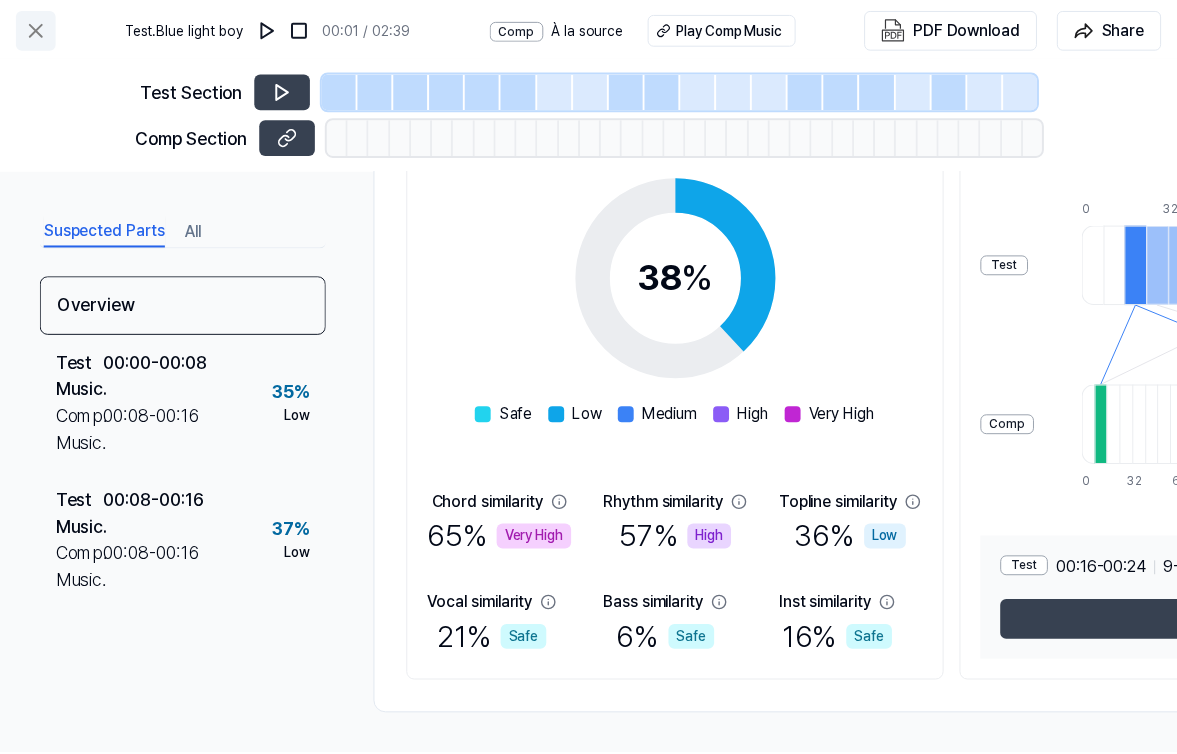 scroll, scrollTop: 307, scrollLeft: 0, axis: vertical 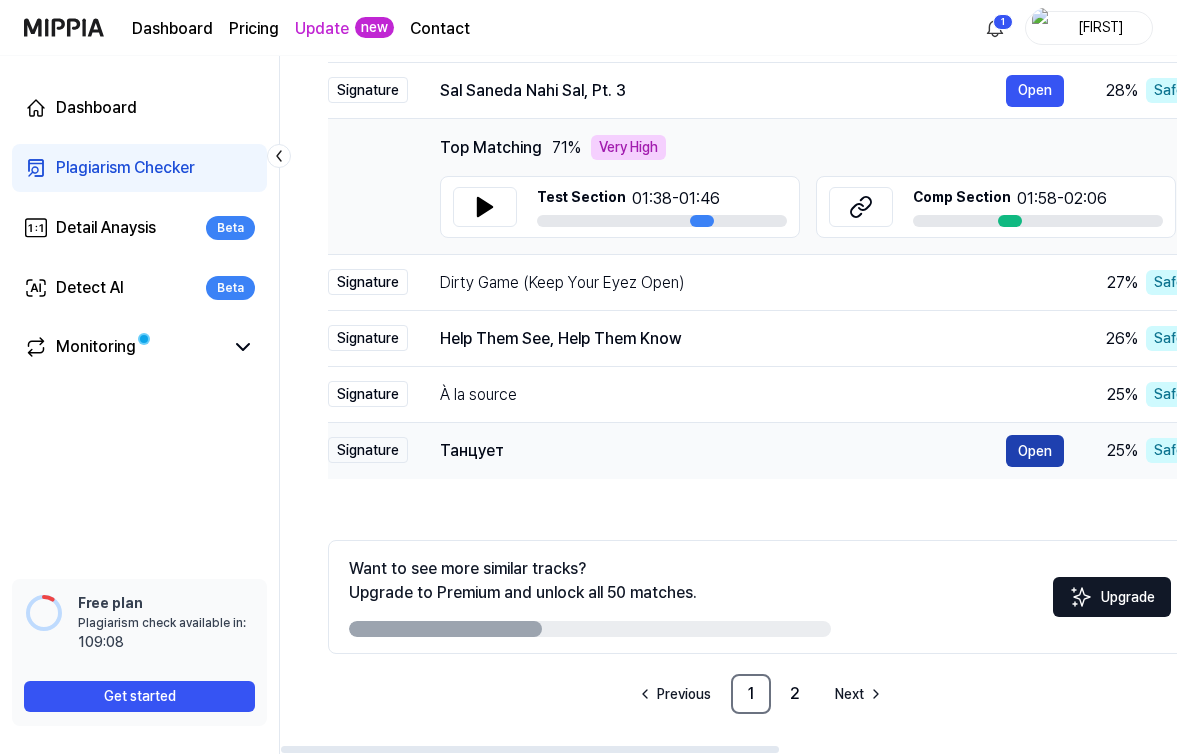click on "Open" at bounding box center (1035, 451) 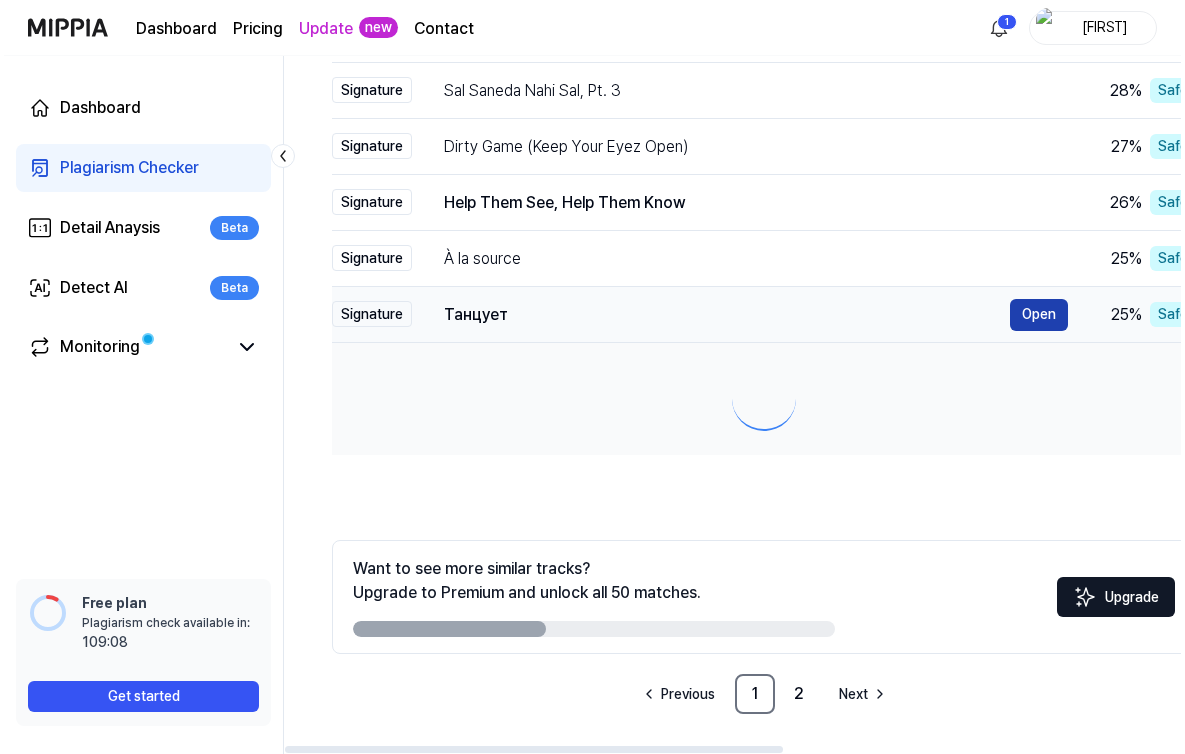 scroll, scrollTop: 0, scrollLeft: 0, axis: both 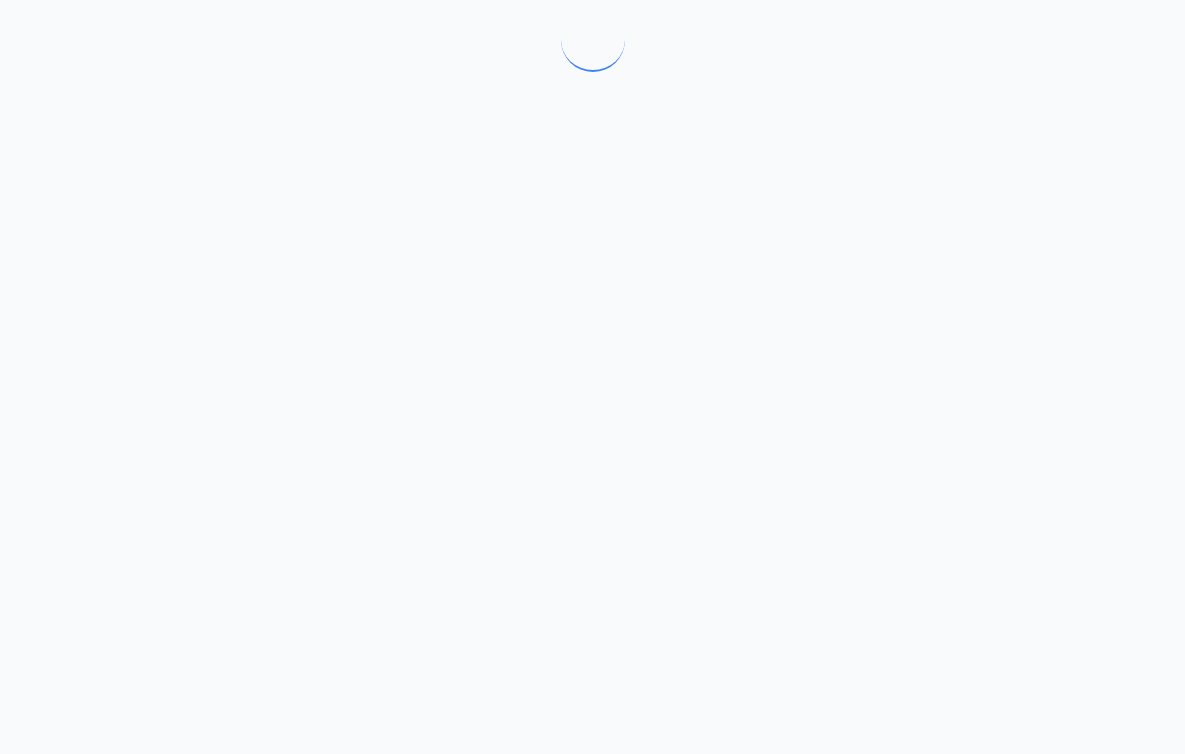 click at bounding box center (592, 377) 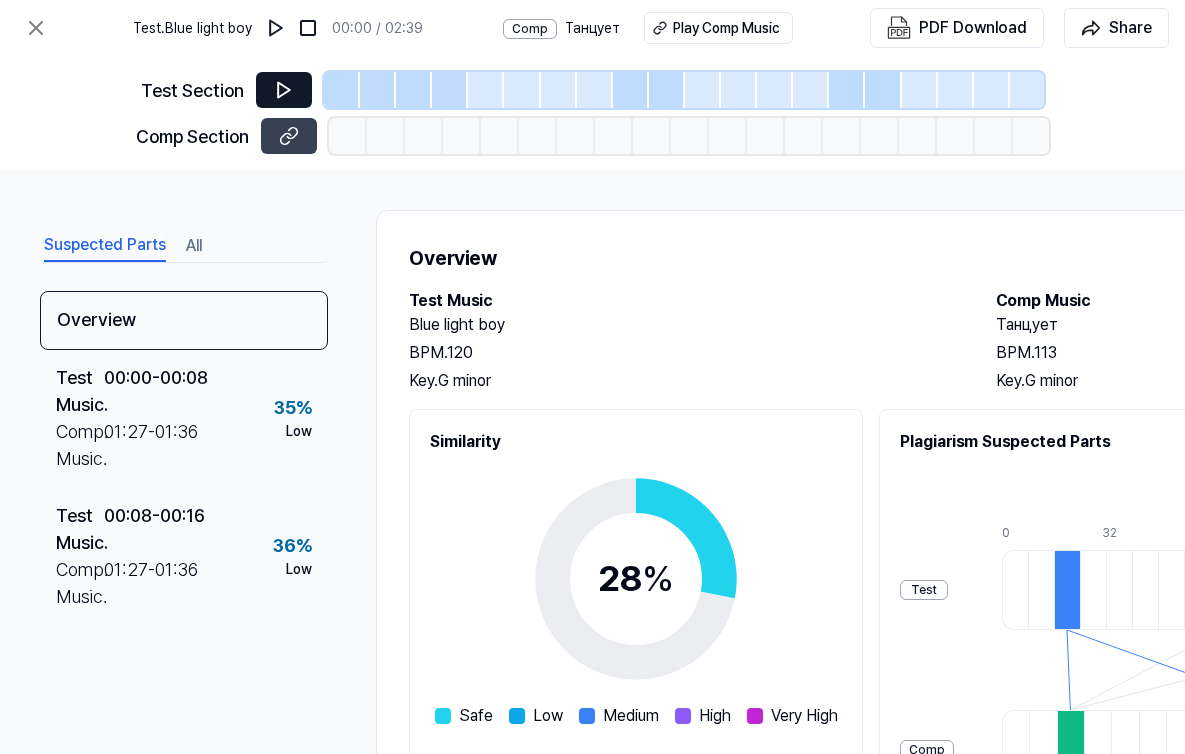 click 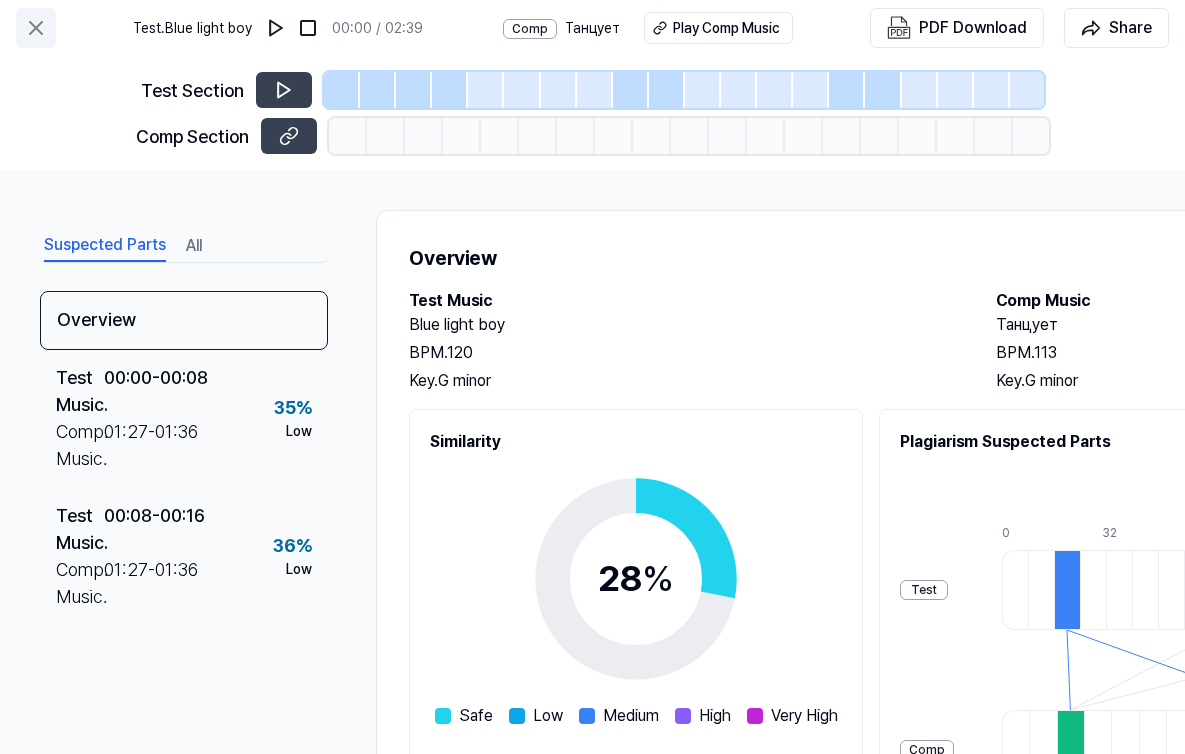 click 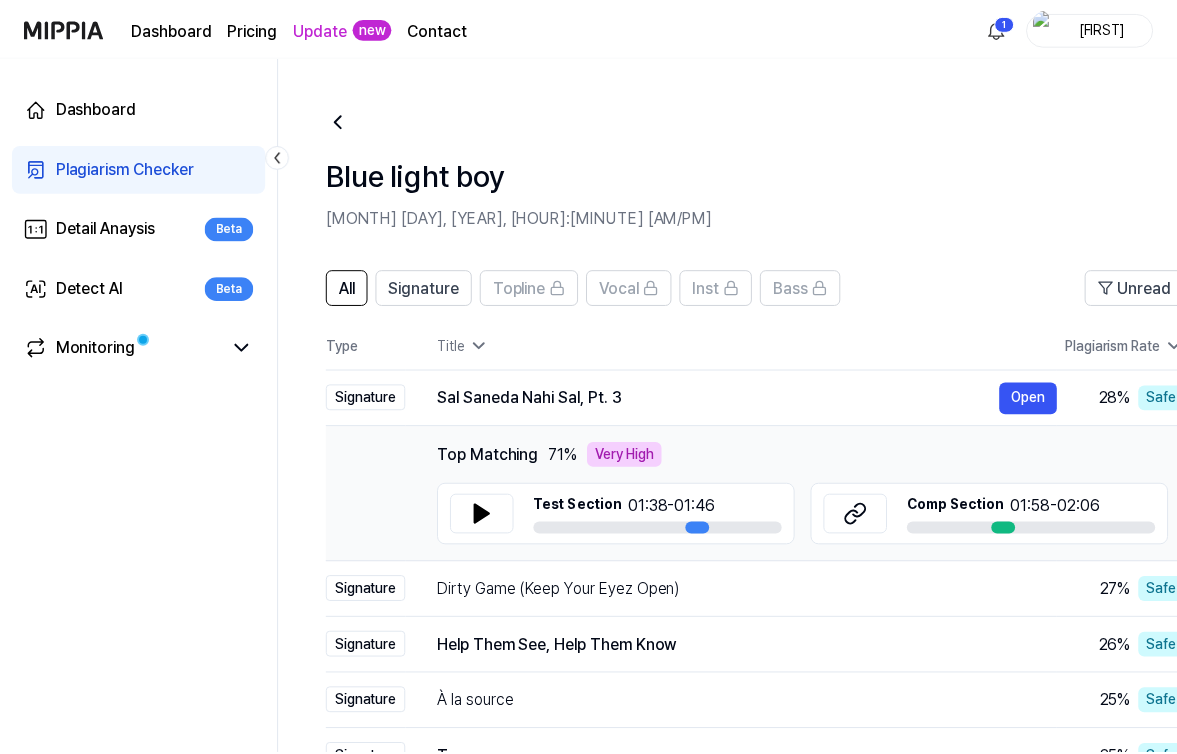 scroll, scrollTop: 307, scrollLeft: 0, axis: vertical 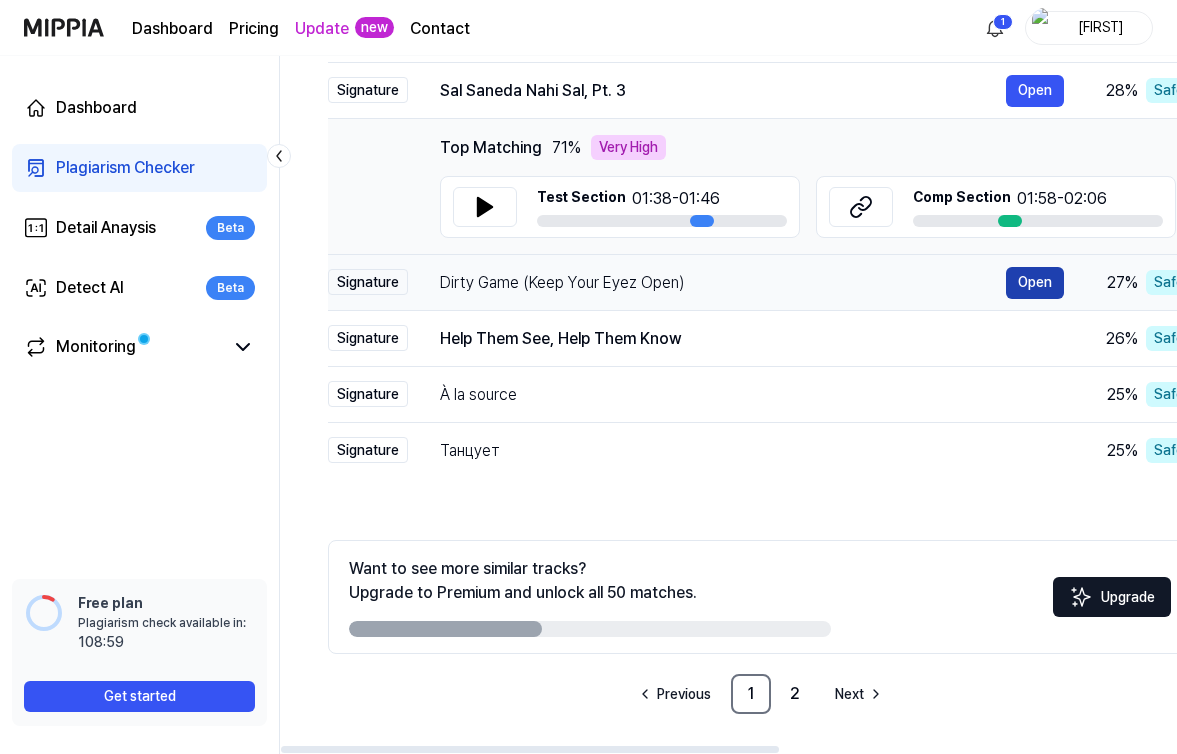 click on "Open" at bounding box center (1035, 283) 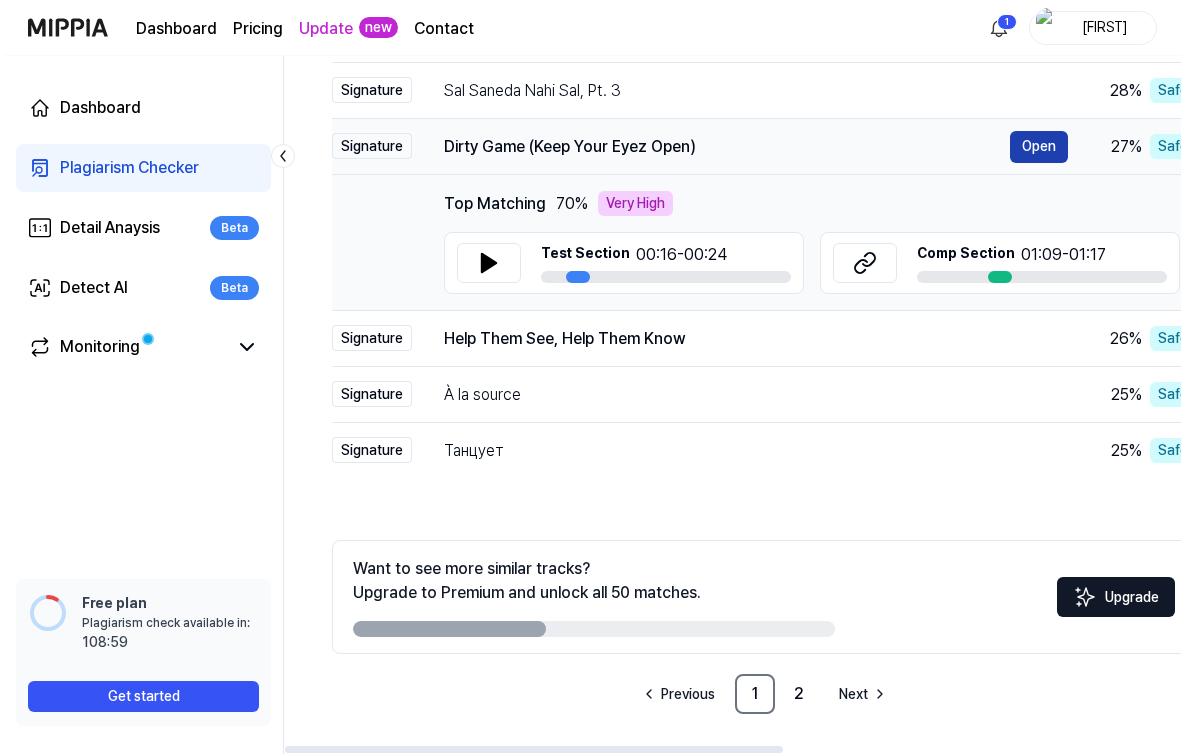 scroll, scrollTop: 0, scrollLeft: 0, axis: both 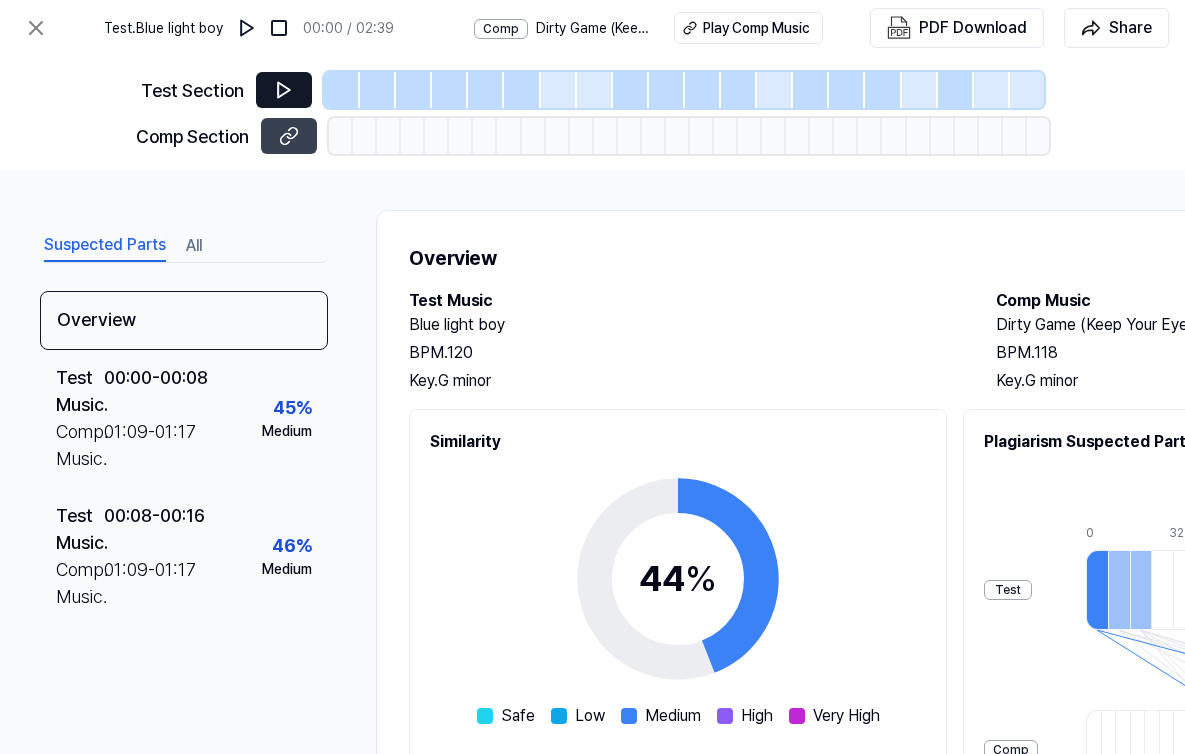 click at bounding box center (284, 90) 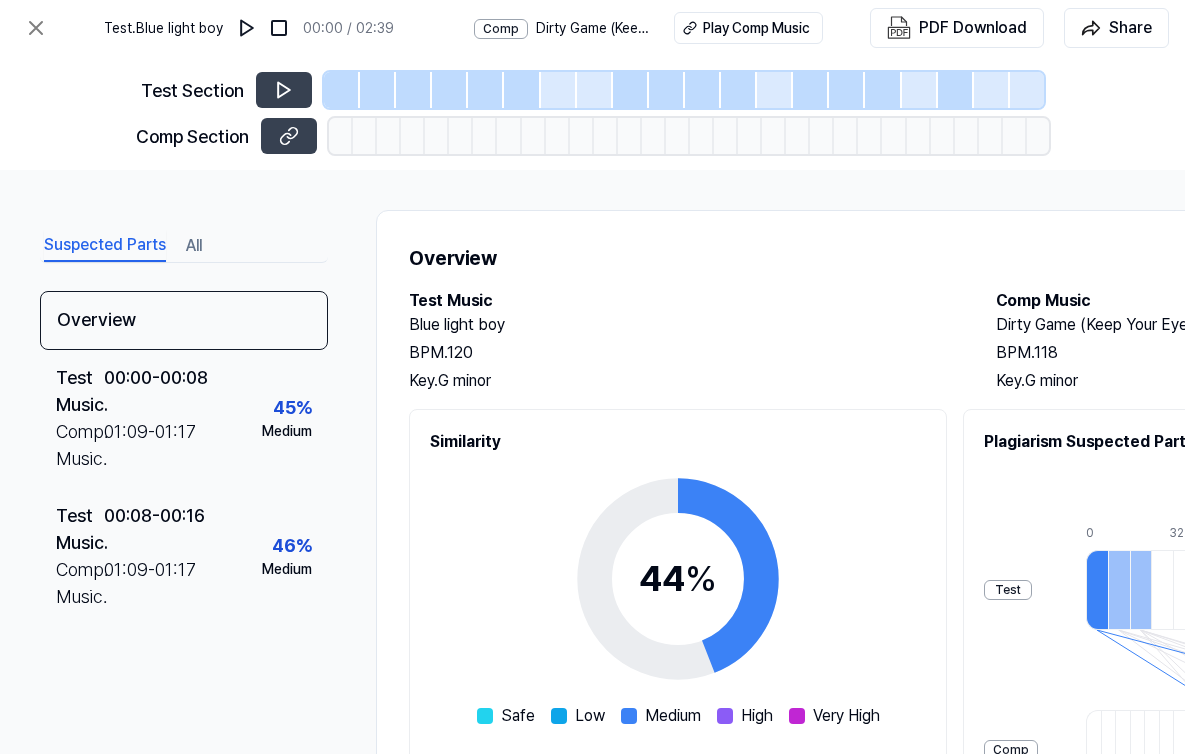 click at bounding box center [342, 90] 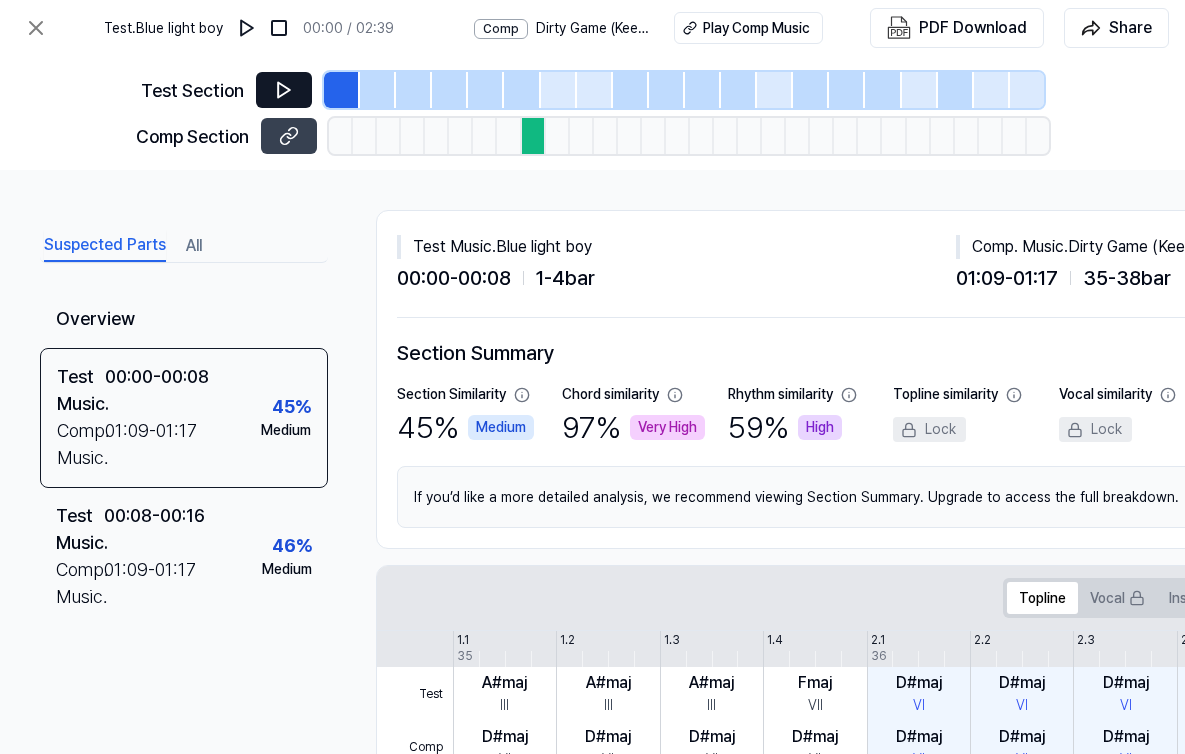 click at bounding box center [284, 90] 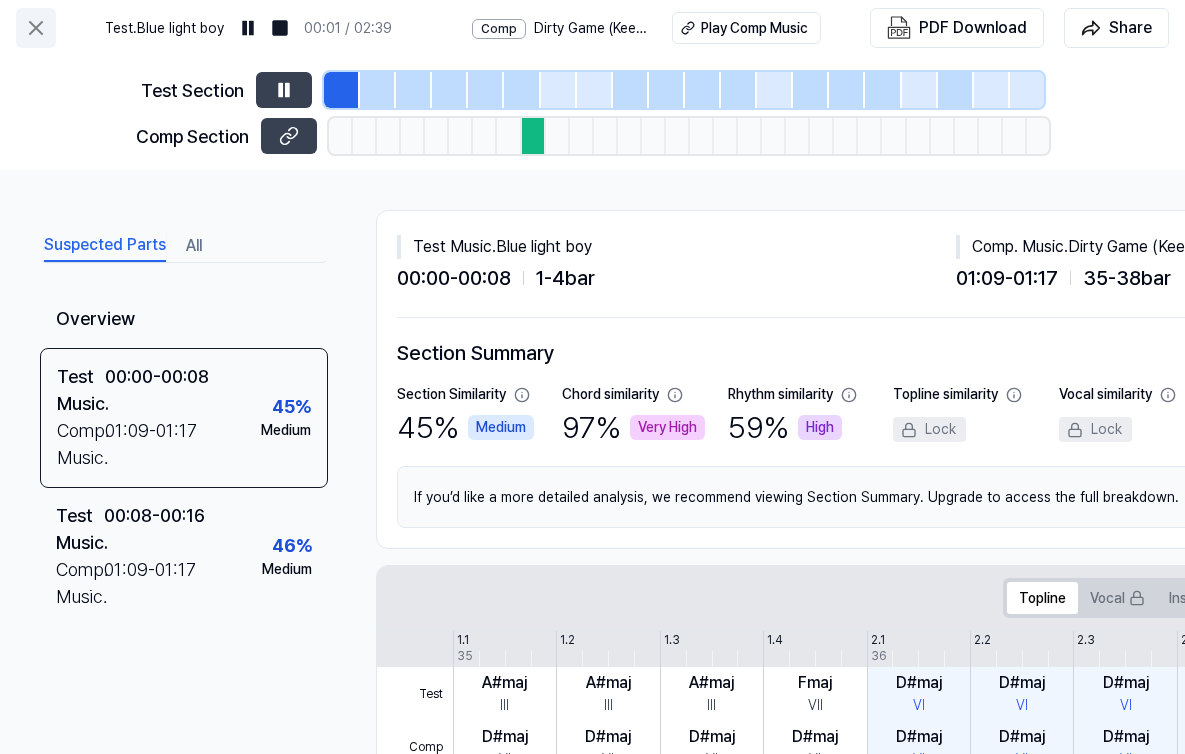 click 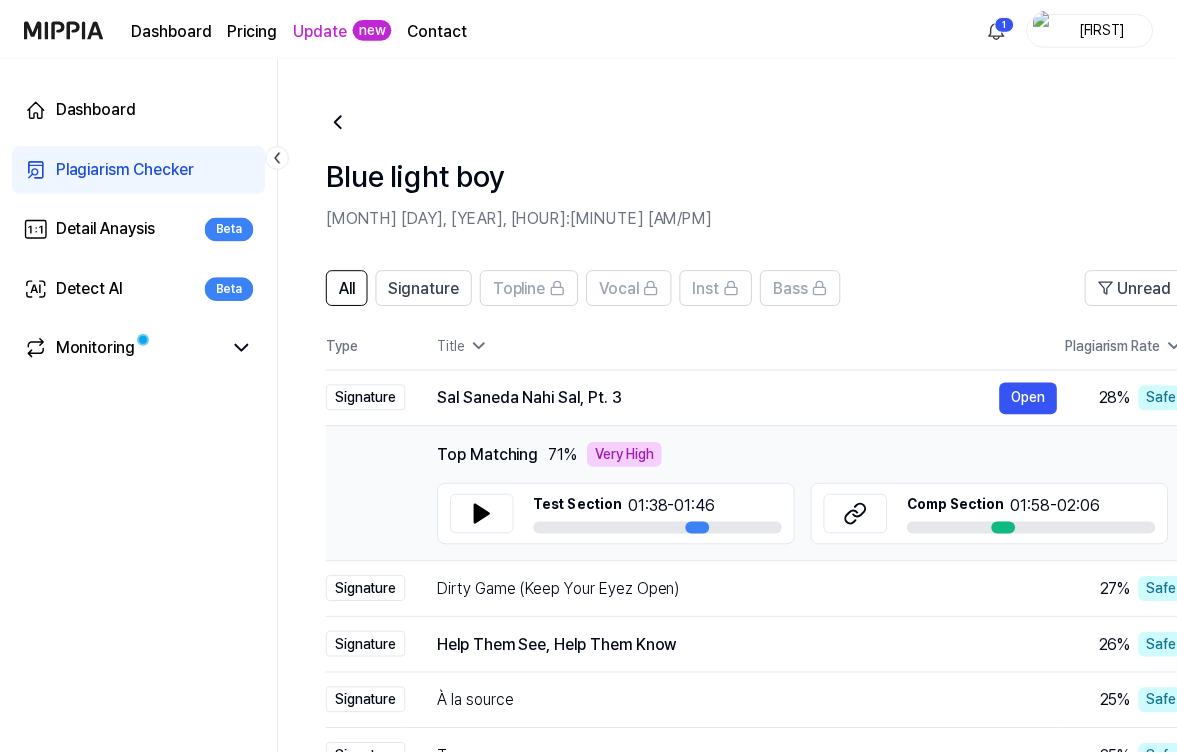 scroll, scrollTop: 307, scrollLeft: 0, axis: vertical 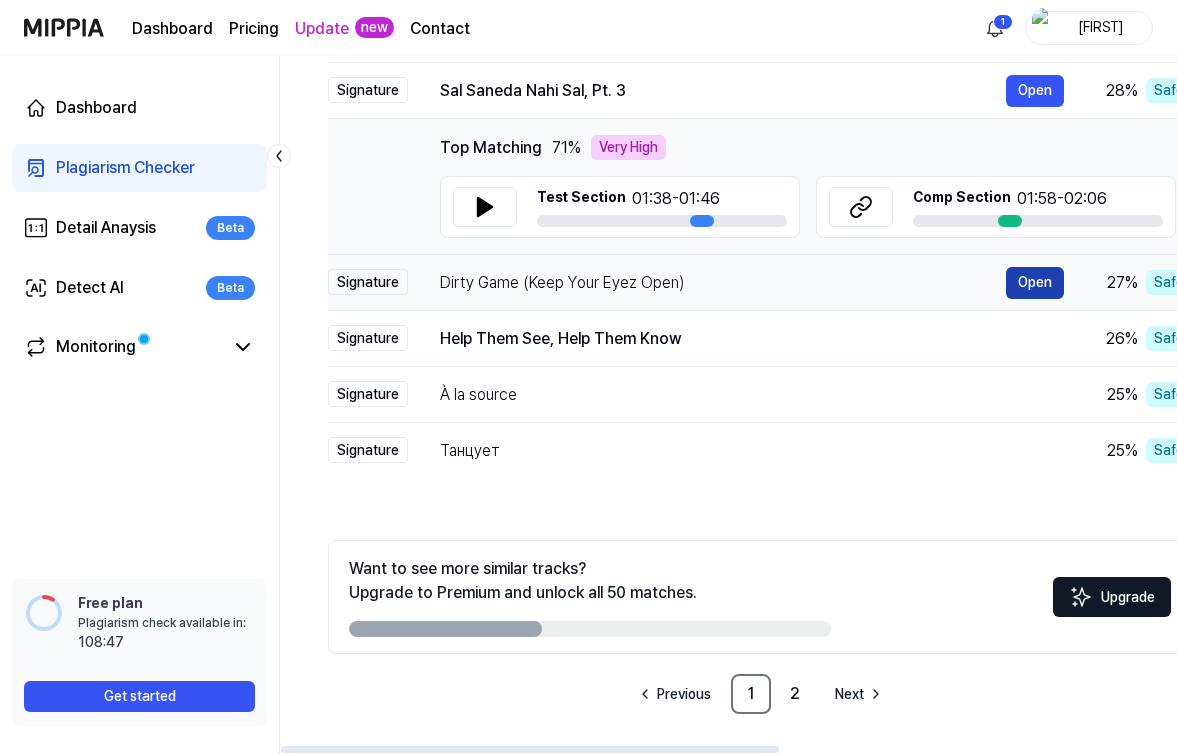 click on "Open" at bounding box center [1035, 283] 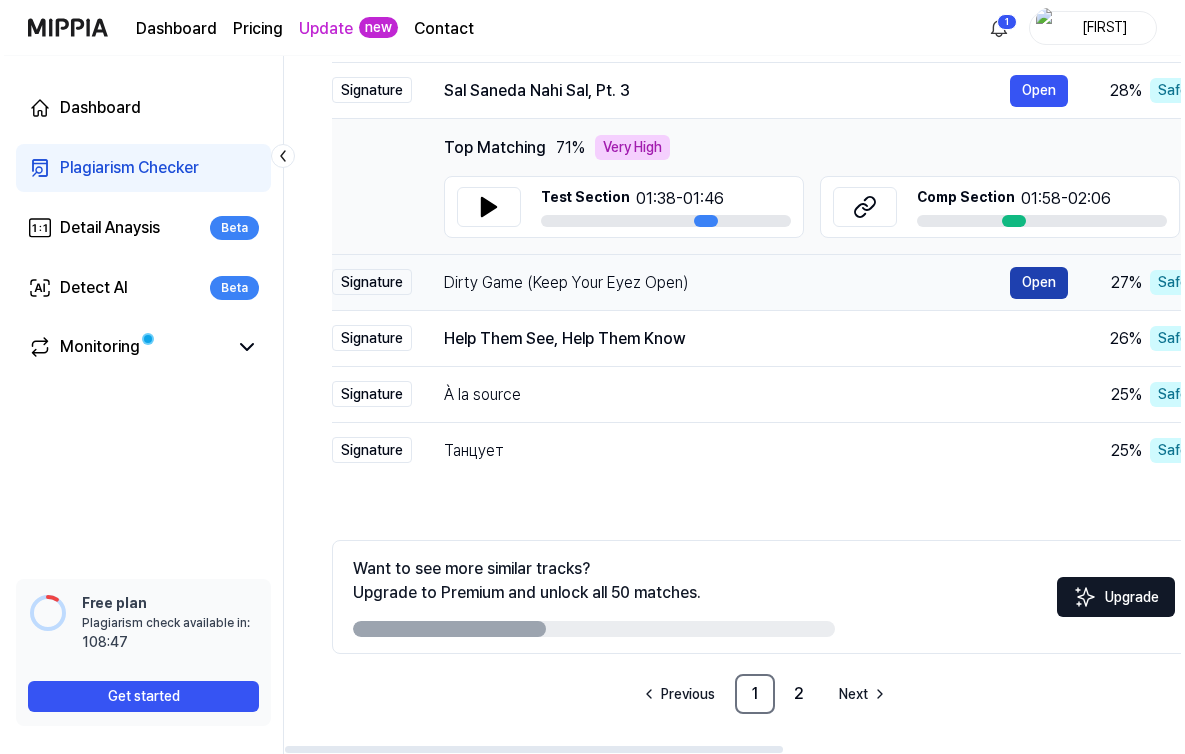 scroll, scrollTop: 0, scrollLeft: 0, axis: both 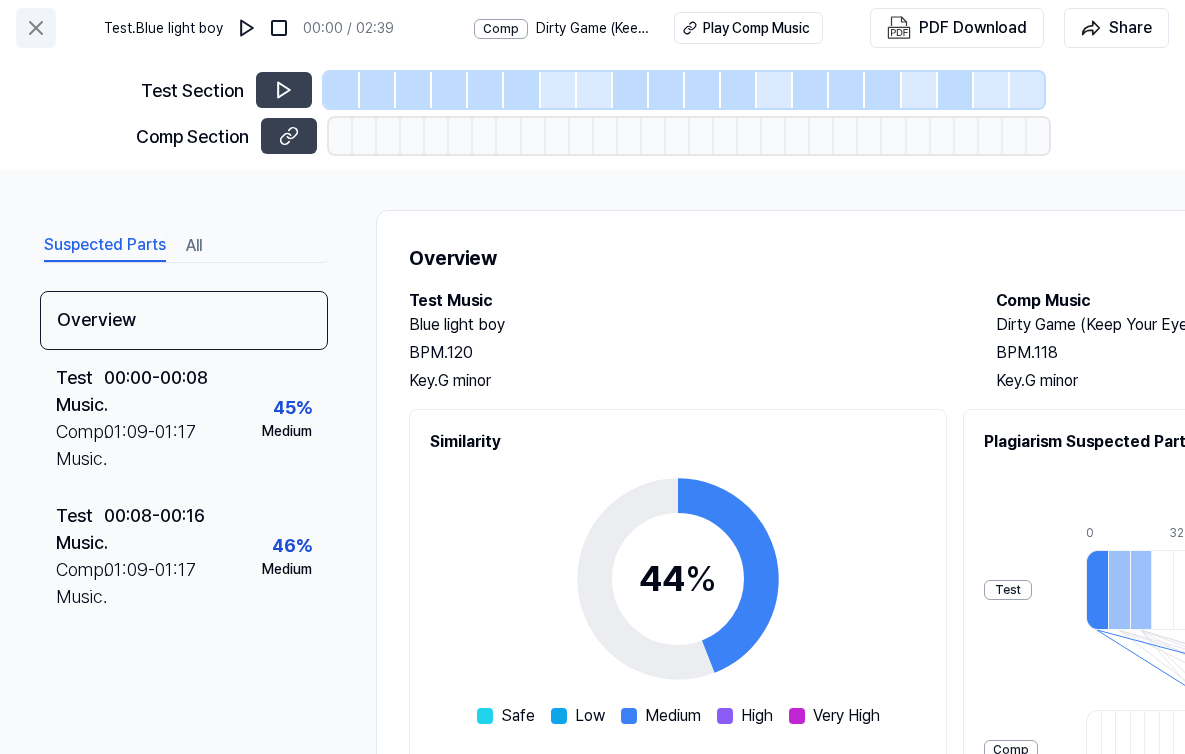 click 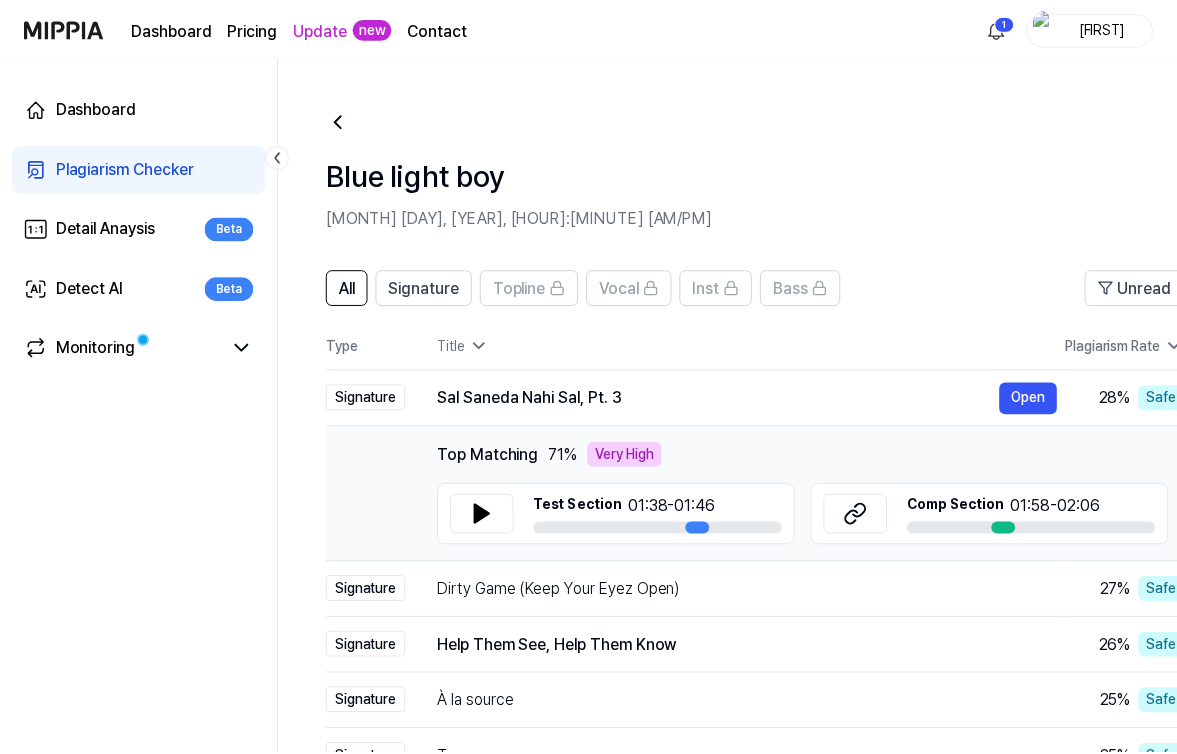 scroll, scrollTop: 307, scrollLeft: 0, axis: vertical 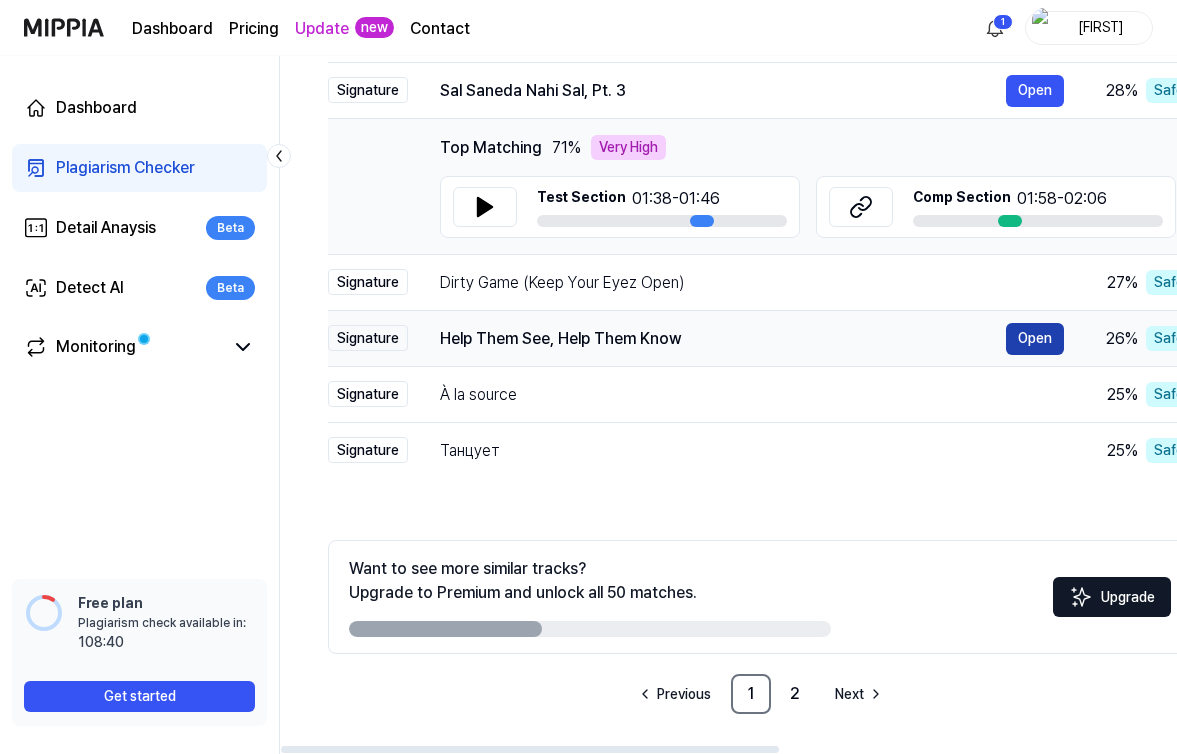 click on "Open" at bounding box center (1035, 339) 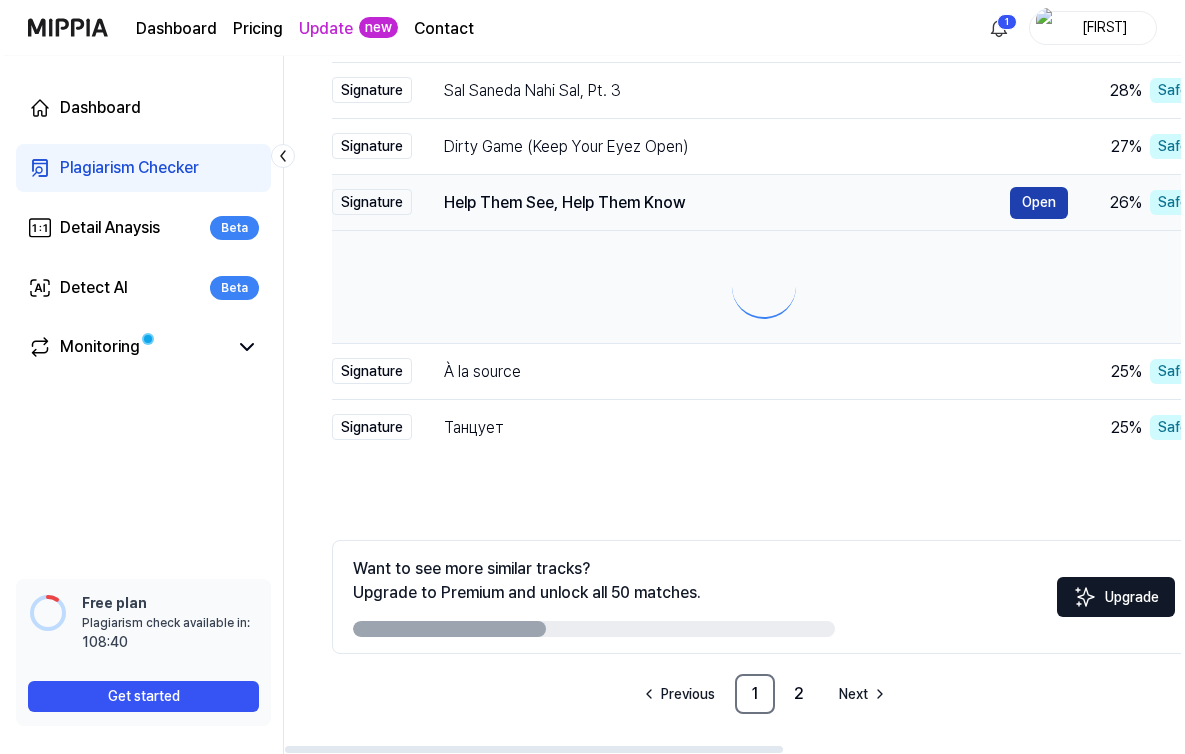 scroll, scrollTop: 0, scrollLeft: 0, axis: both 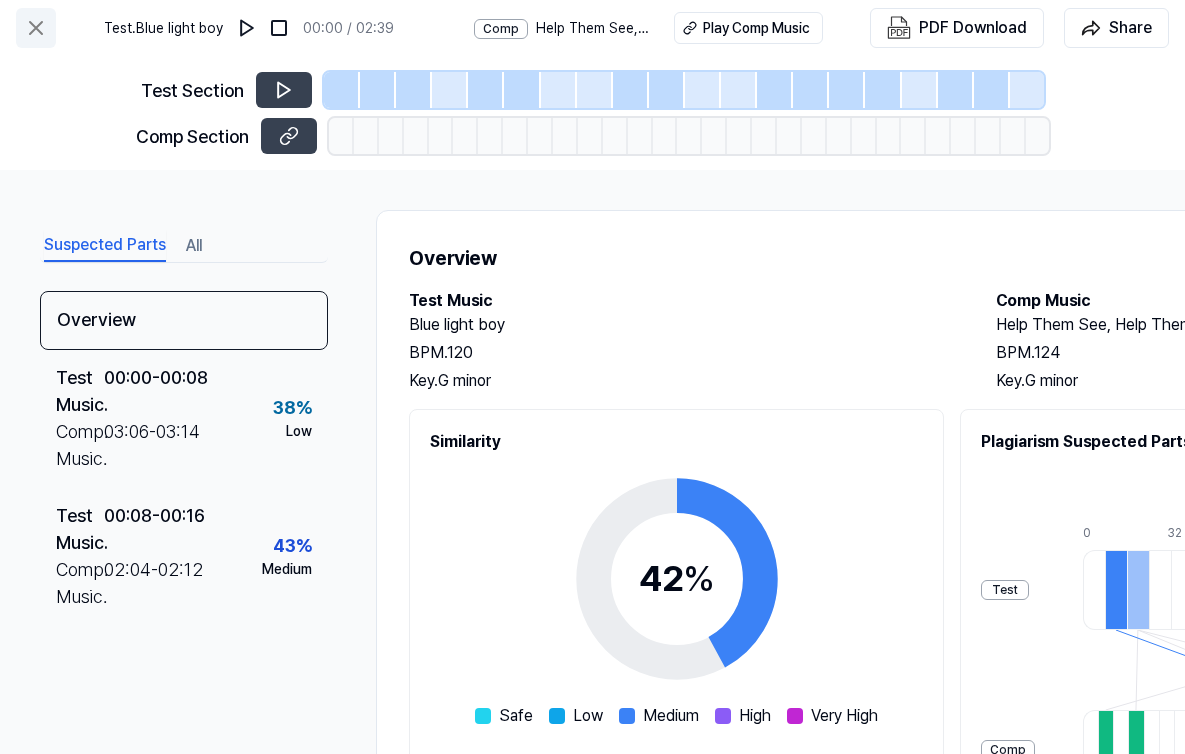 click 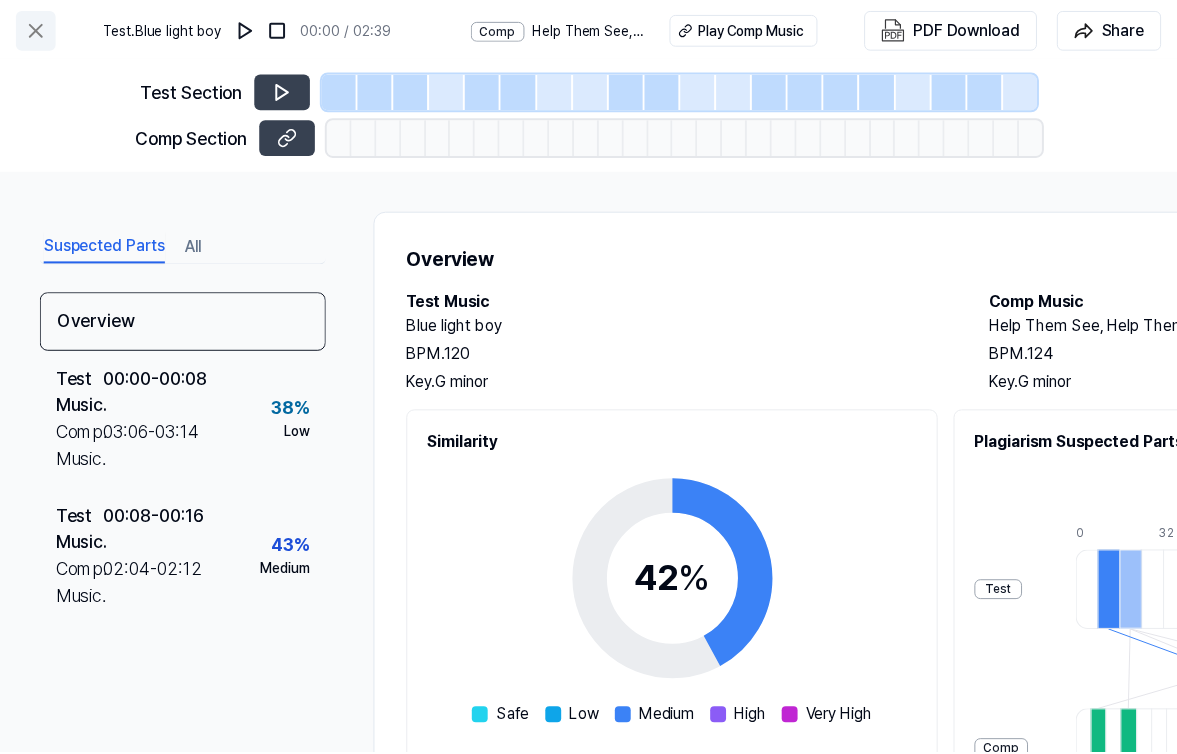 scroll, scrollTop: 307, scrollLeft: 0, axis: vertical 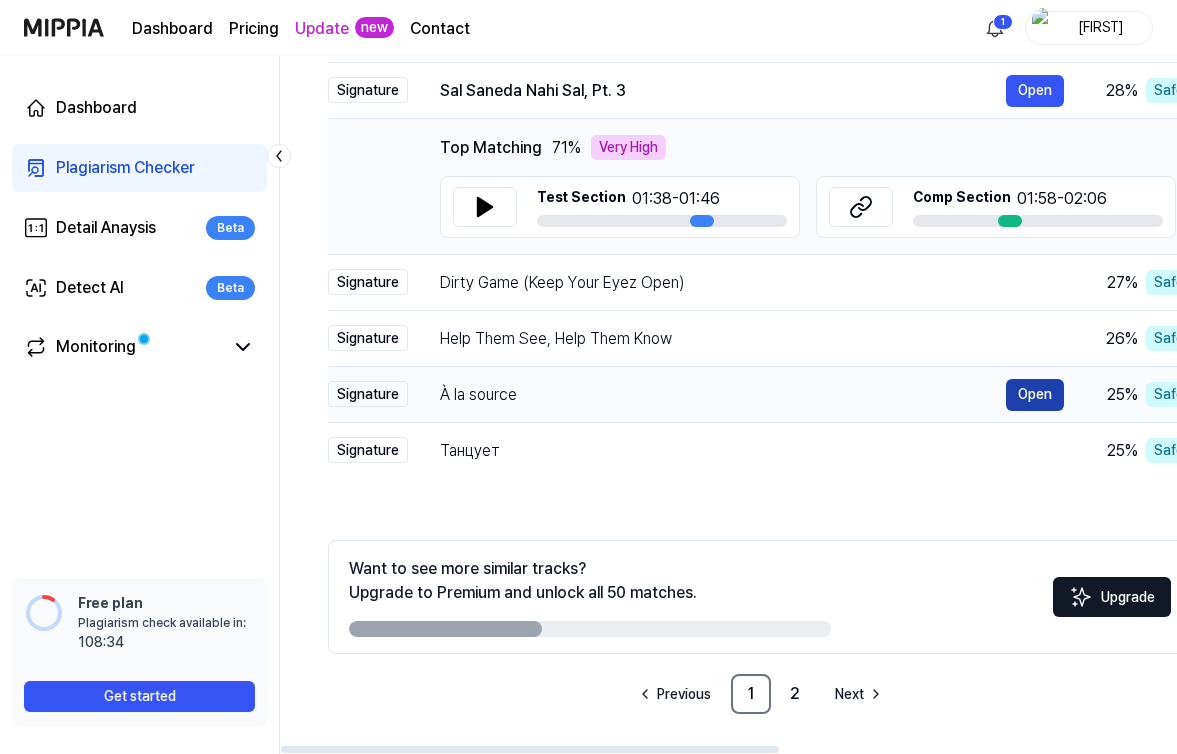 click on "Open" at bounding box center [1035, 395] 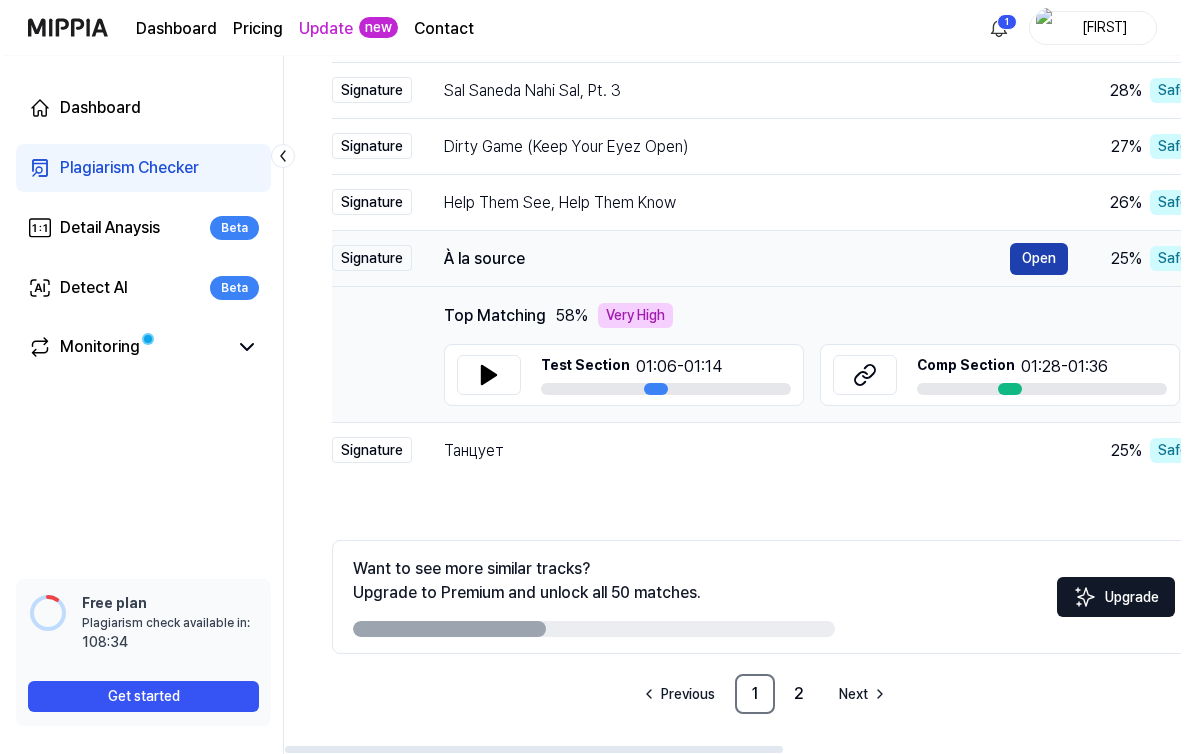 scroll, scrollTop: 0, scrollLeft: 0, axis: both 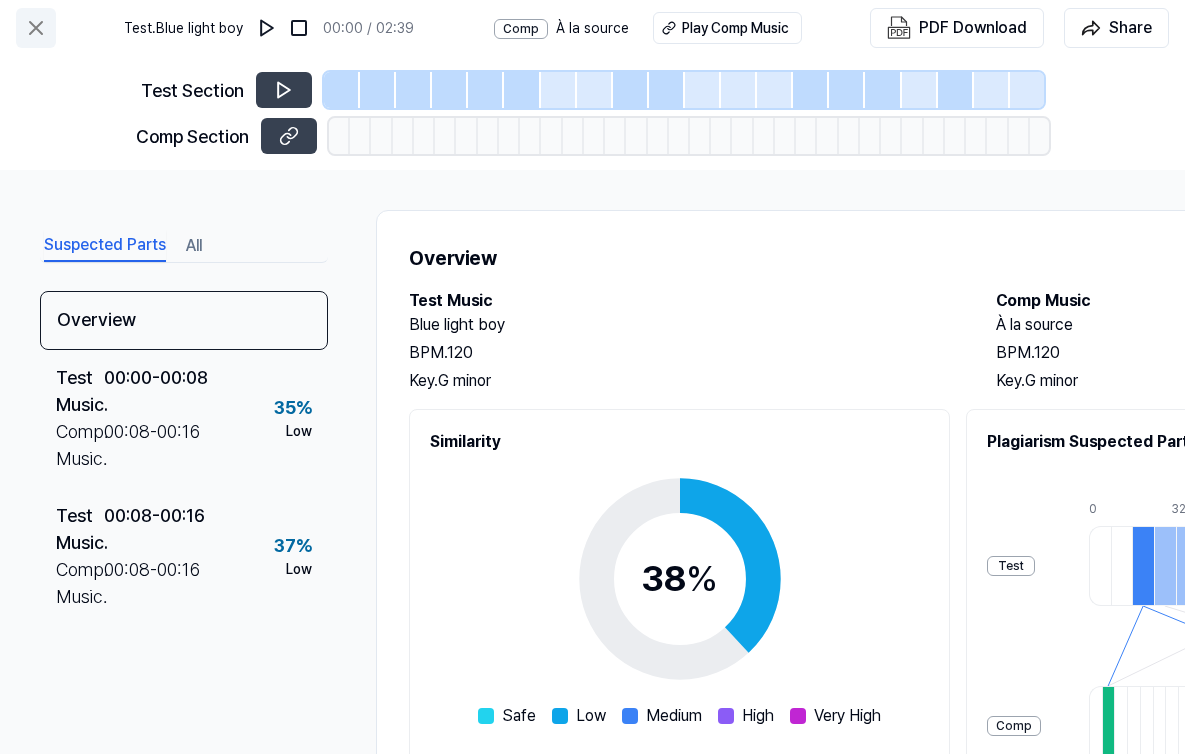click 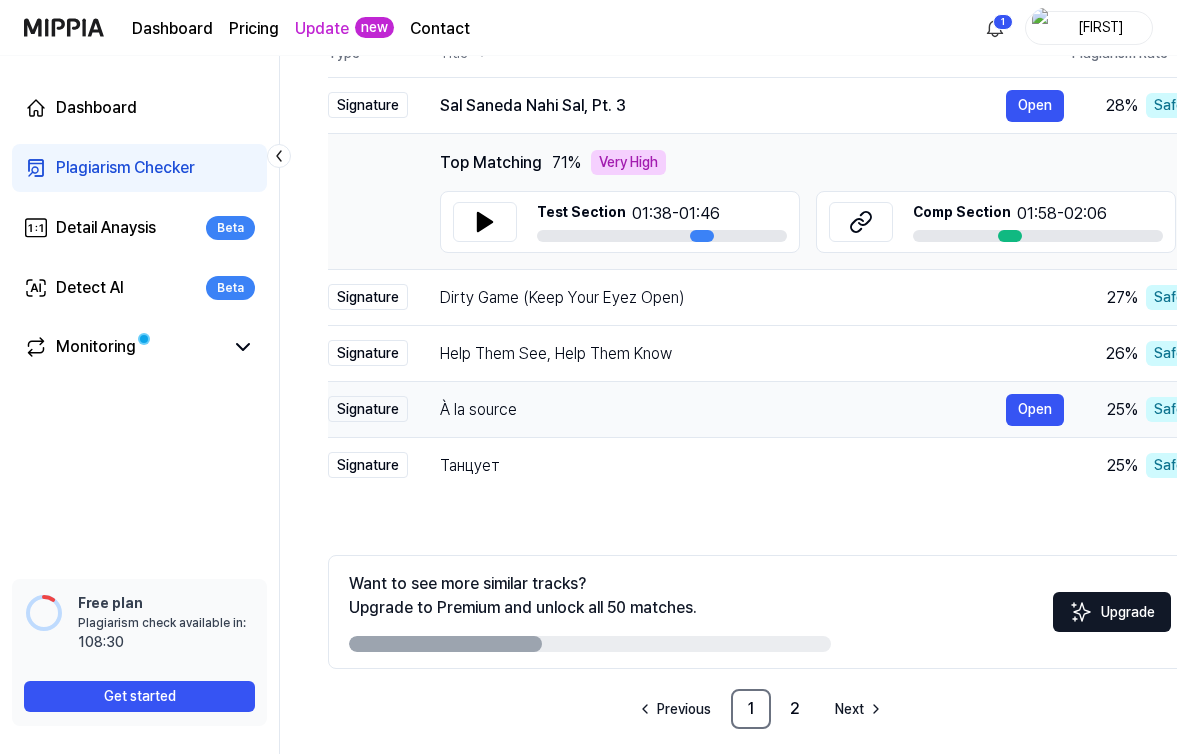 scroll, scrollTop: 307, scrollLeft: 0, axis: vertical 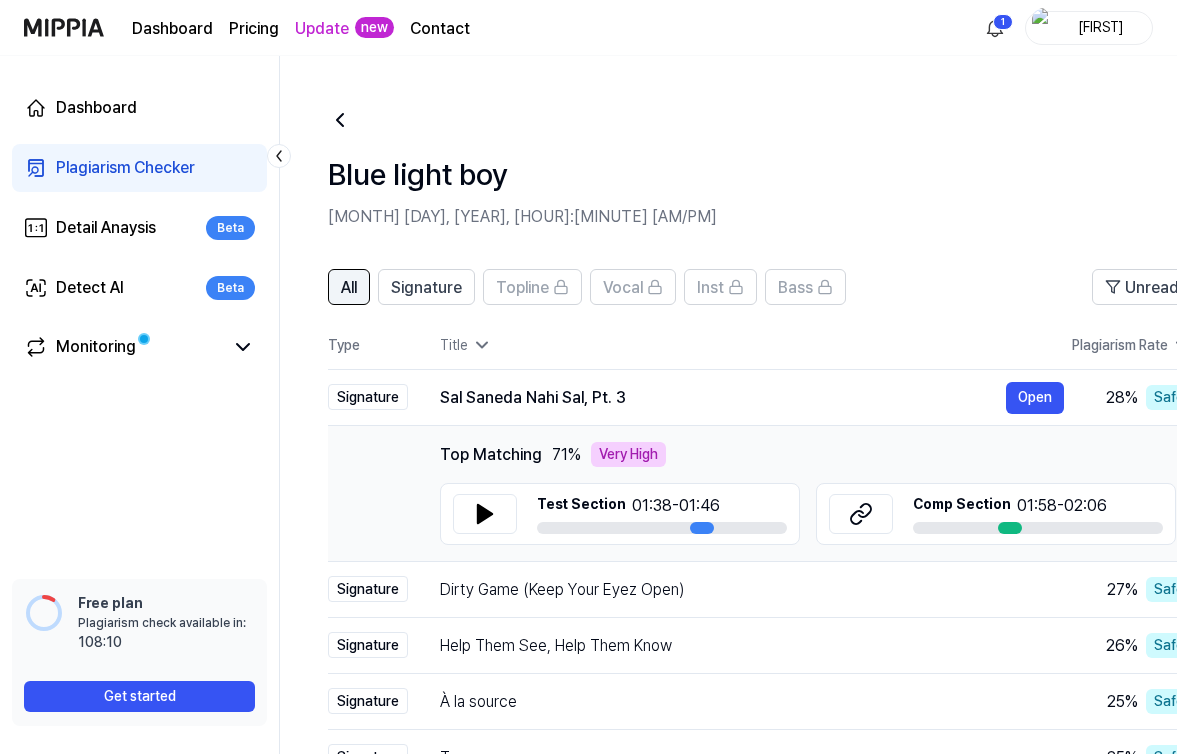 click on "All" at bounding box center [349, 287] 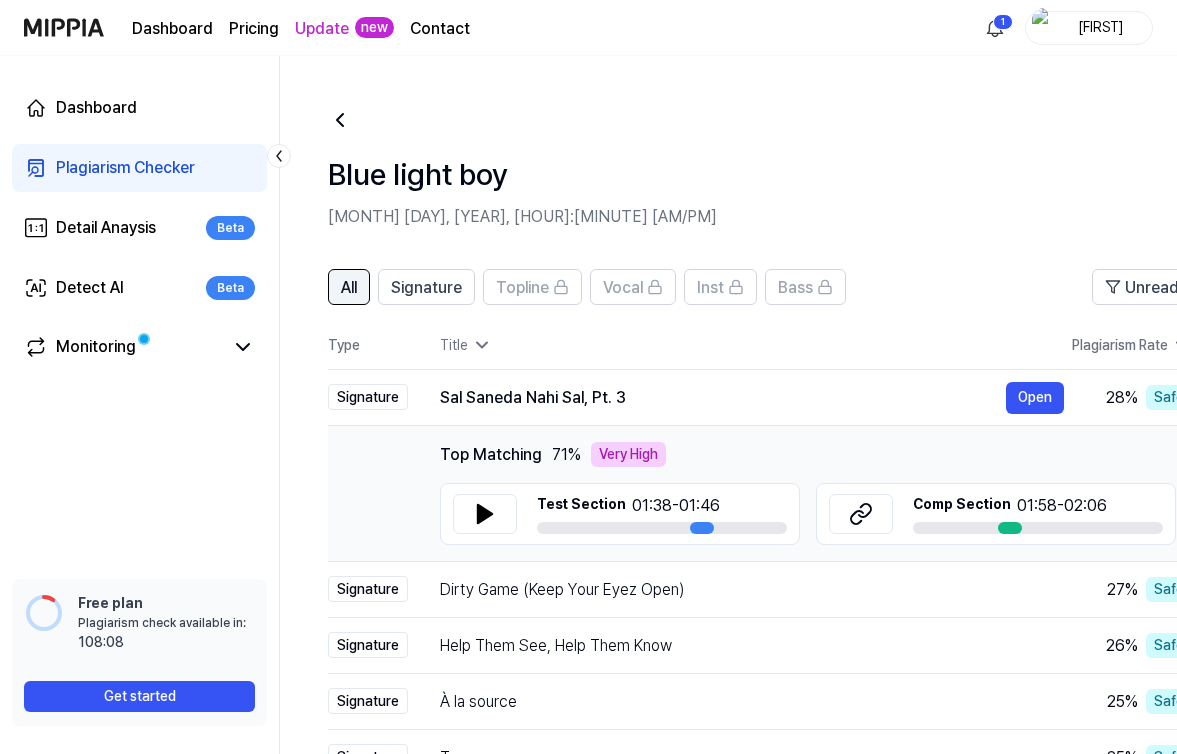 click on "All" at bounding box center (349, 288) 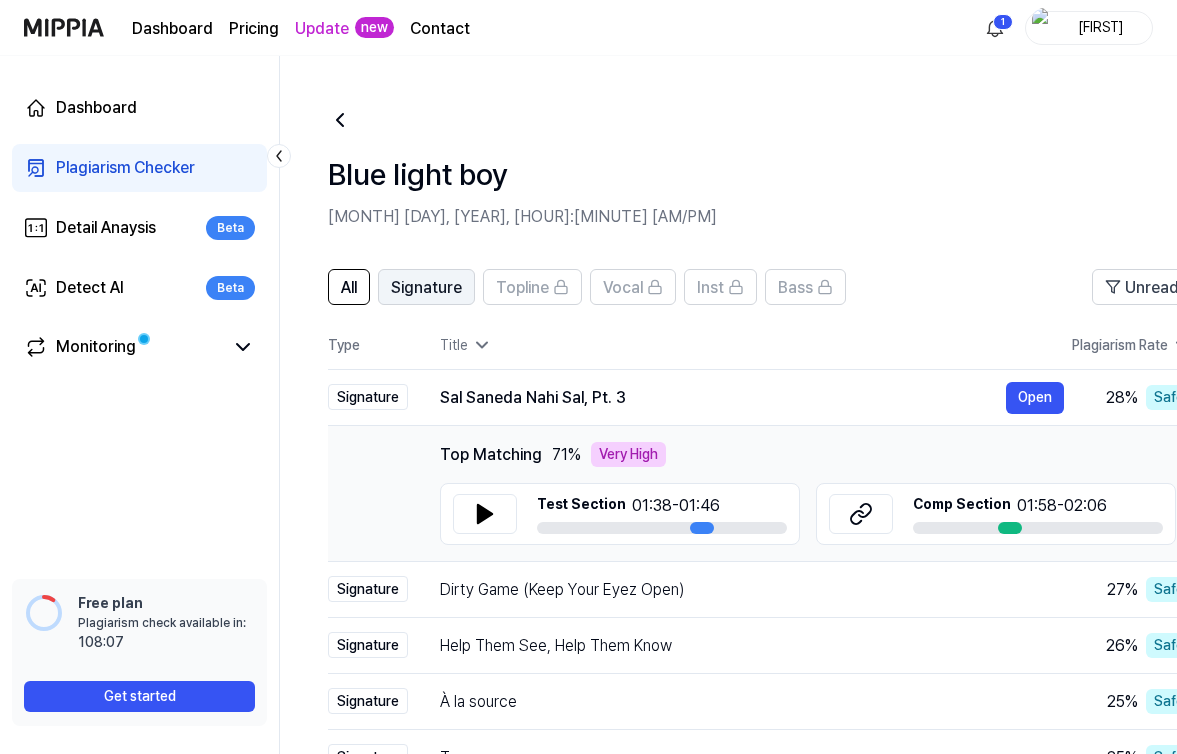 click on "Signature" at bounding box center [426, 288] 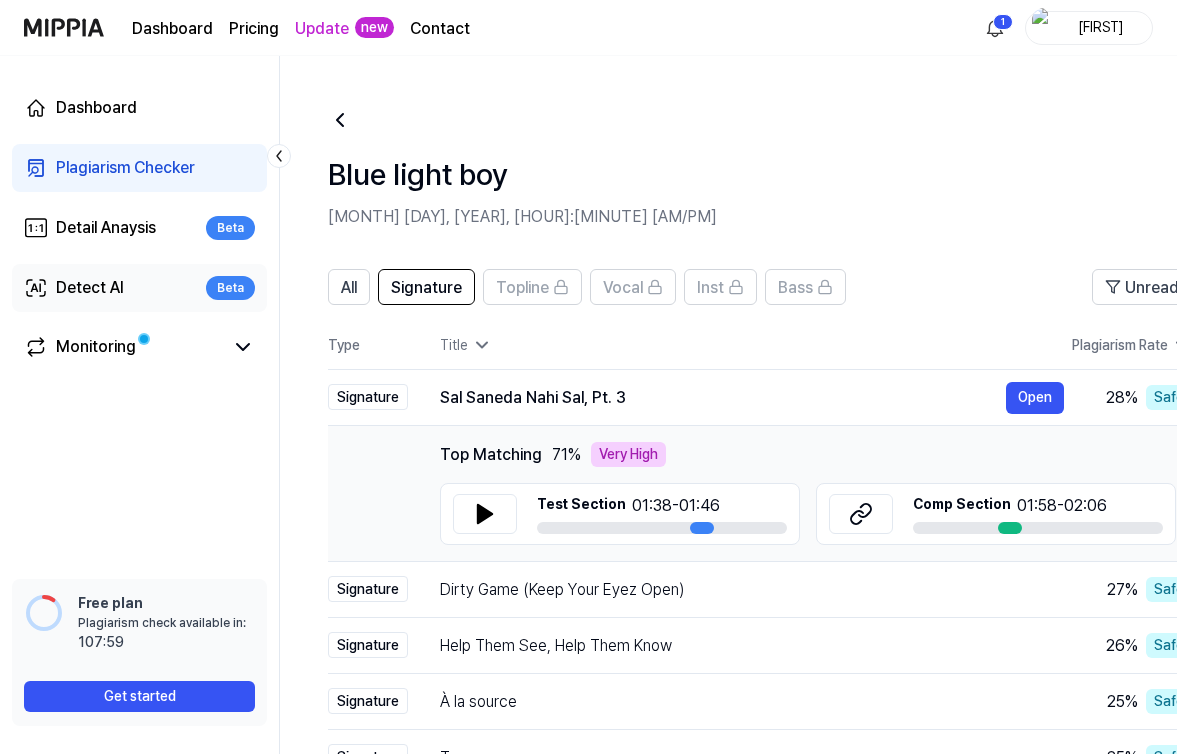 click on "Detect AI" at bounding box center [90, 288] 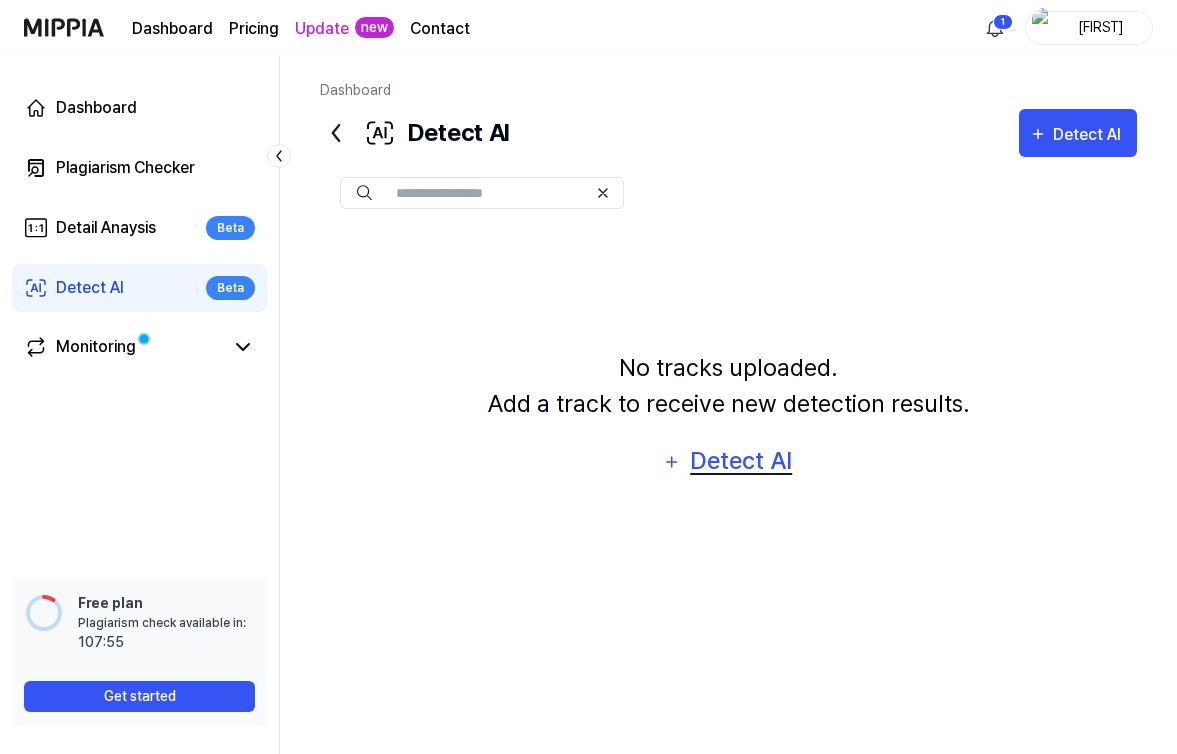 click on "Detect AI" at bounding box center (741, 461) 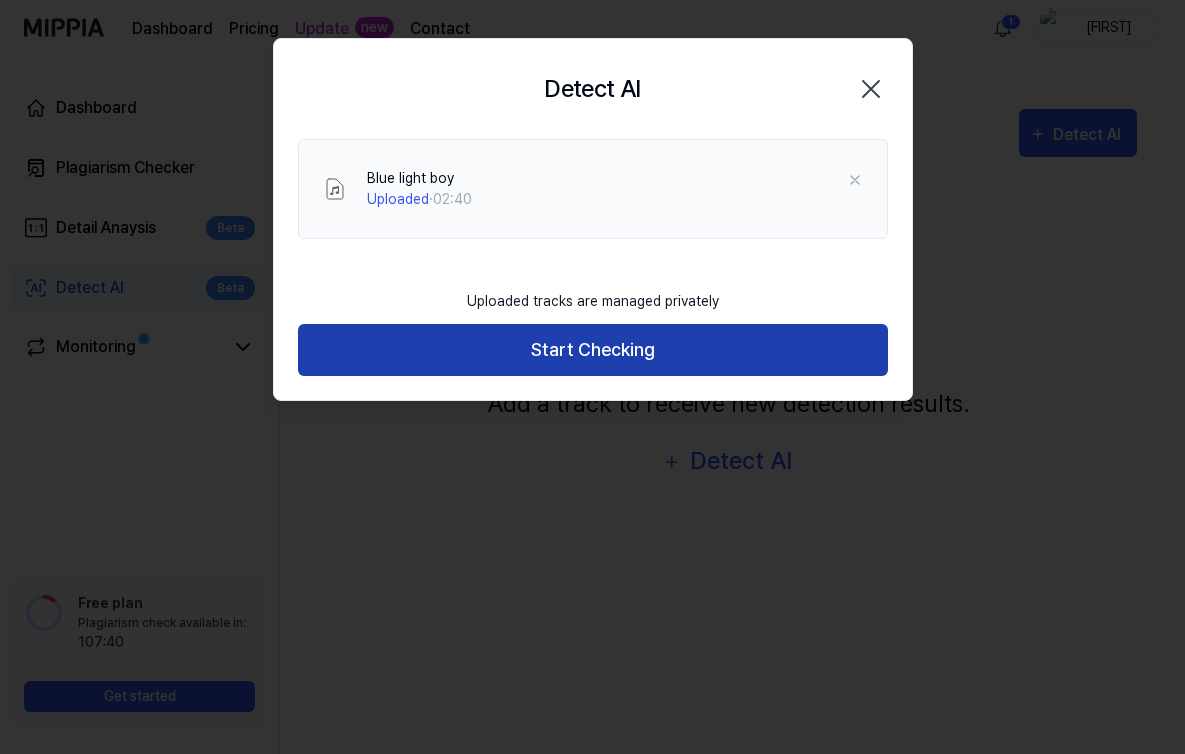 click on "Start Checking" at bounding box center [593, 350] 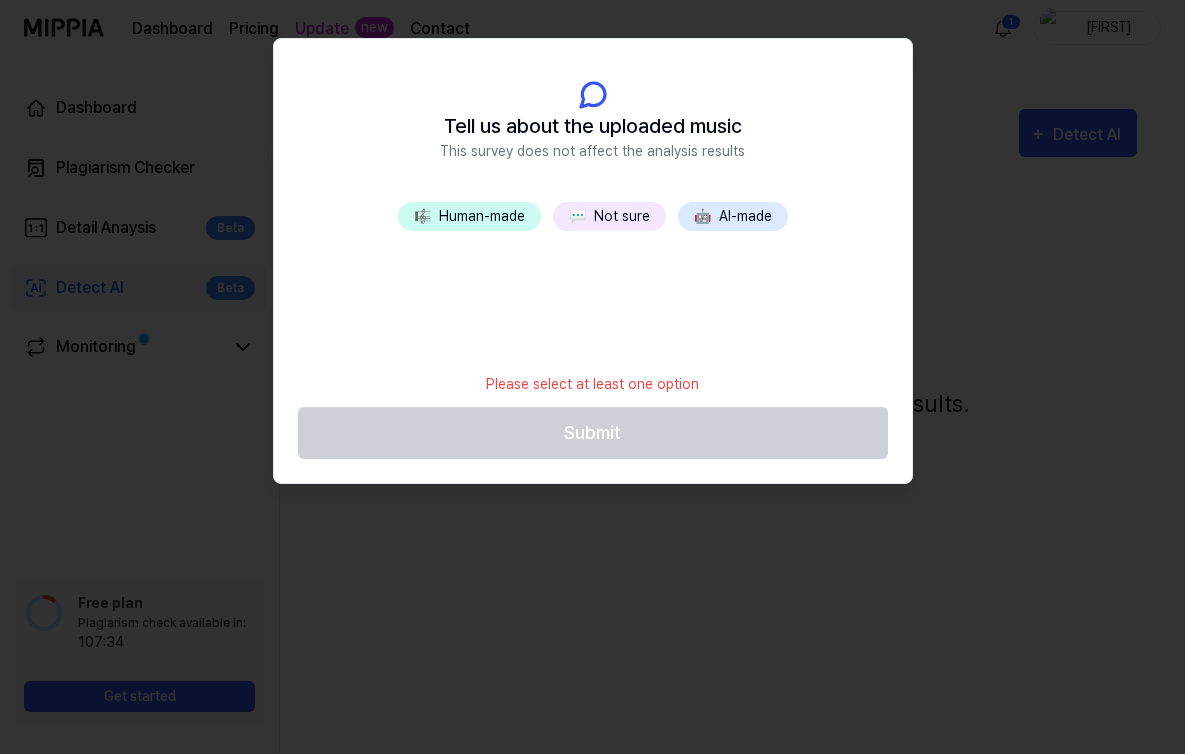 click on "💬 Not sure" at bounding box center (609, 216) 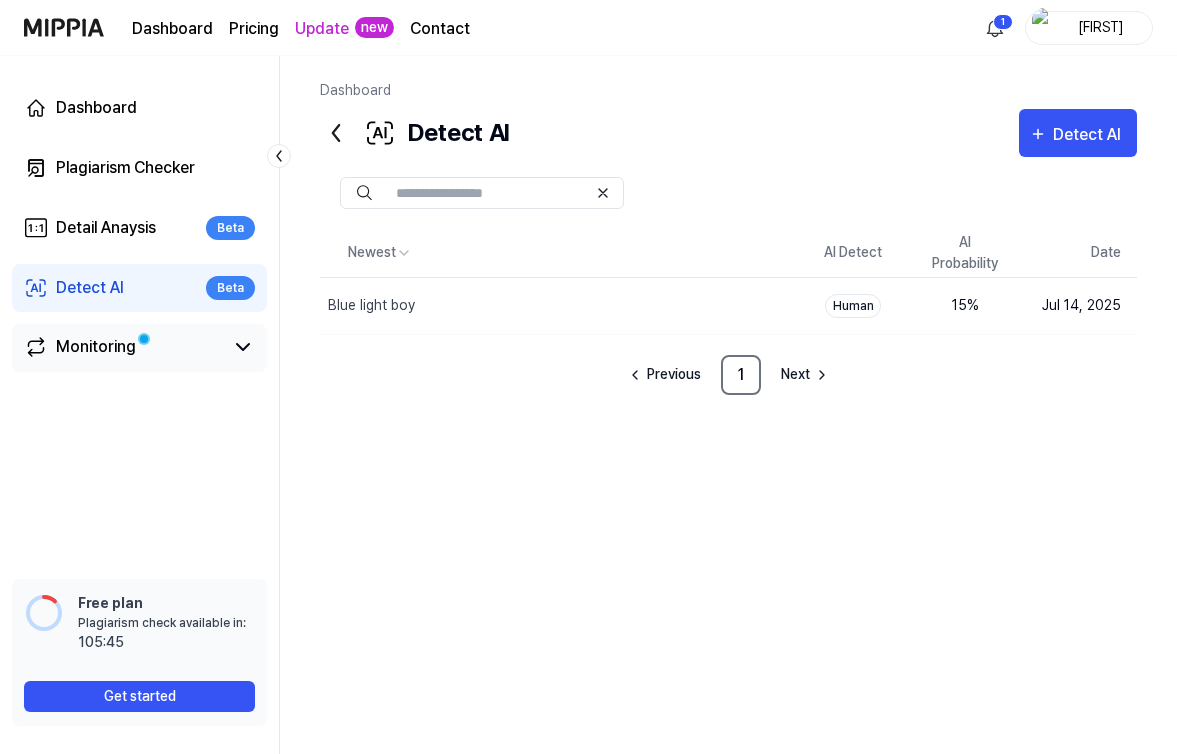click on "Monitoring" at bounding box center [96, 347] 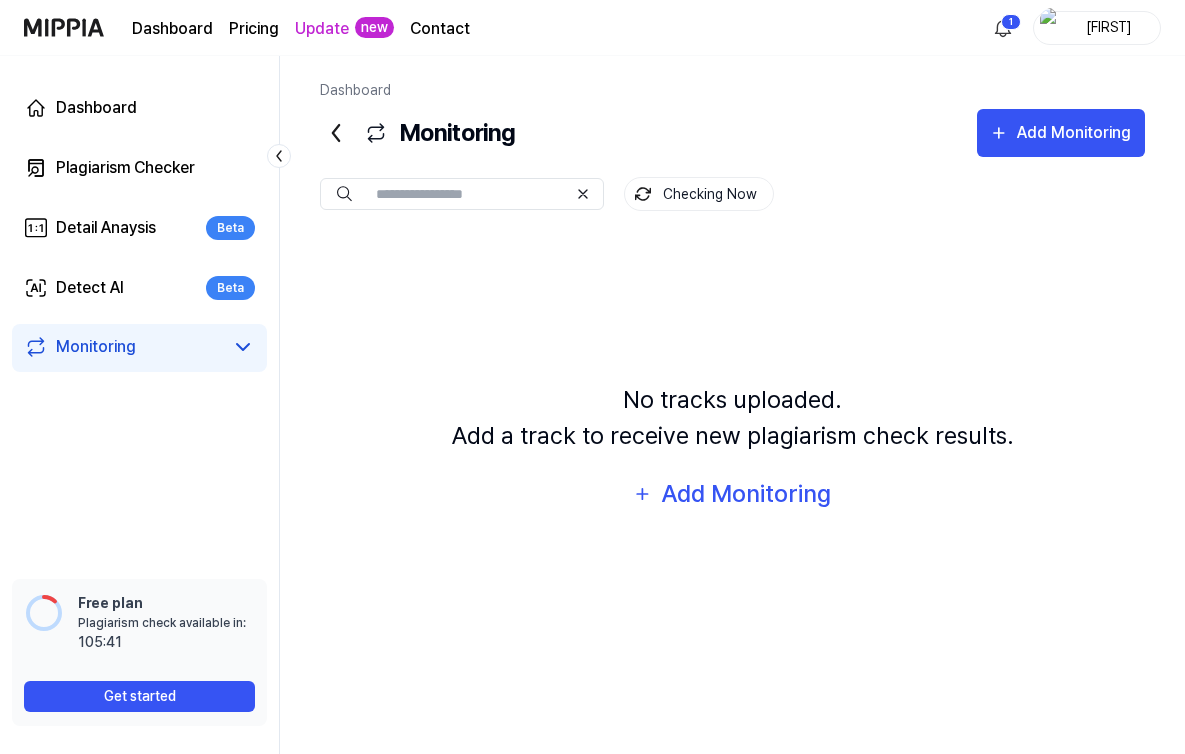 click on "Get started" at bounding box center [139, 696] 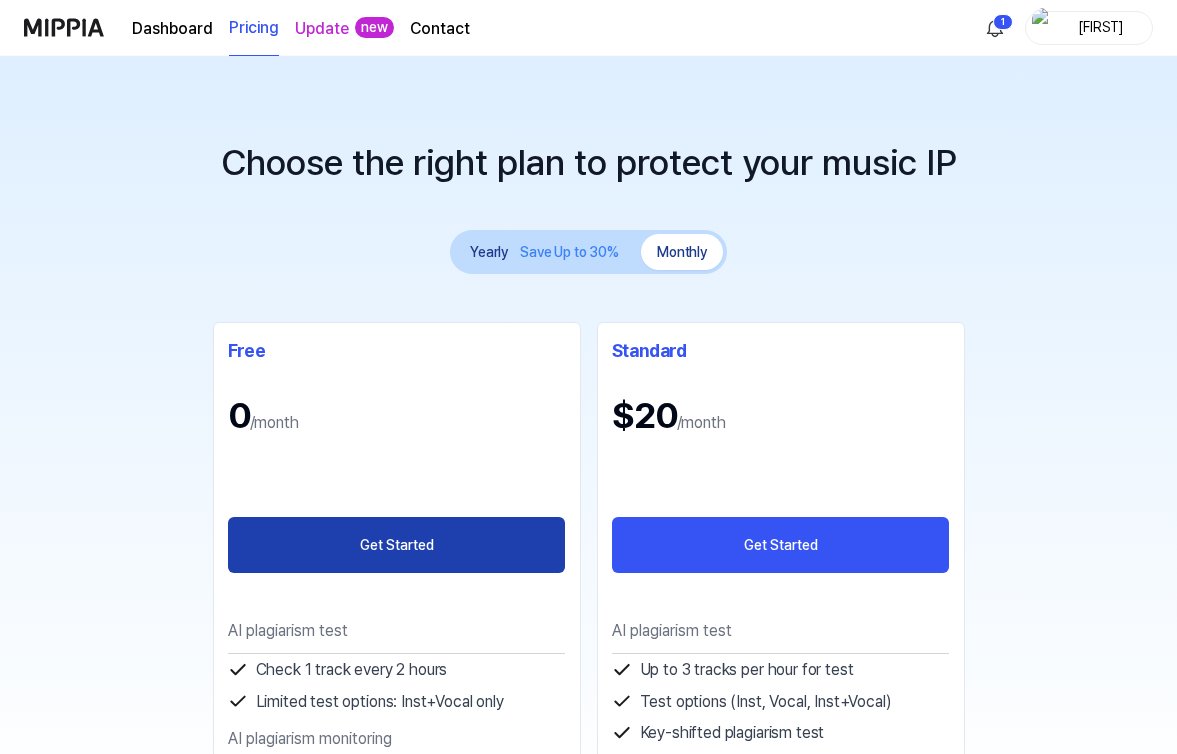click on "Get Started" at bounding box center (397, 545) 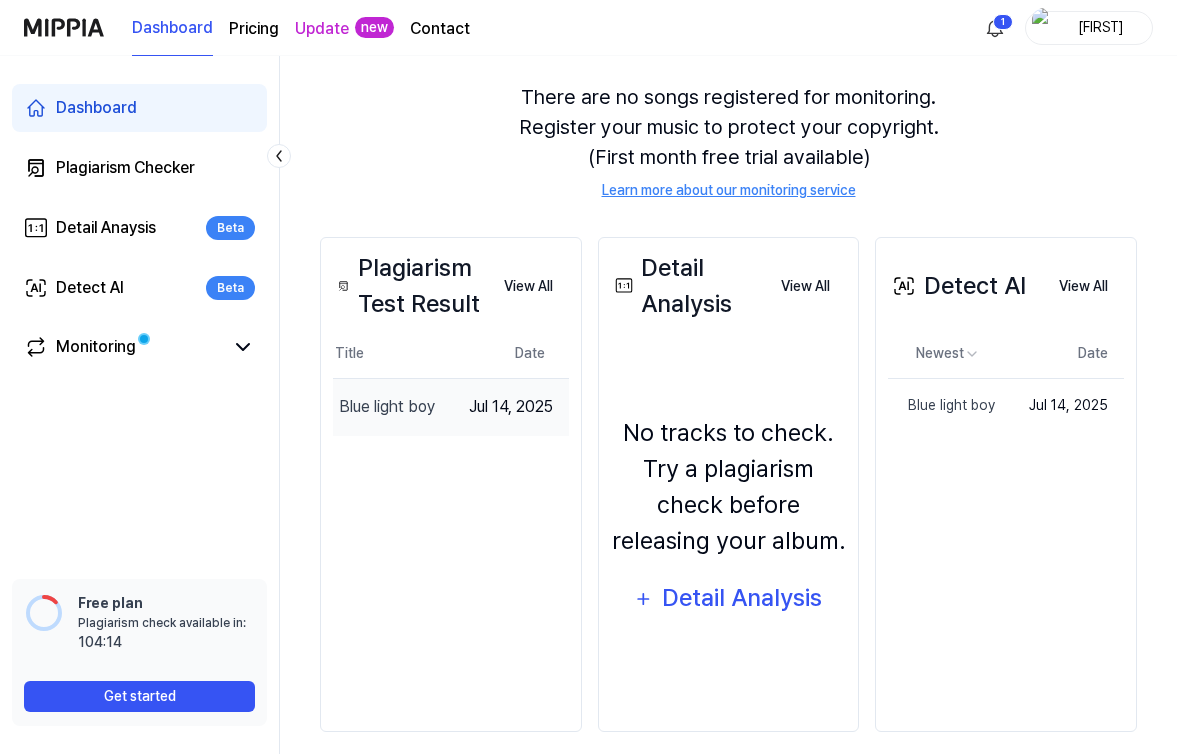 scroll, scrollTop: 192, scrollLeft: 0, axis: vertical 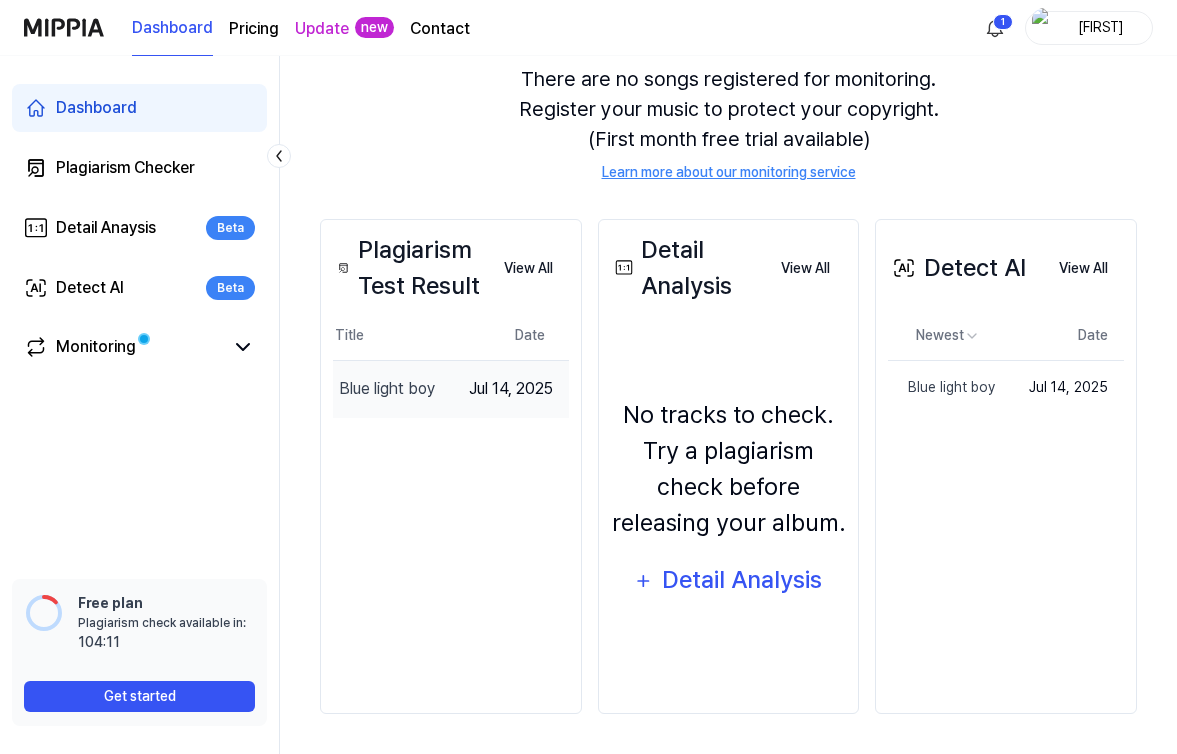 click on "Blue light boy" at bounding box center [387, 389] 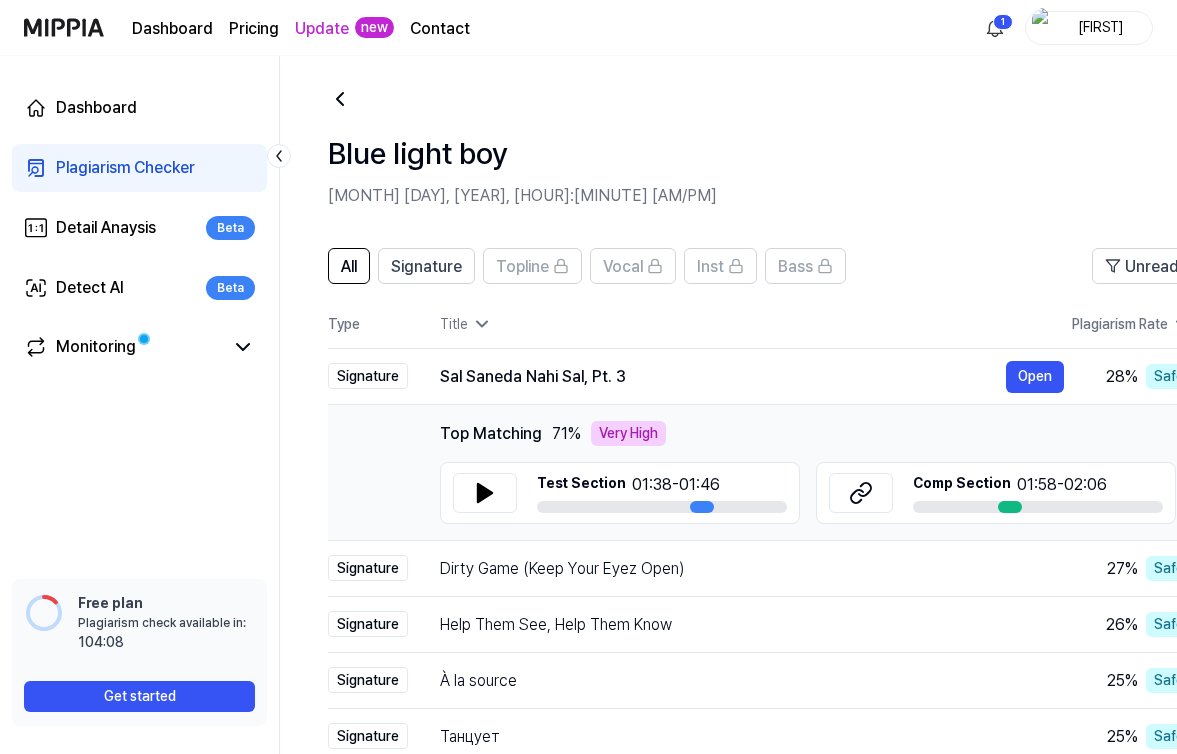 scroll, scrollTop: 25, scrollLeft: 0, axis: vertical 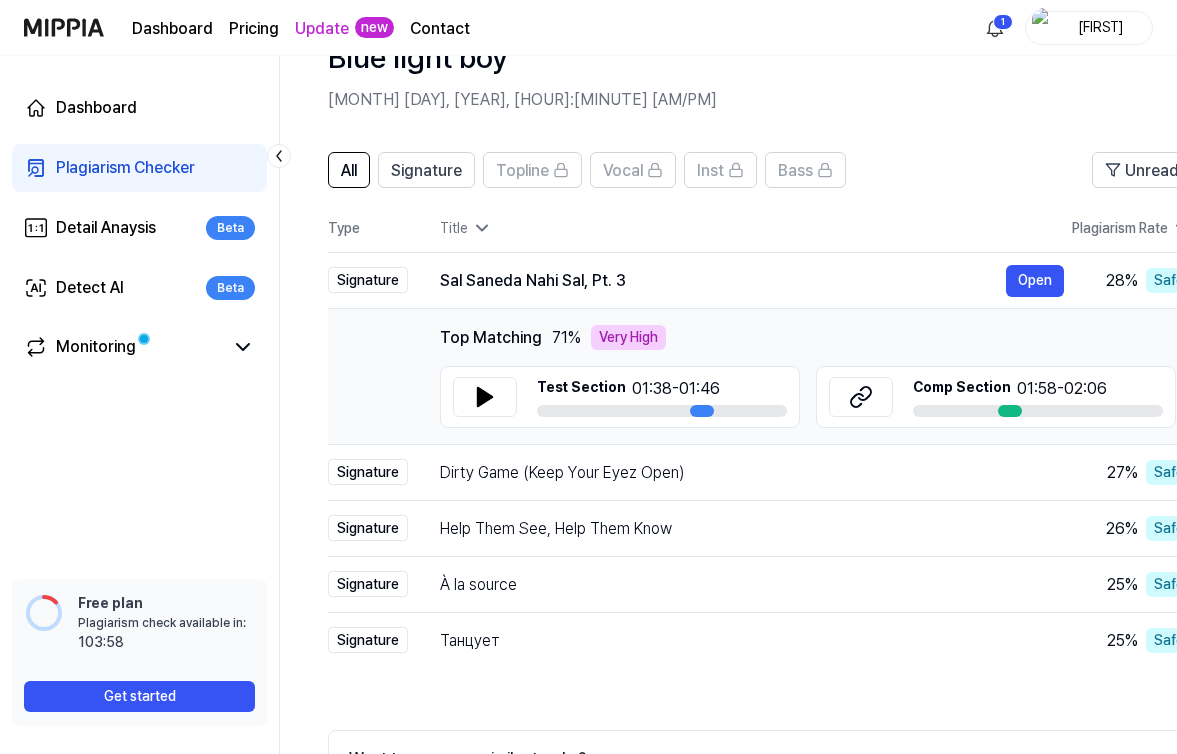 click 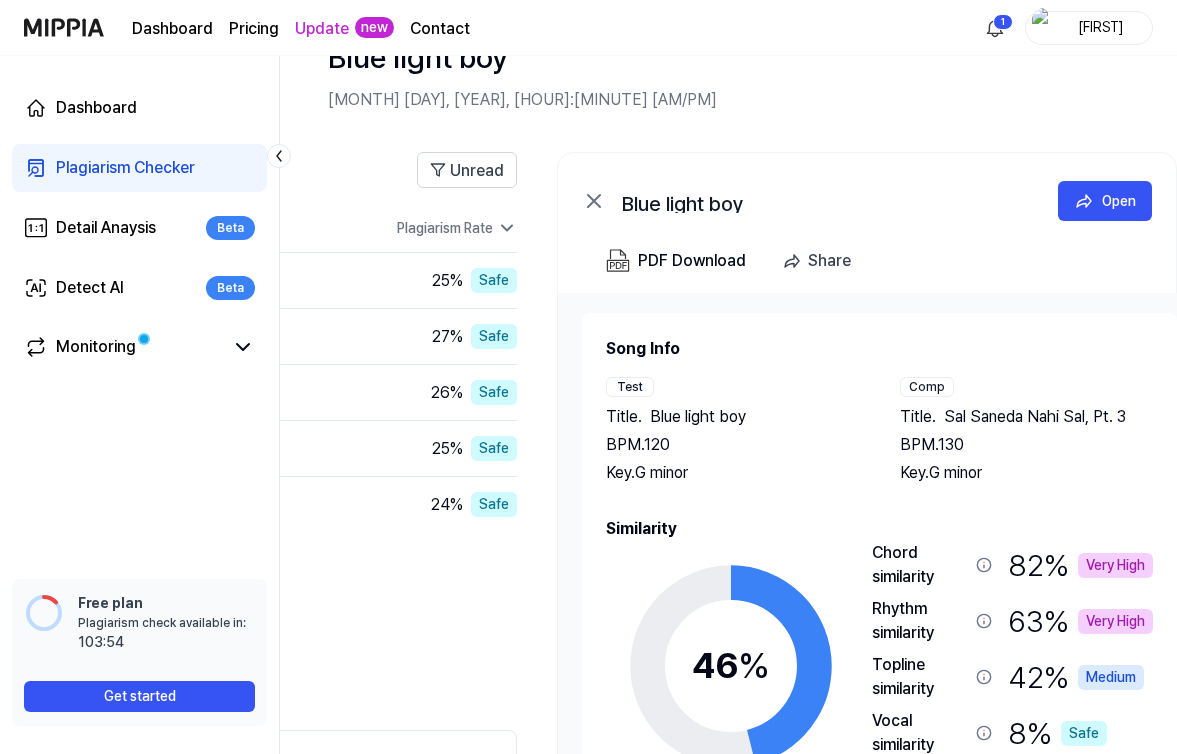 scroll, scrollTop: 0, scrollLeft: 715, axis: horizontal 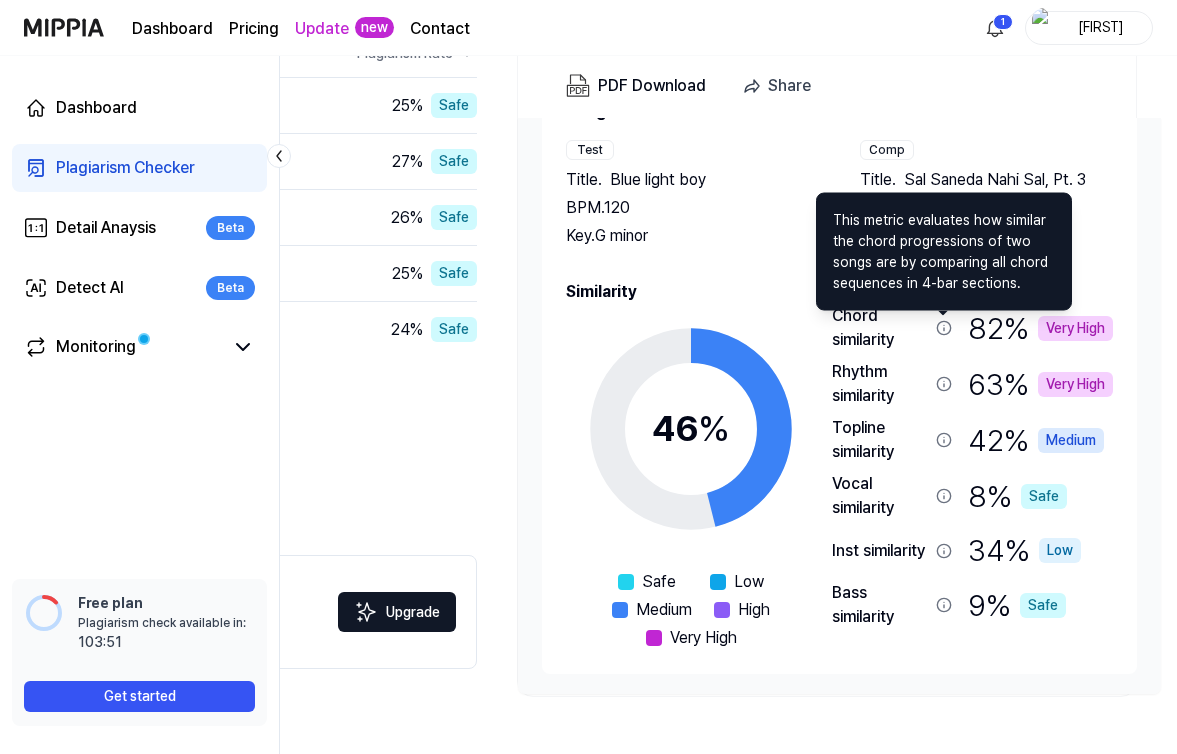 click 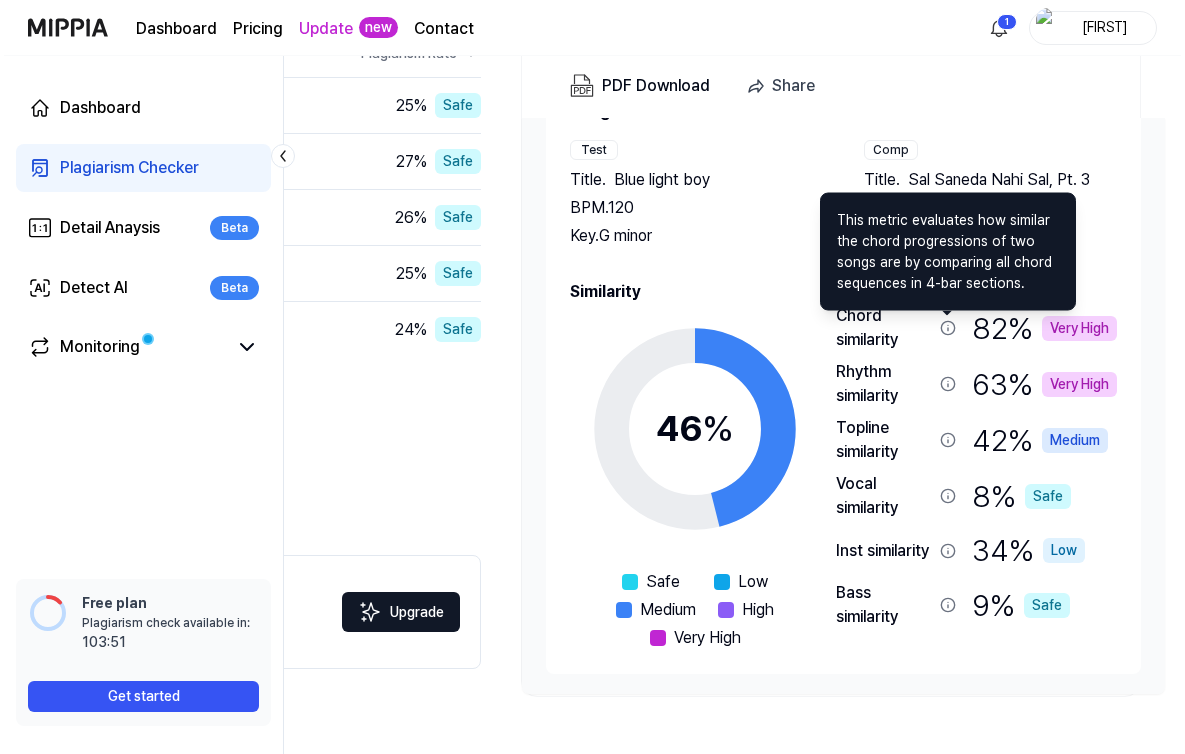 scroll, scrollTop: 0, scrollLeft: 0, axis: both 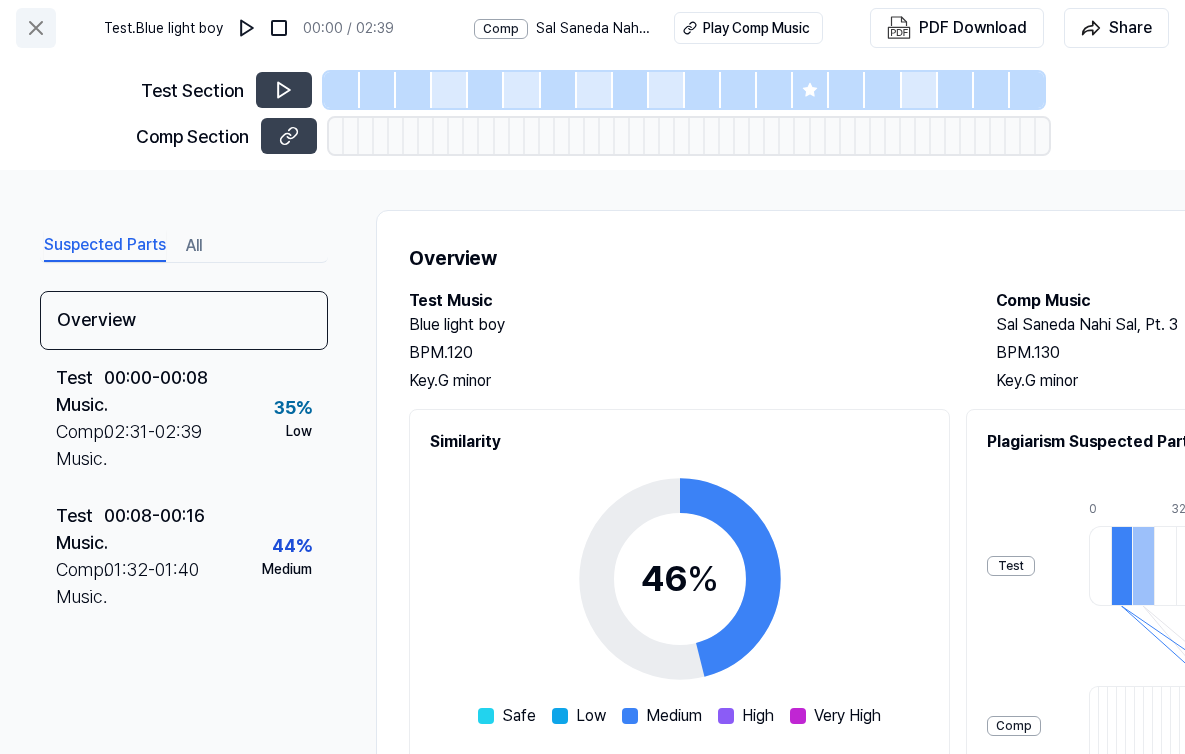 click 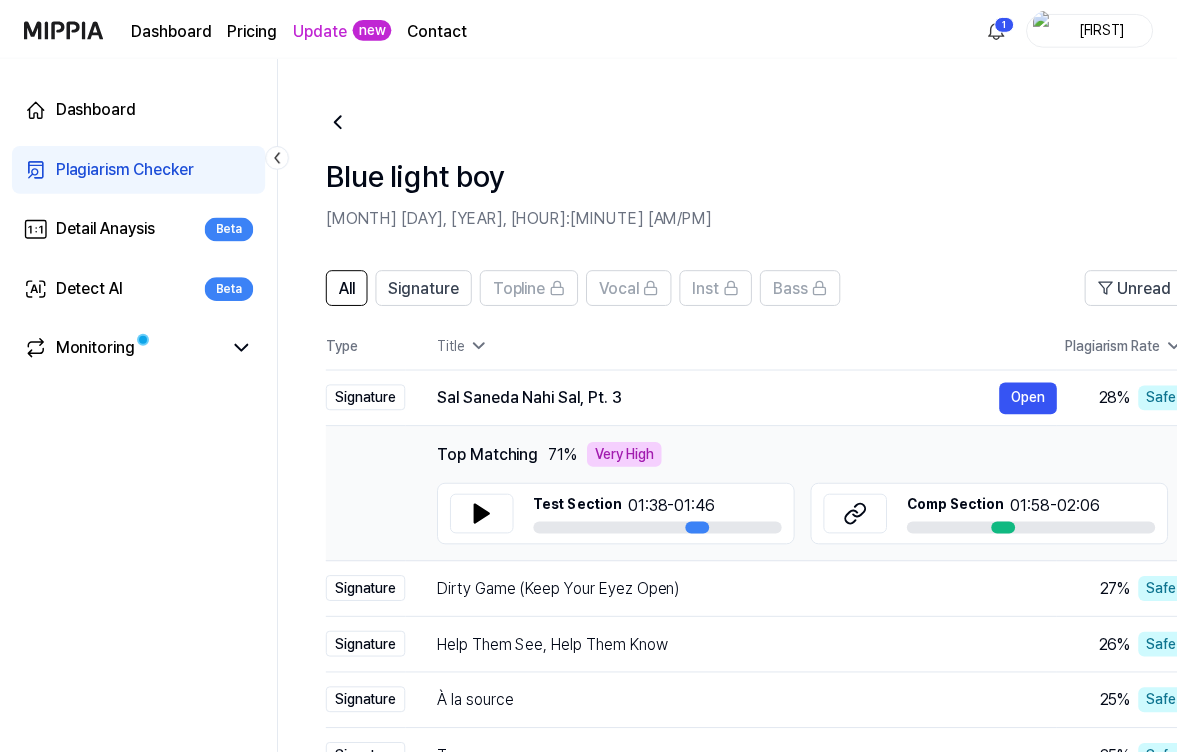 scroll, scrollTop: 292, scrollLeft: 0, axis: vertical 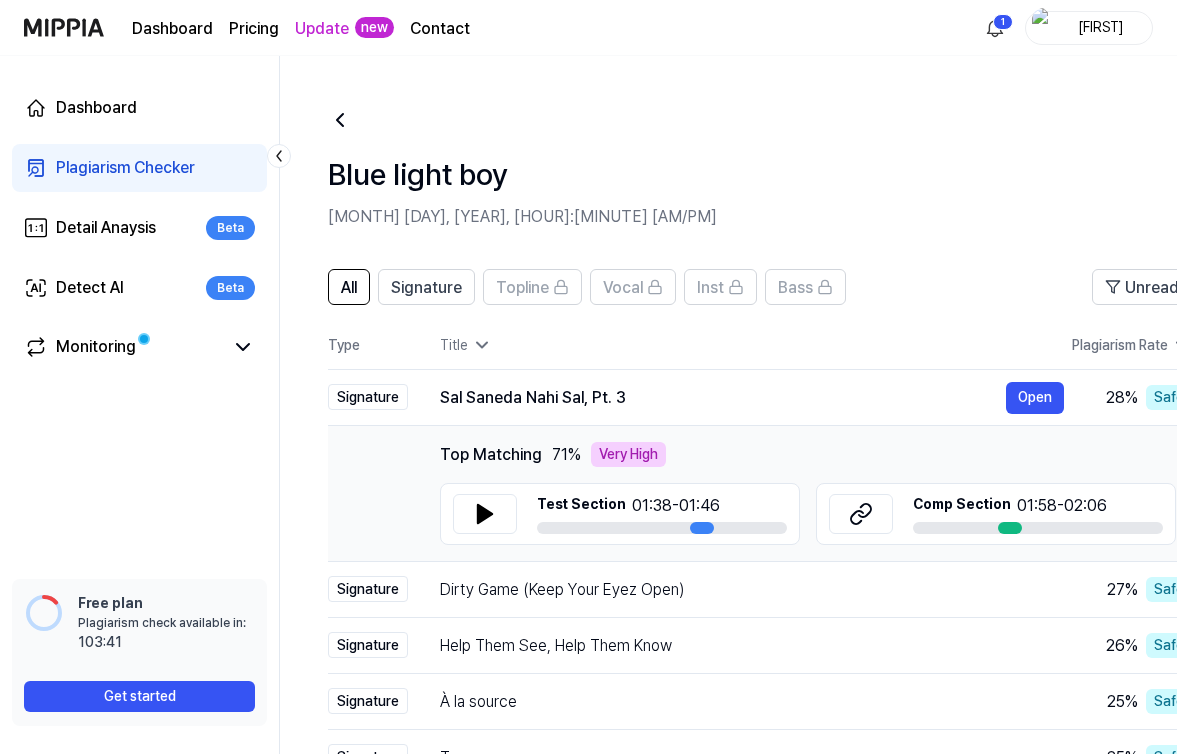 click 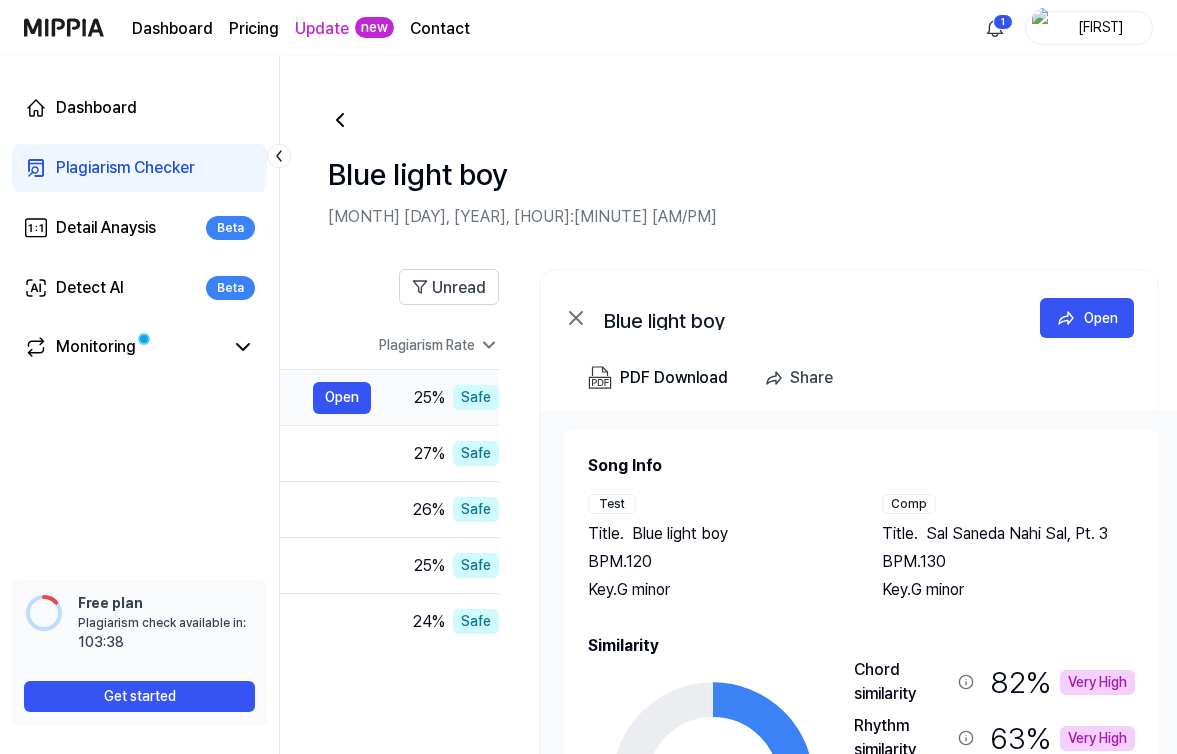 scroll, scrollTop: 0, scrollLeft: 715, axis: horizontal 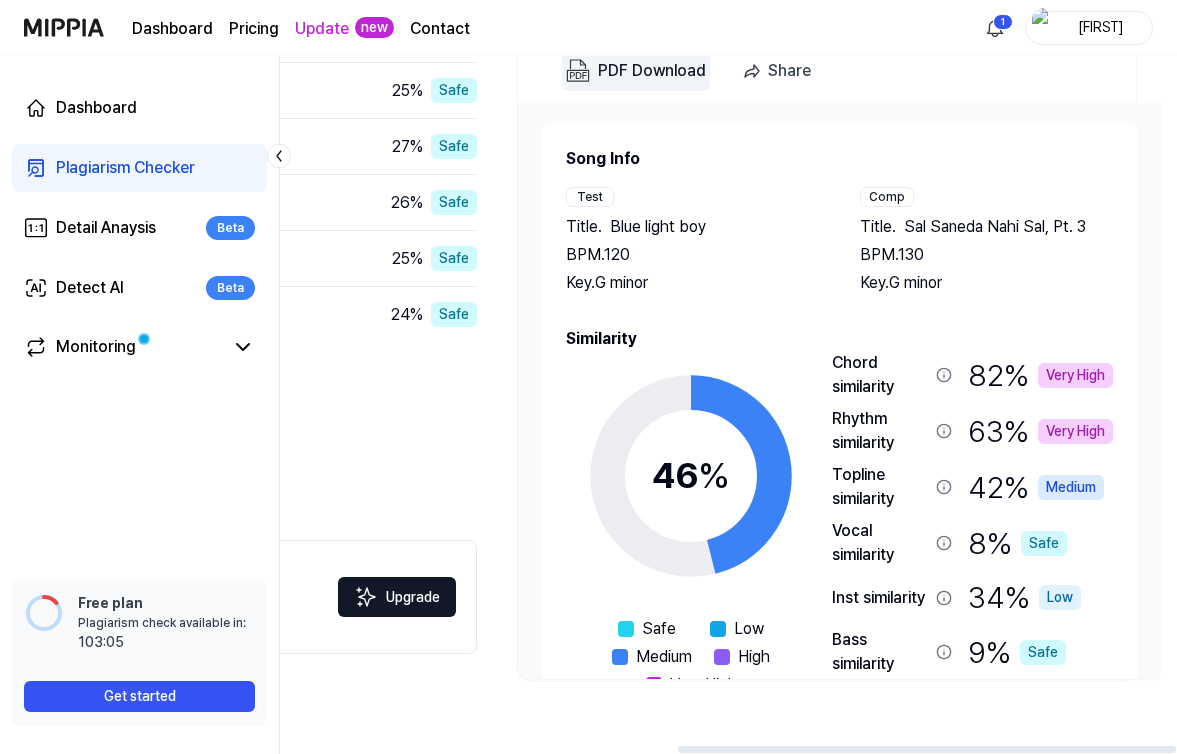 click on "PDF Download" at bounding box center [652, 71] 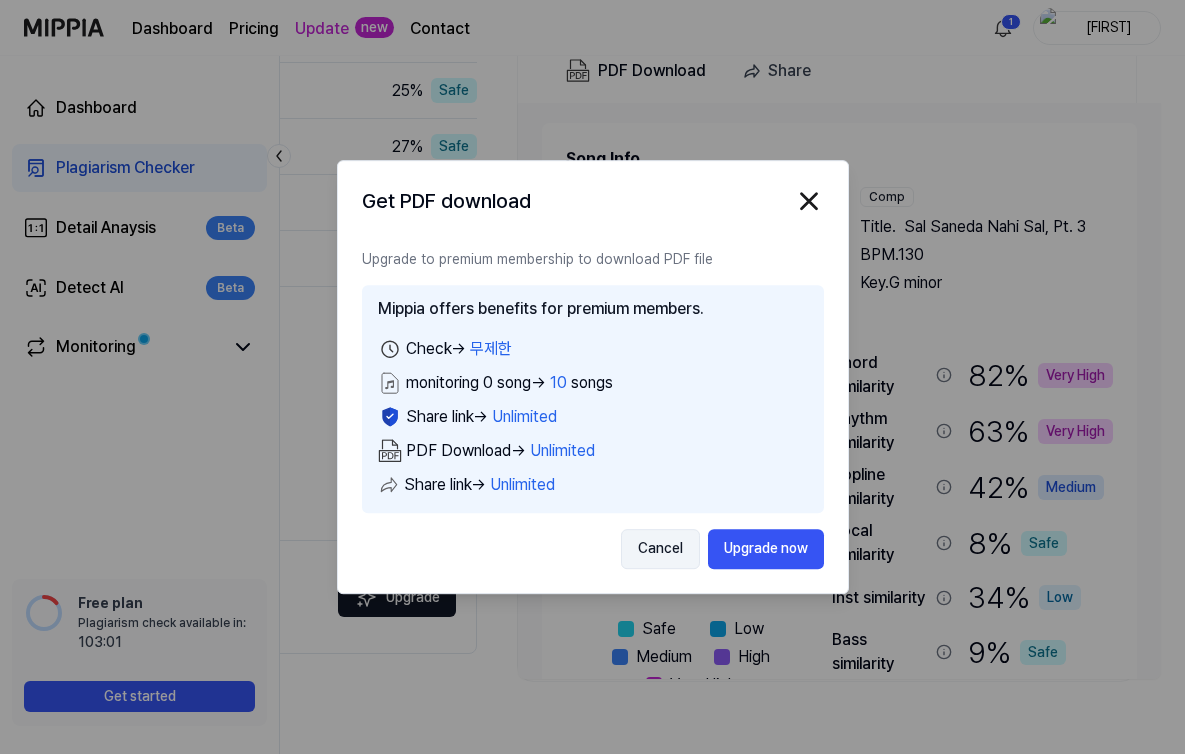click on "Cancel" at bounding box center (660, 549) 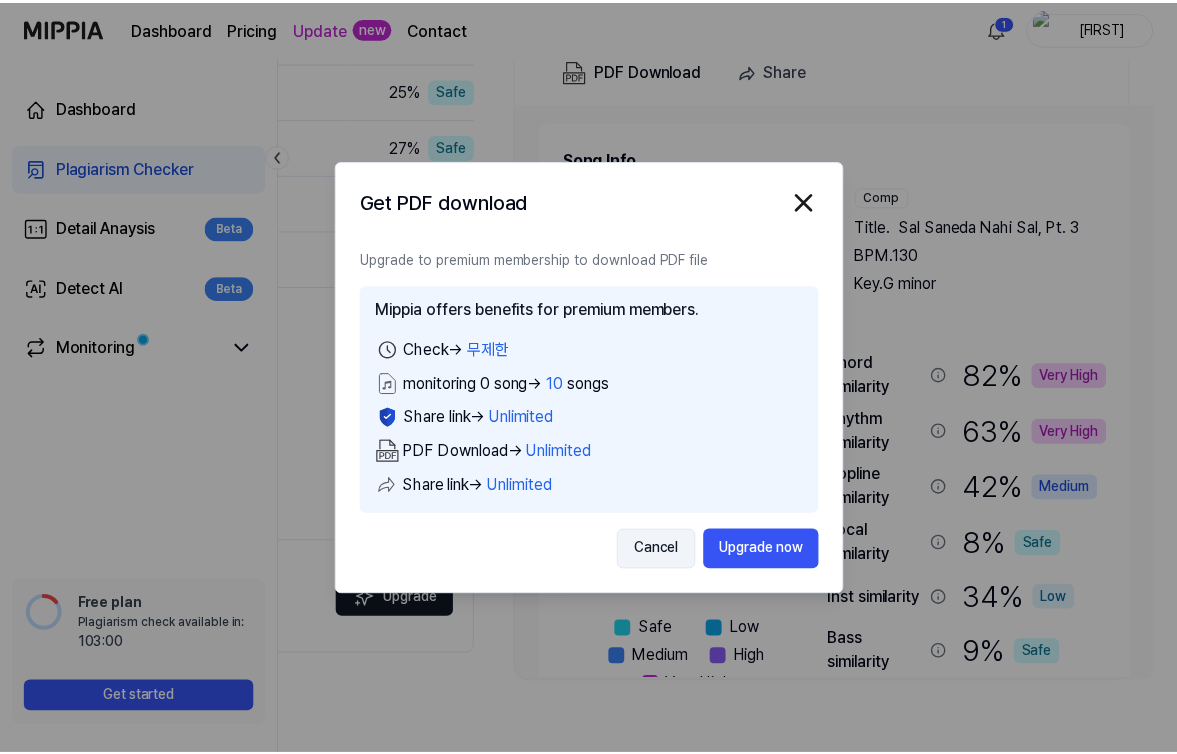 scroll, scrollTop: 0, scrollLeft: 707, axis: horizontal 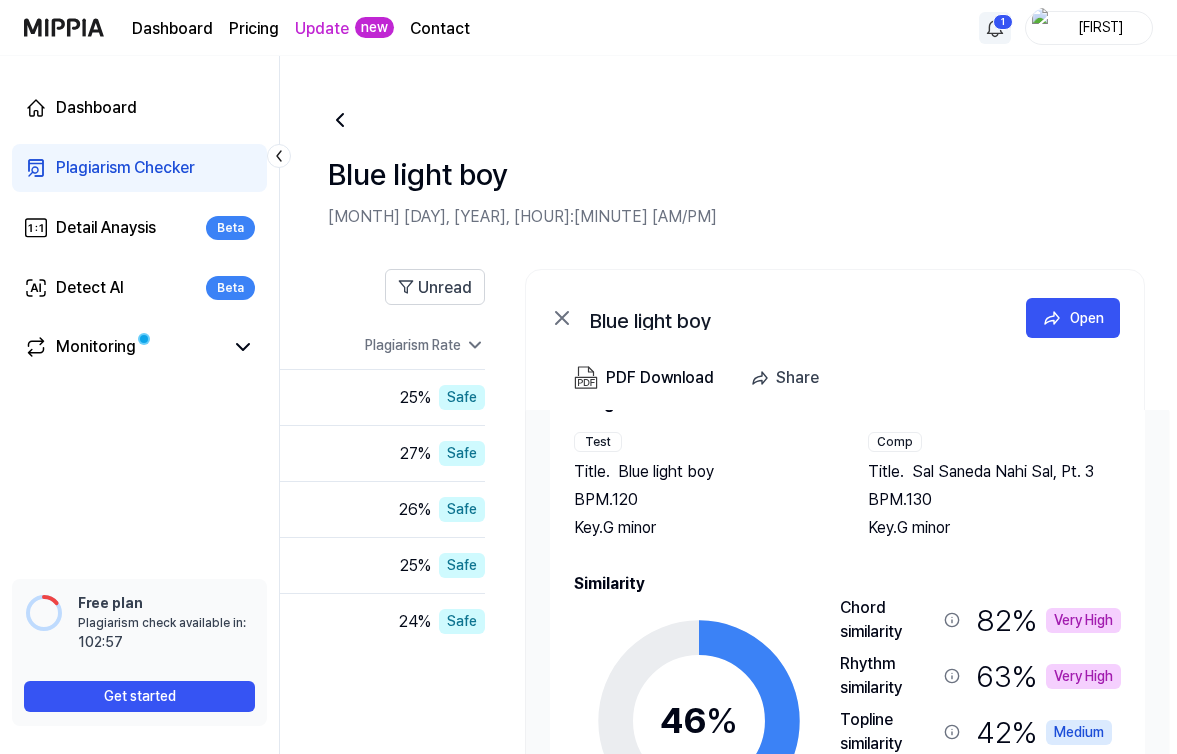 click on "Dashboard Pricing Update new Contact [NUMBER] [FIRST] Dashboard Plagiarism Checker Detail Anaysis Beta Detect AI Beta Monitoring 📋  Feedback How was your experience with the plagiarism test? We'd love to hear your  feedback Free plan Plagiarism check available in:  available in:      [TIME] Get started [FIRST] [MONTH] [DAY], [YEAR], [HOUR]:[MINUTE] [AM/PM] All Signature Topline Vocal Inst Bass Unread All Signature Vocal Inst Topline Bass Type Title Plagiarism Rate Title Unread Signature CHESS CLUB Open 25 % Safe   Signature Dirty Game (Keep Your Eyez Open) Open 27 % Safe   Signature Help Them See, Help Them Know Open 26 % Safe   Signature Howl At The Moon Open 25 % Safe   Signature No Está Funcionando Open 24 % Safe   Want to see more similar tracks? Upgrade to Premium and unlock all 50 matches. Upgrade Previous 1 2 Next [FIRST] Open PDF Download Share Song Info Test Title . [FIRST] BPM.  120 Key.  G minor Comp Title . Sal Saneda Nahi Sal, Pt. 3 BPM.  130 Key.  G minor Similarity 46 % Safe Low Medium High Very High" at bounding box center (588, 377) 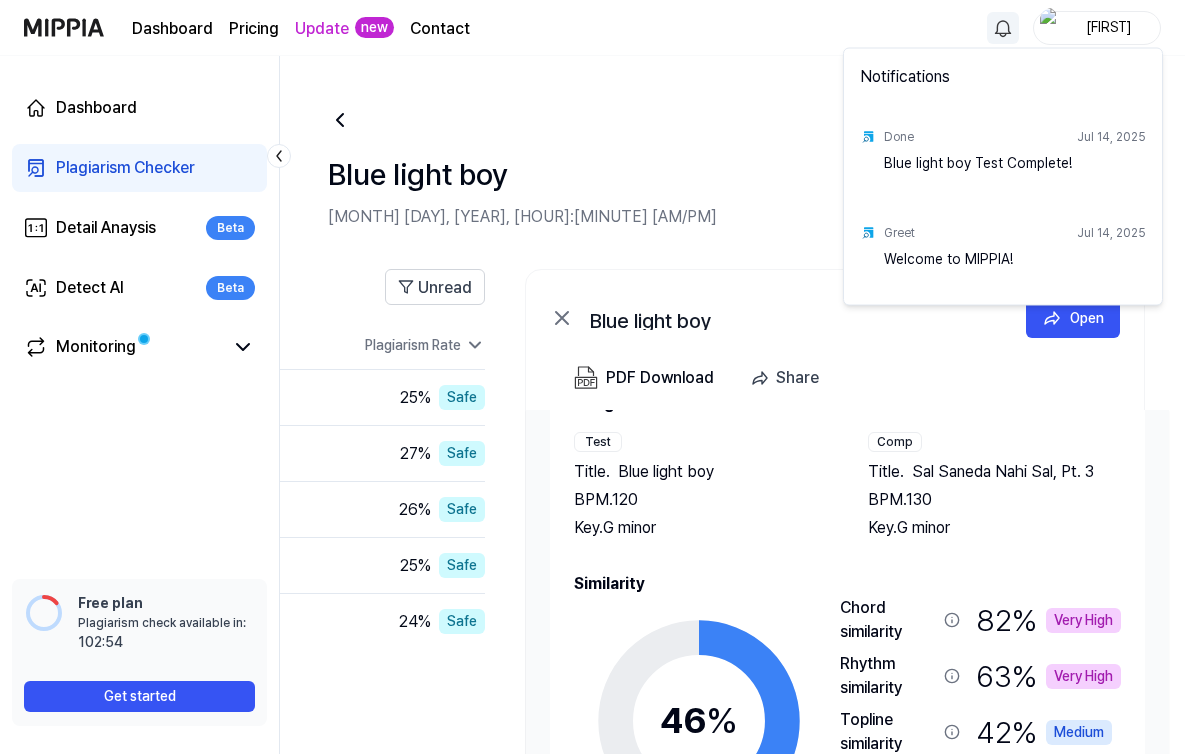 click on "Dashboard Pricing Update new Contact [FIRST] Dashboard Plagiarism Checker Detail Anaysis Beta Detect AI Beta Monitoring 📋  Feedback How was your experience with the plagiarism test? We'd love to hear your  feedback Free plan Plagiarism check available in:  available in:      [TIME] Get started [FIRST] [MONTH] [DAY], [YEAR], [HOUR]:[MINUTE] [AM/PM] All Signature Topline Vocal Inst Bass Unread All Signature Vocal Inst Topline Bass Type Title Plagiarism Rate Title Unread Signature CHESS CLUB Open 25 % Safe   Signature Dirty Game (Keep Your Eyez Open) Open 27 % Safe   Signature Help Them See, Help Them Know Open 26 % Safe   Signature Howl At The Moon Open 25 % Safe   Signature No Está Funcionando Open 24 % Safe   Want to see more similar tracks? Upgrade to Premium and unlock all 50 matches. Upgrade Previous 1 2 Next [FIRST] Open PDF Download Share Song Info Test Title . [FIRST] BPM.  120 Key.  G minor Comp Title . Sal Saneda Nahi Sal, Pt. 3 BPM.  130 Key.  G minor Similarity 46 % Safe Low Medium High Very High" at bounding box center [592, 377] 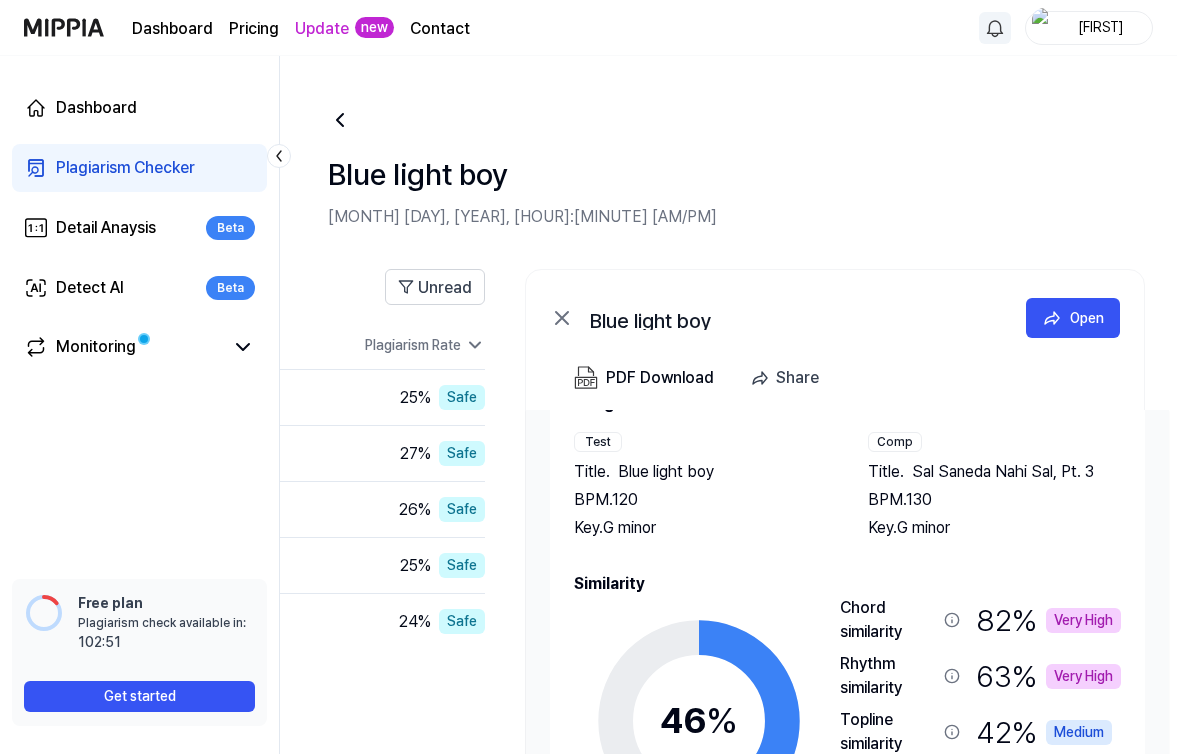 click on "Plagiarism Checker" at bounding box center [139, 168] 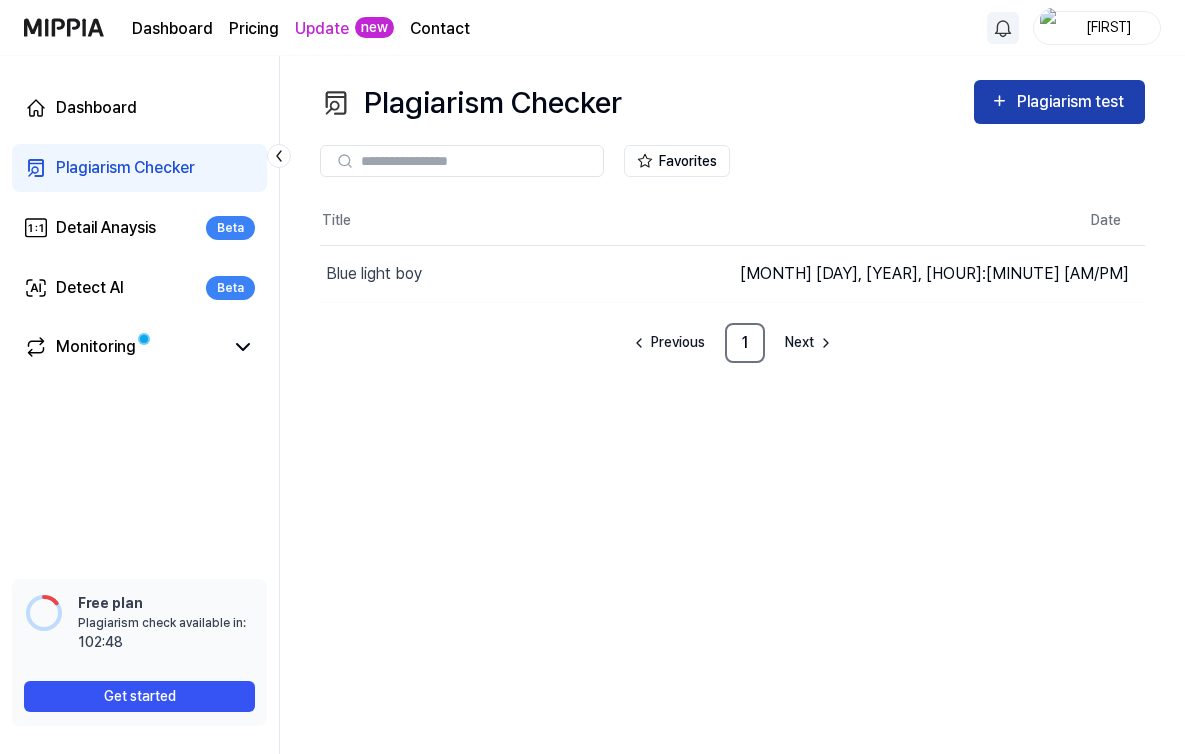 click on "Plagiarism test" at bounding box center [1059, 102] 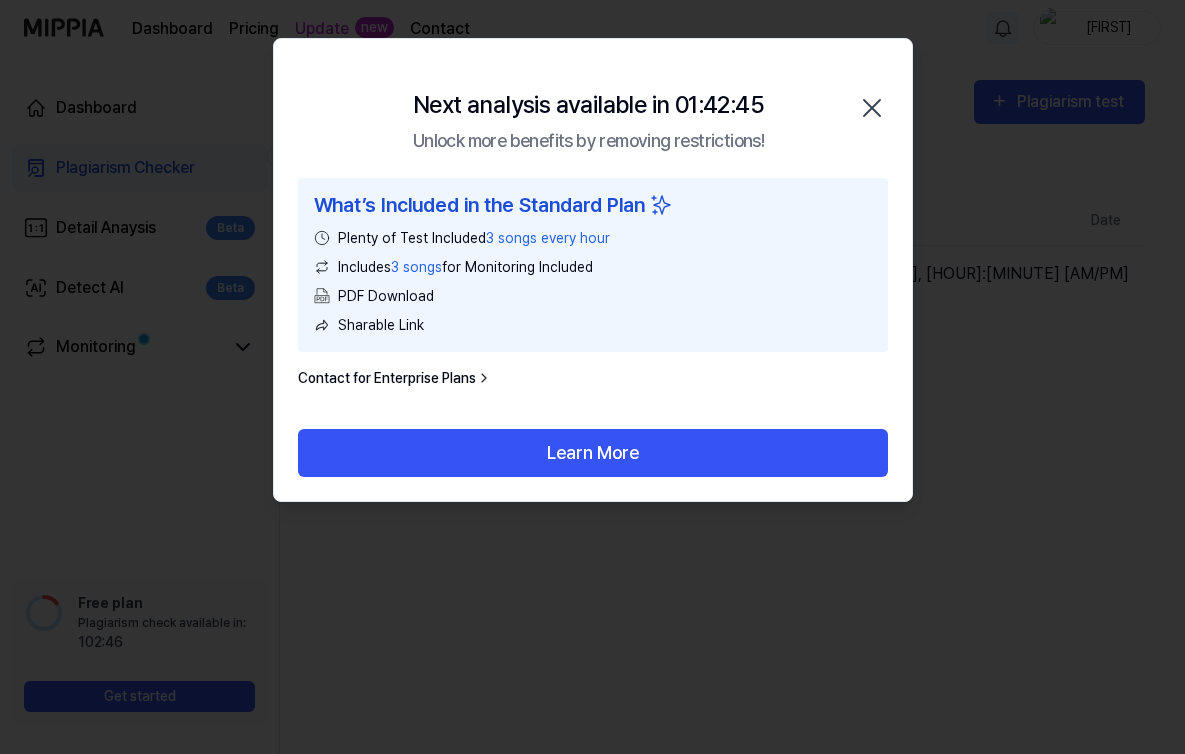 click 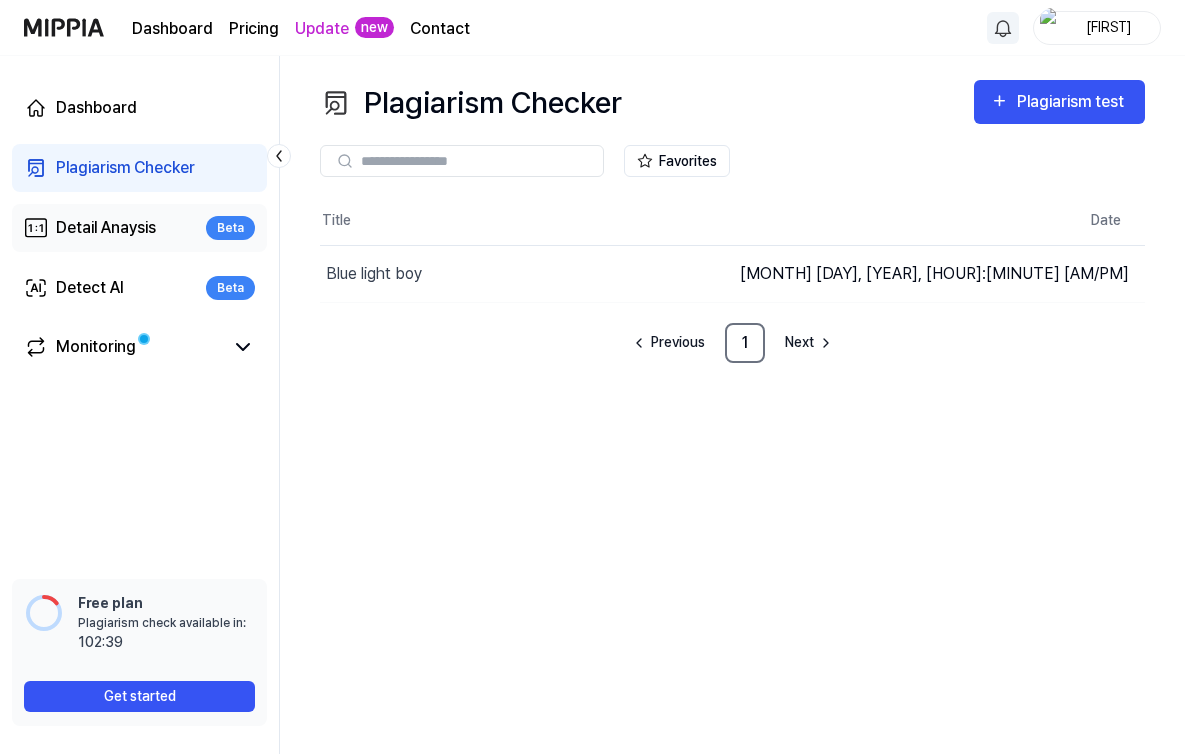 click on "Detail Anaysis" at bounding box center [106, 228] 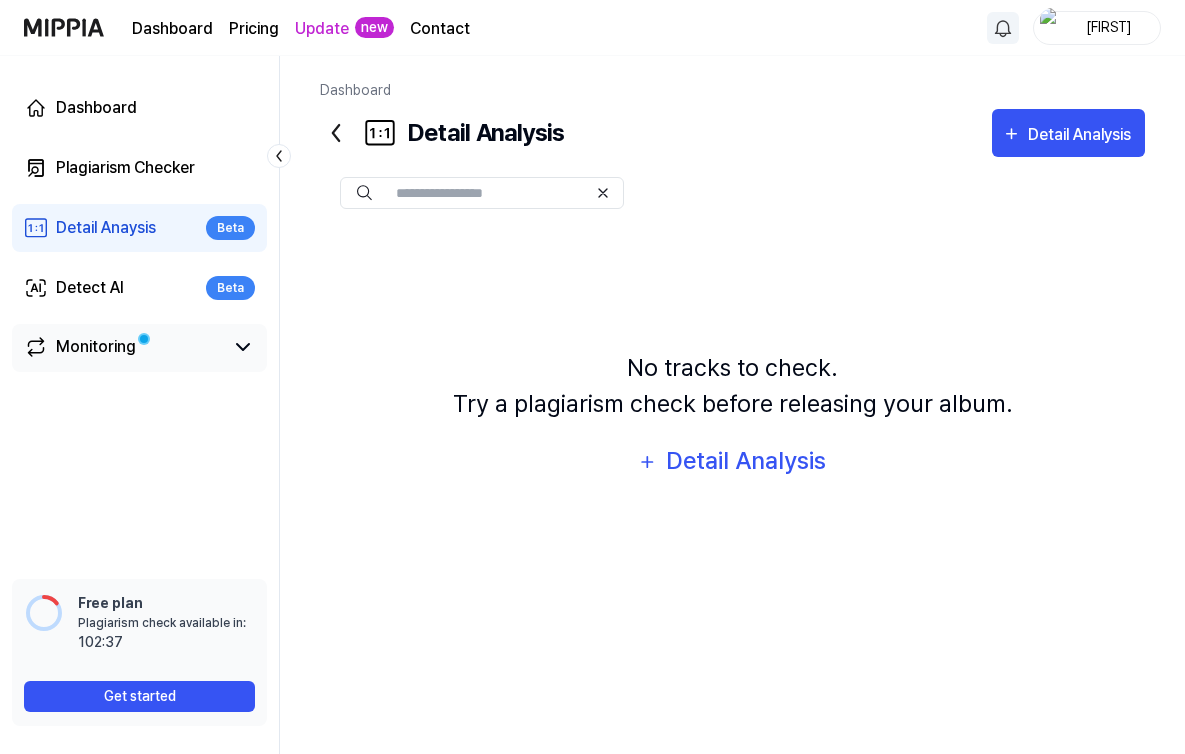 click on "Monitoring" at bounding box center [96, 347] 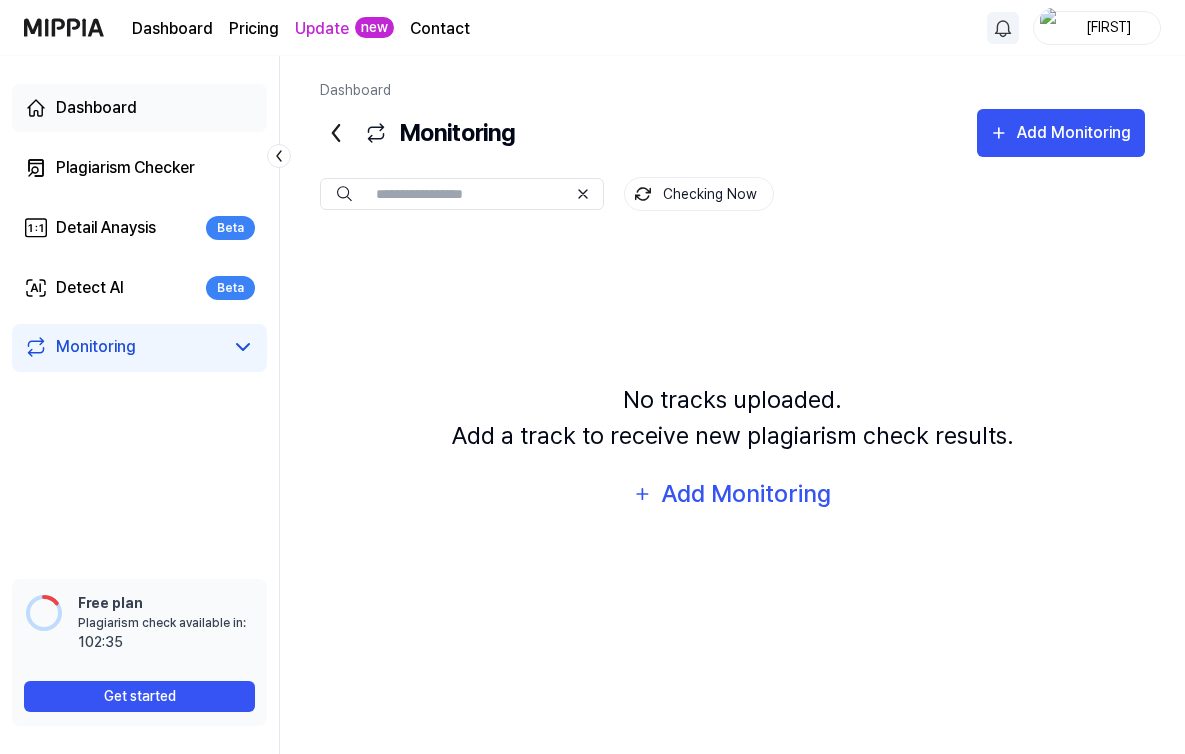 click on "Dashboard" at bounding box center [96, 108] 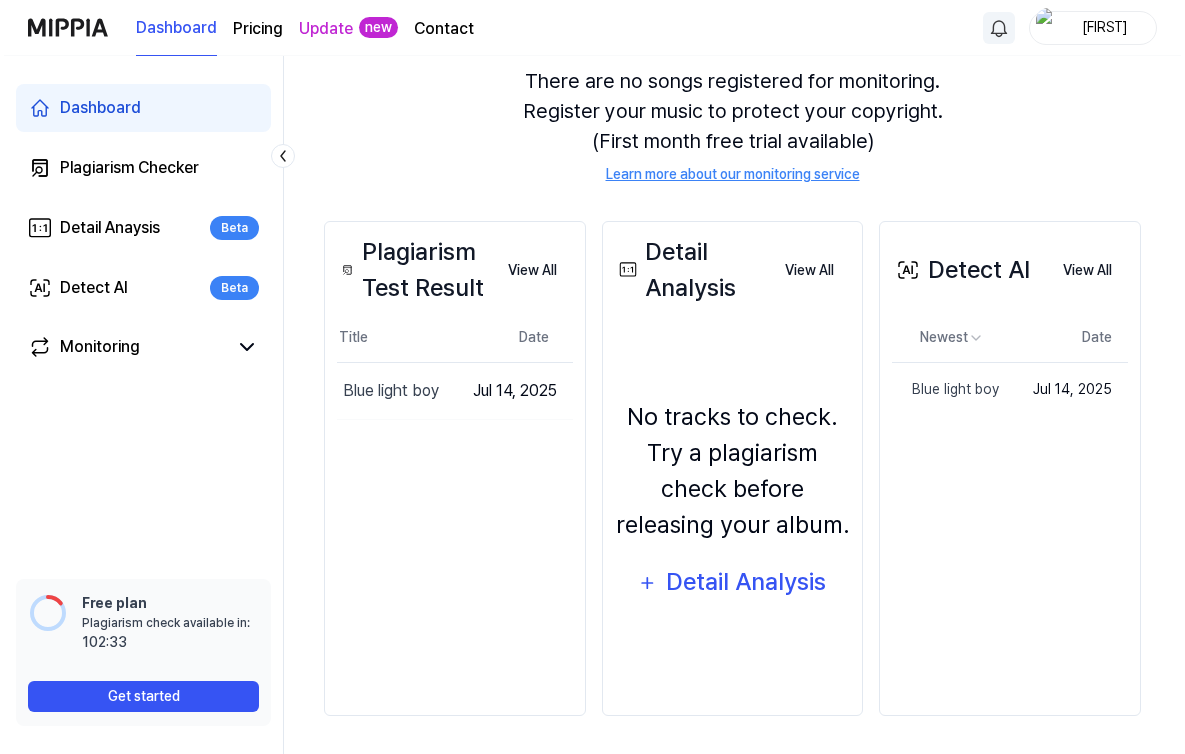 scroll, scrollTop: 192, scrollLeft: 0, axis: vertical 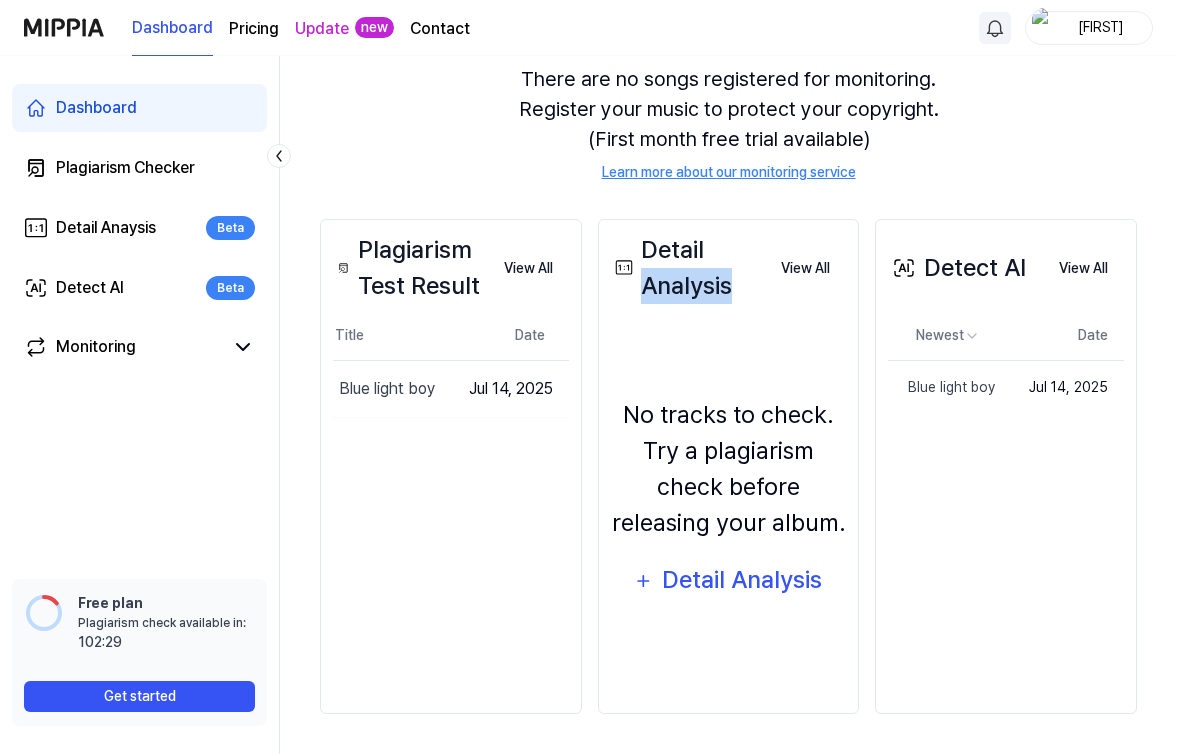 drag, startPoint x: 636, startPoint y: 293, endPoint x: 736, endPoint y: 293, distance: 100 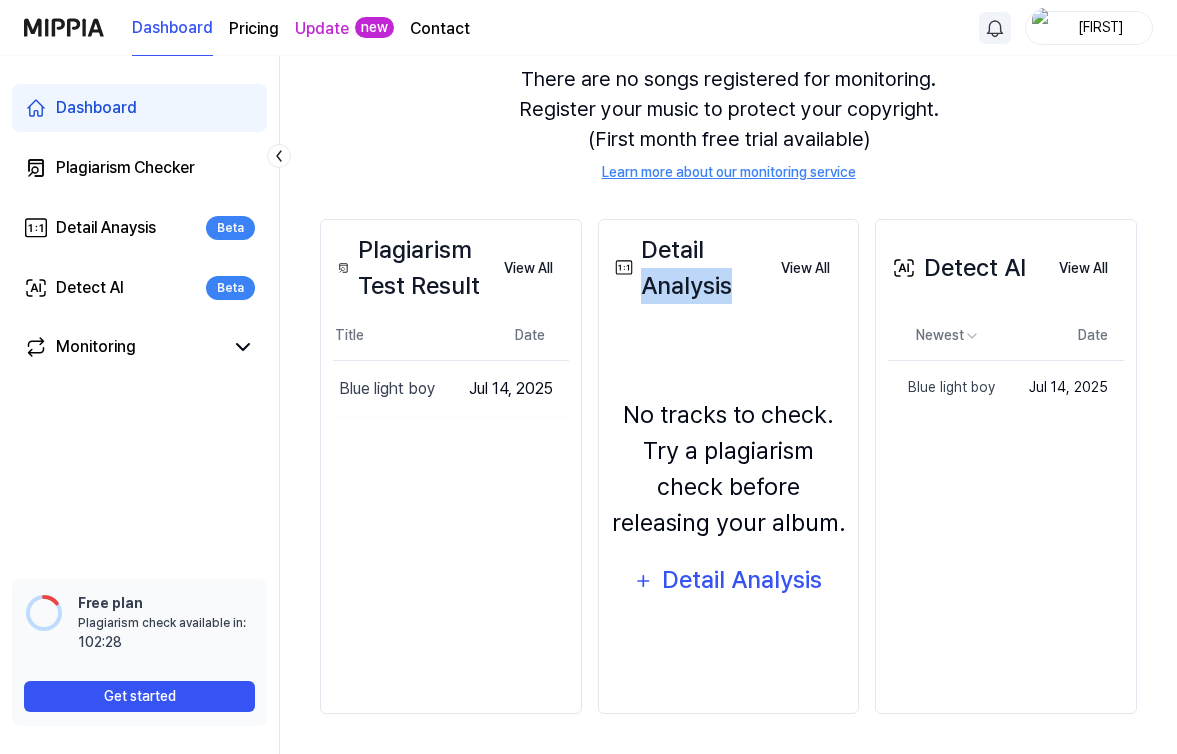 click on "Detail Analysis" at bounding box center (688, 268) 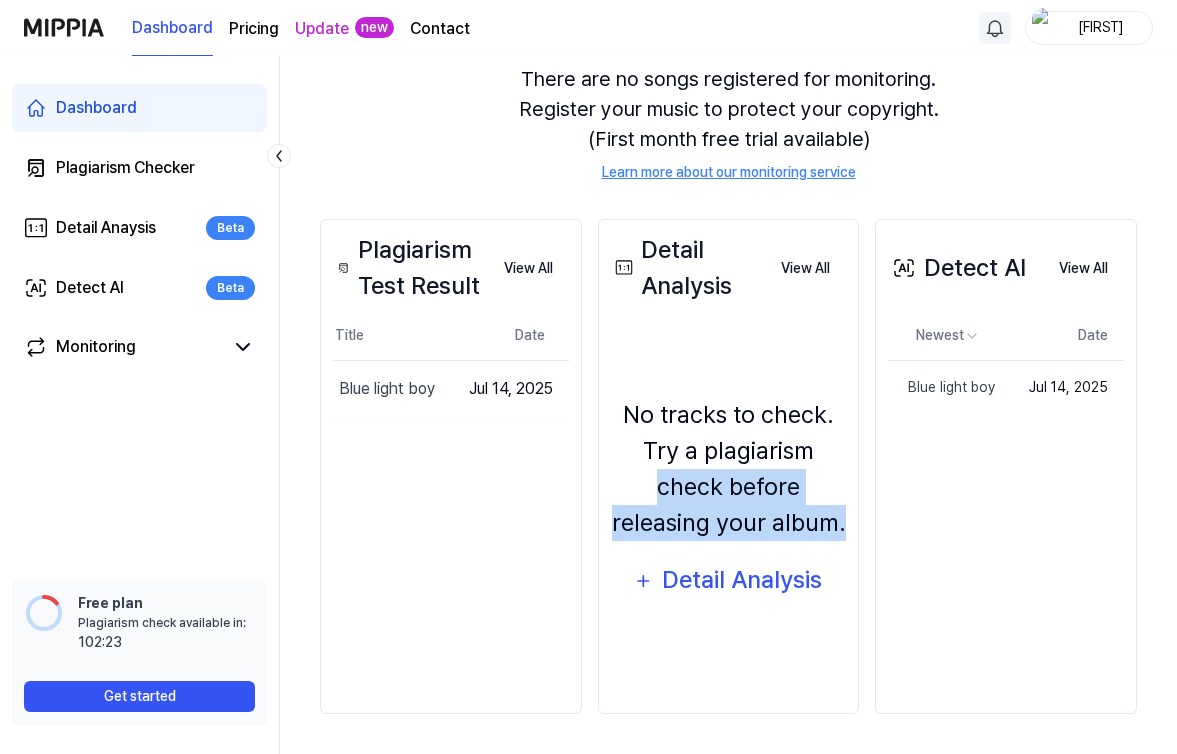 drag, startPoint x: 648, startPoint y: 491, endPoint x: 842, endPoint y: 532, distance: 198.28514 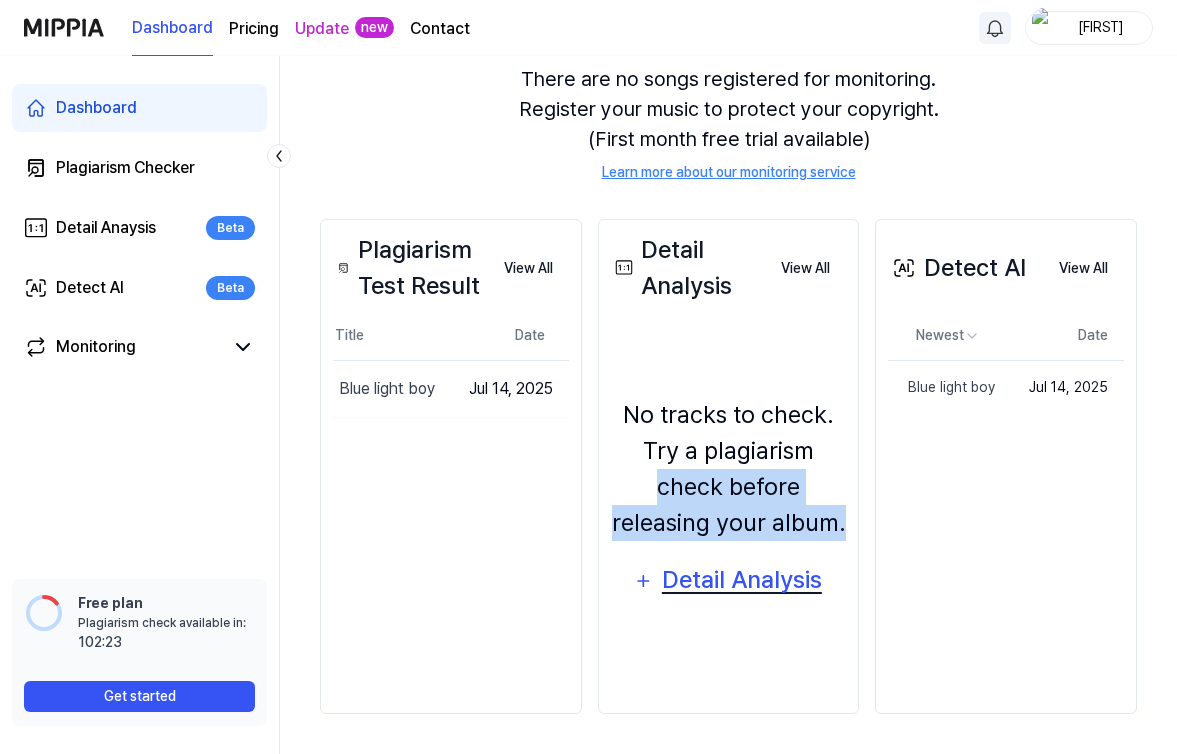 click on "Detail Analysis" at bounding box center (741, 580) 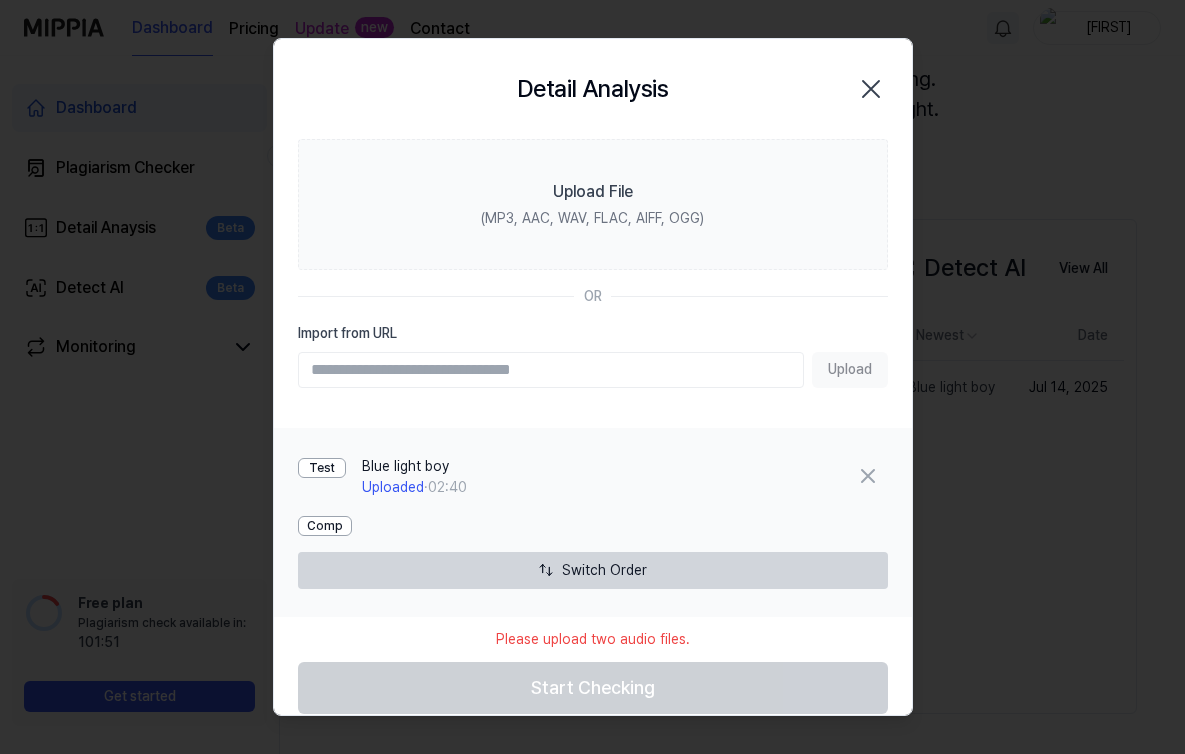 scroll, scrollTop: 23, scrollLeft: 0, axis: vertical 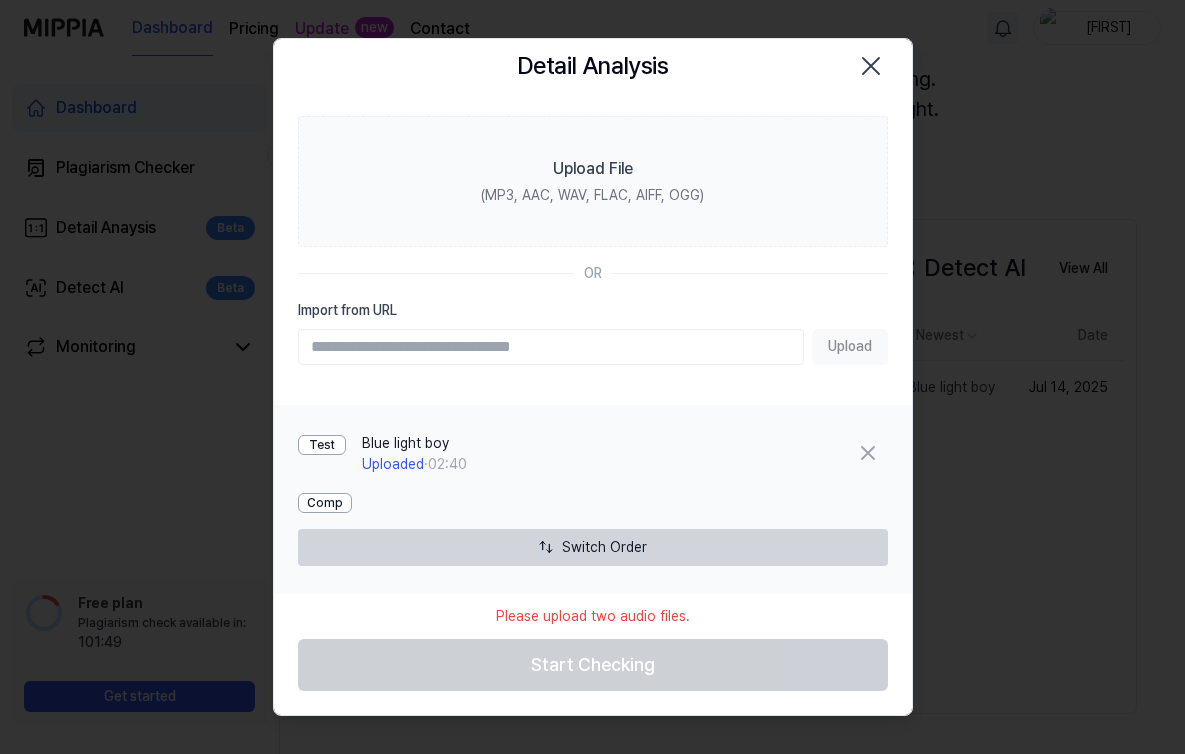click 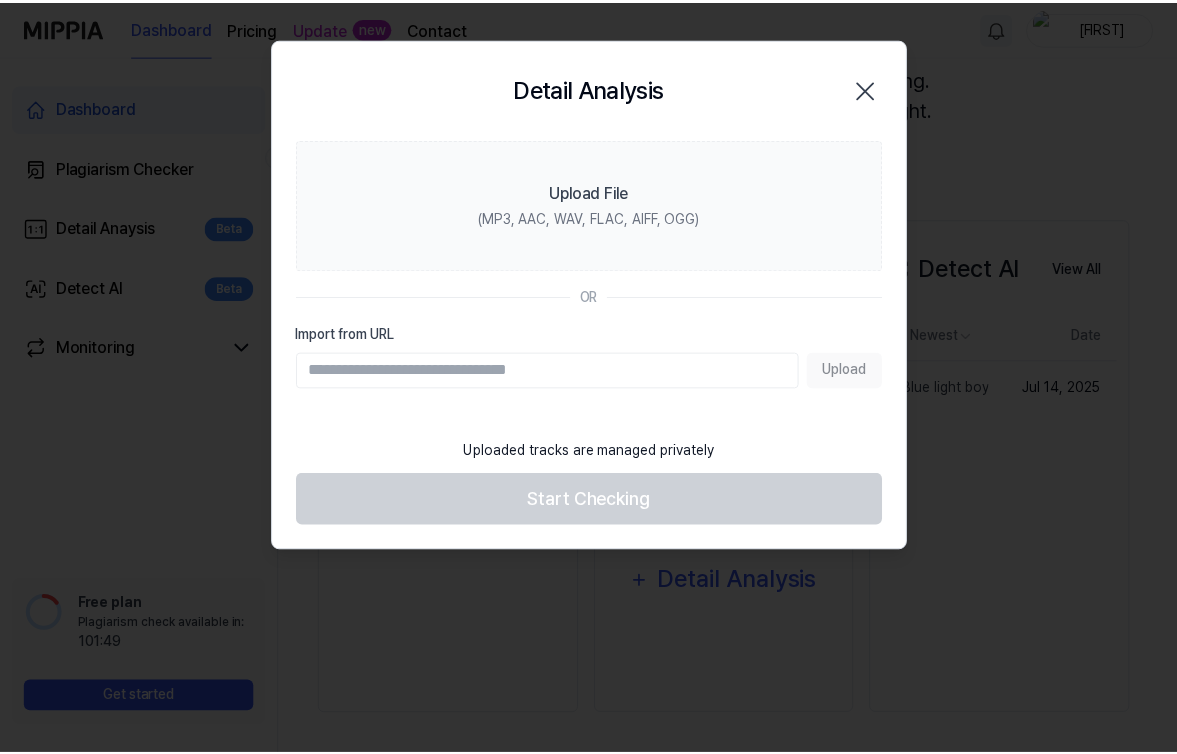 scroll, scrollTop: 0, scrollLeft: 0, axis: both 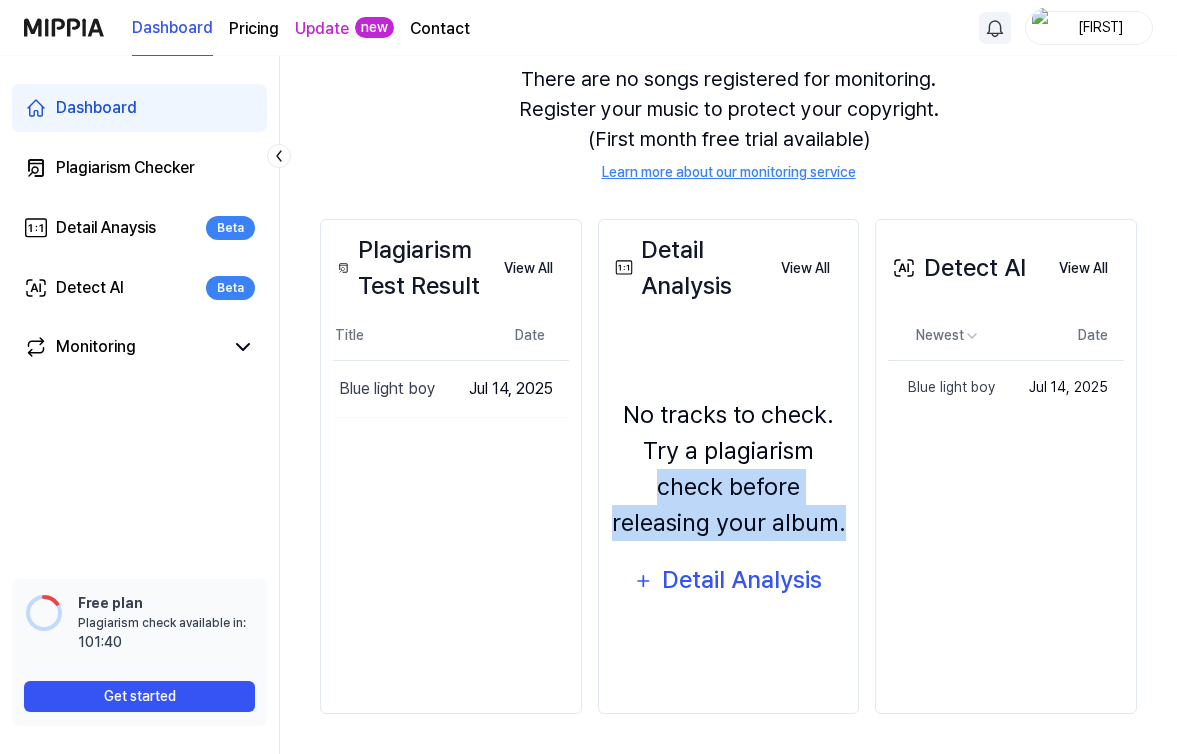 click on "Learn more about our monitoring service" at bounding box center (729, 172) 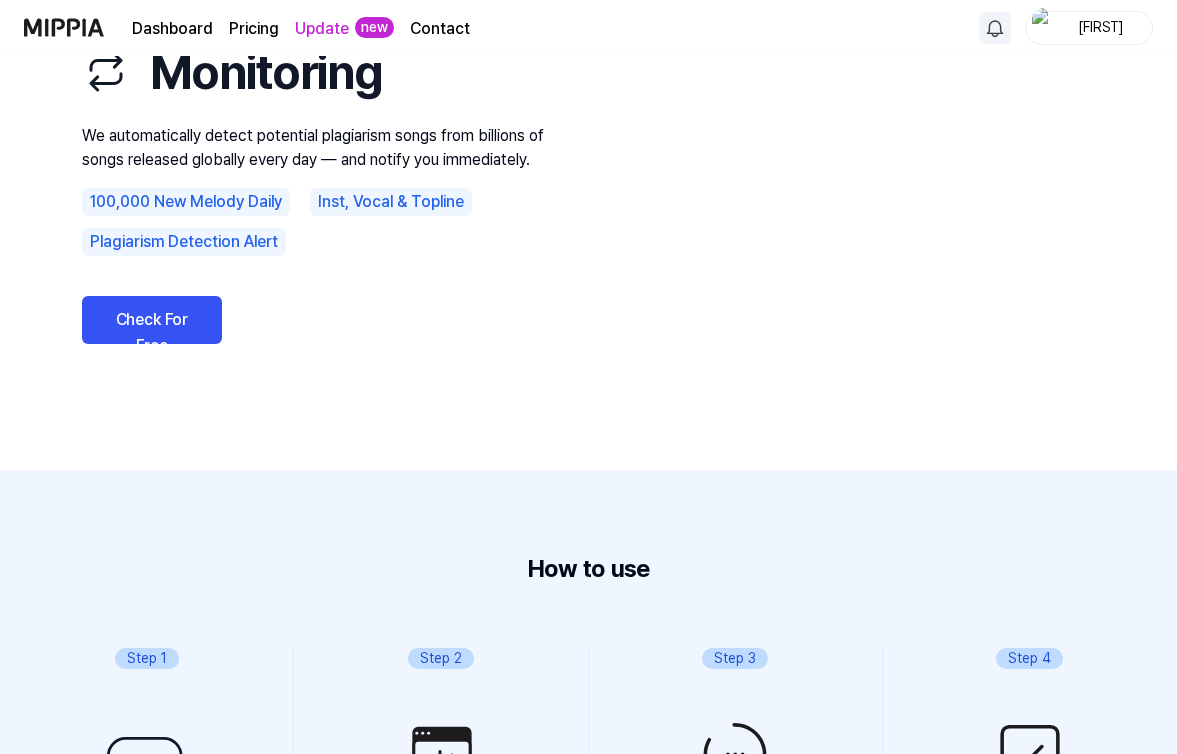 scroll, scrollTop: 0, scrollLeft: 0, axis: both 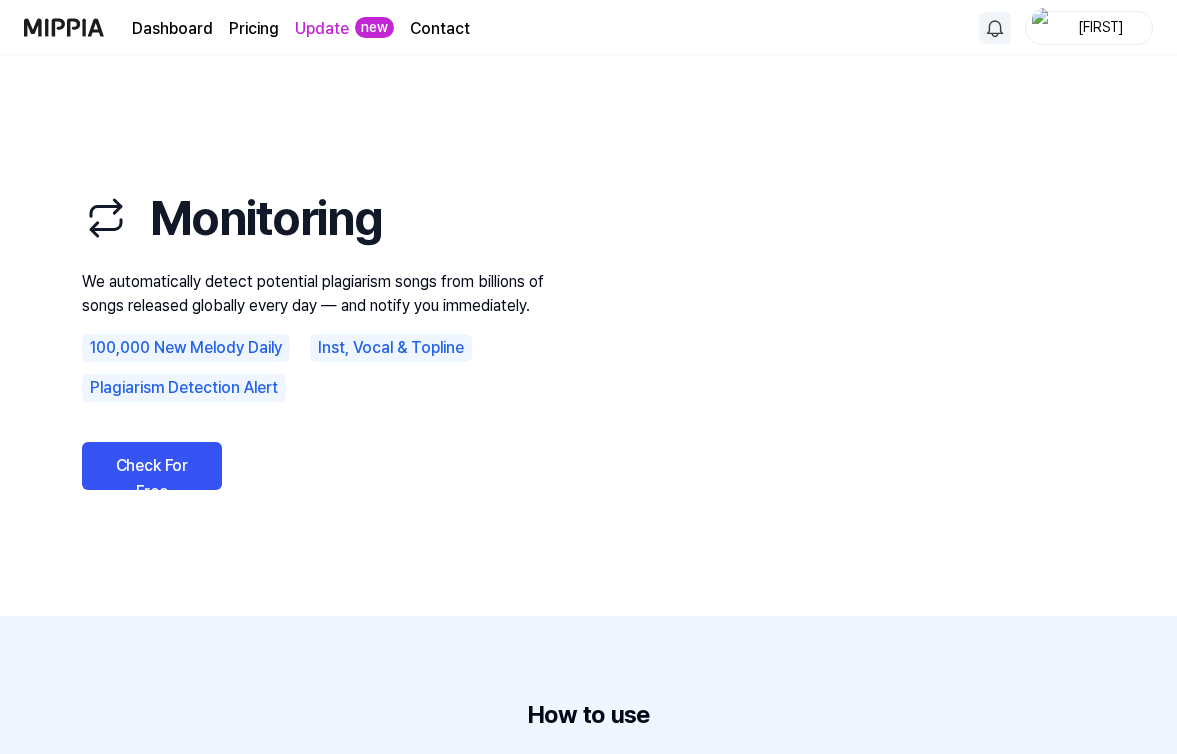 click on "Dashboard Pricing Update new Contact [FIRST] Dashboard Plagiarism Checker Detail Anaysis Beta Detect AI Beta Monitoring 📋  Feedback How was your experience with the plagiarism test? We'd love to hear your  feedback Free plan Plagiarism check available in:  available in:      [TIME] Get started [FIRST] [MONTH] [DAY], [YEAR], [HOUR]:[MINUTE] [AM/PM] All Signature Topline Vocal Inst Bass Unread All Signature Vocal Inst Topline Bass Type Title Plagiarism Rate Title Unread Signature CHESS CLUB Open 25 % Safe   Signature Dirty Game (Keep Your Eyez Open) Open 27 % Safe   Signature Help Them See, Help Them Know Open 26 % Safe   Signature Howl At The Moon Open 25 % Safe   Signature No Está Funcionando Open 24 % Safe   Want to see more similar tracks? Upgrade to Premium and unlock all 50 matches. Upgrade Previous 1 2 Next [FIRST] Open PDF Download Share Song Info Test Title . [FIRST] BPM.  120 Key.  G minor Comp Title . Sal Saneda Nahi Sal, Pt. 3 BPM.  130 Key.  G minor Similarity 46 % Safe Low Medium High Very High" at bounding box center [588, 377] 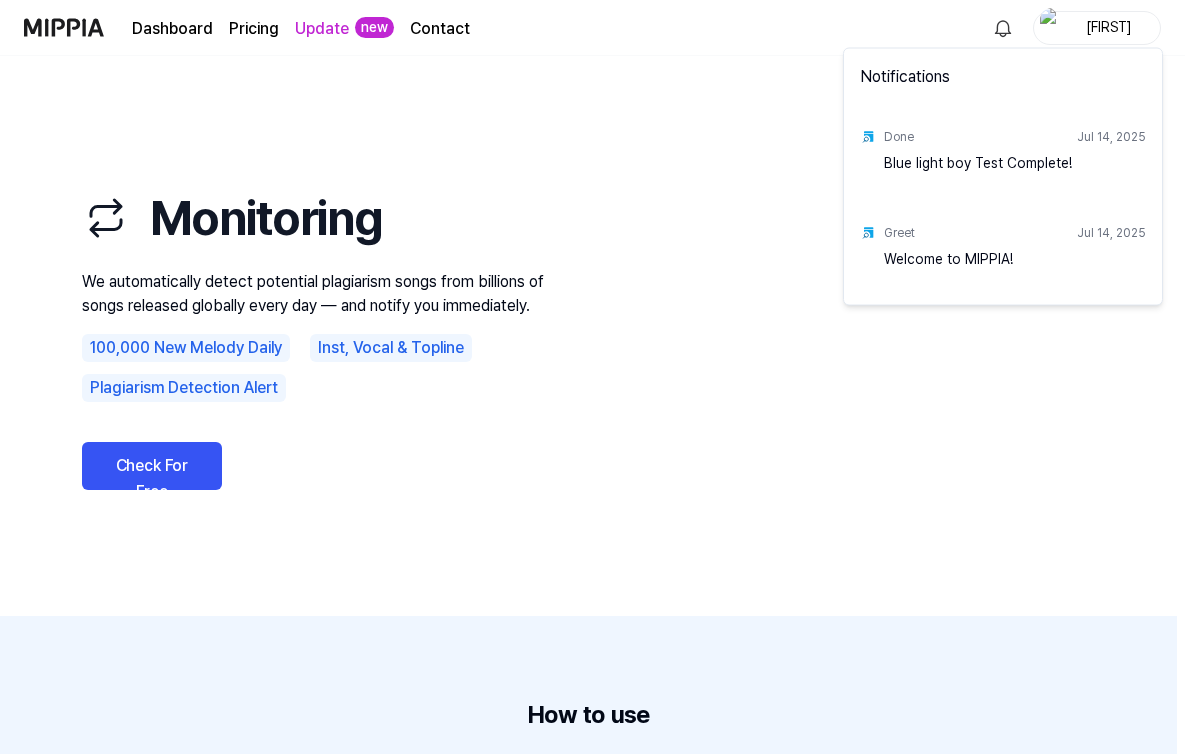 click on "Dashboard Pricing Update new Contact [FIRST] Dashboard Plagiarism Checker Detail Anaysis Beta Detect AI Beta Monitoring 📋  Feedback How was your experience with the plagiarism test? We'd love to hear your  feedback Free plan Plagiarism check available in:  available in:      [TIME] Get started [FIRST] [MONTH] [DAY], [YEAR], [HOUR]:[MINUTE] [AM/PM] All Signature Topline Vocal Inst Bass Unread All Signature Vocal Inst Topline Bass Type Title Plagiarism Rate Title Unread Signature CHESS CLUB Open 25 % Safe   Signature Dirty Game (Keep Your Eyez Open) Open 27 % Safe   Signature Help Them See, Help Them Know Open 26 % Safe   Signature Howl At The Moon Open 25 % Safe   Signature No Está Funcionando Open 24 % Safe   Want to see more similar tracks? Upgrade to Premium and unlock all 50 matches. Upgrade Previous 1 2 Next [FIRST] Open PDF Download Share Song Info Test Title . [FIRST] BPM.  120 Key.  G minor Comp Title . Sal Saneda Nahi Sal, Pt. 3 BPM.  130 Key.  G minor Similarity 46 % Safe Low Medium High Very High" at bounding box center (592, 377) 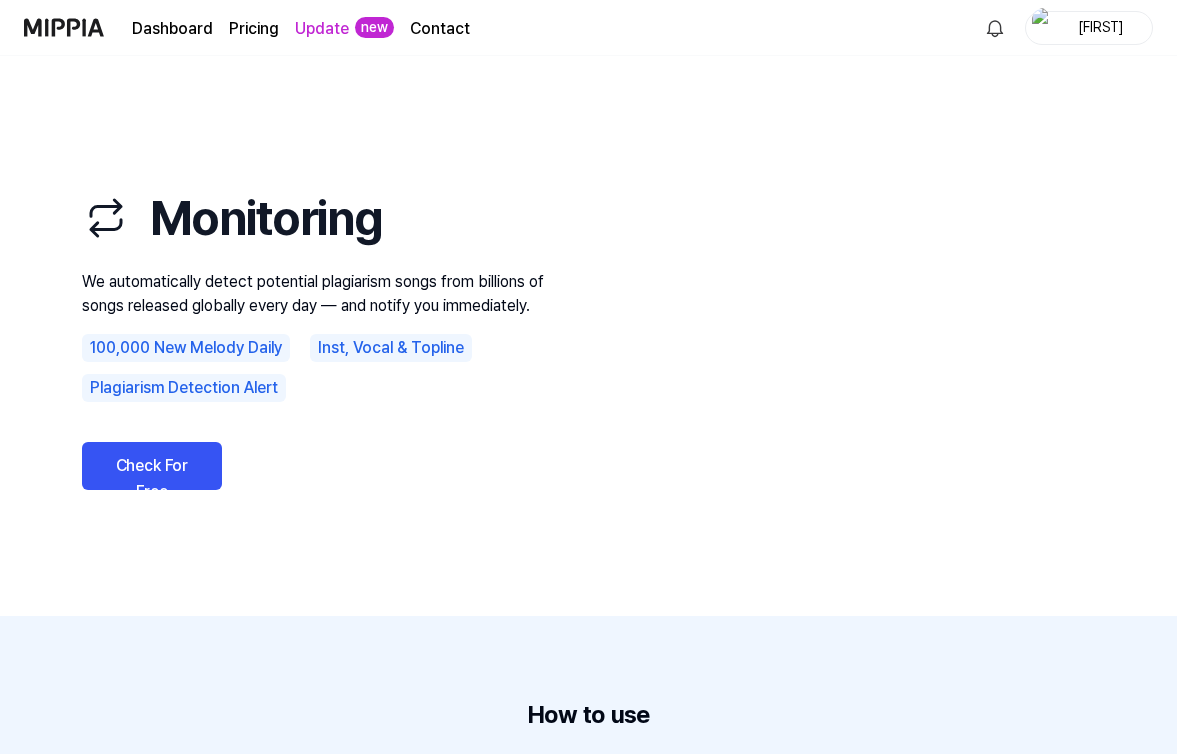 click at bounding box center [64, 27] 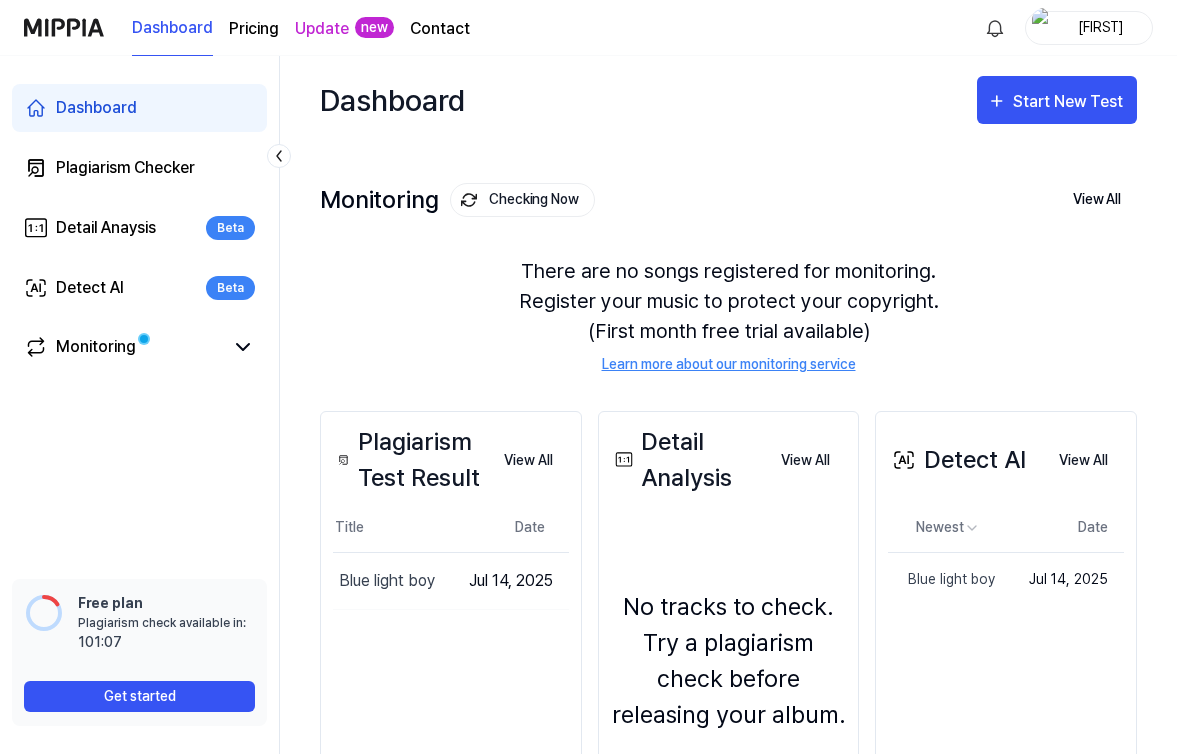 click at bounding box center (64, 27) 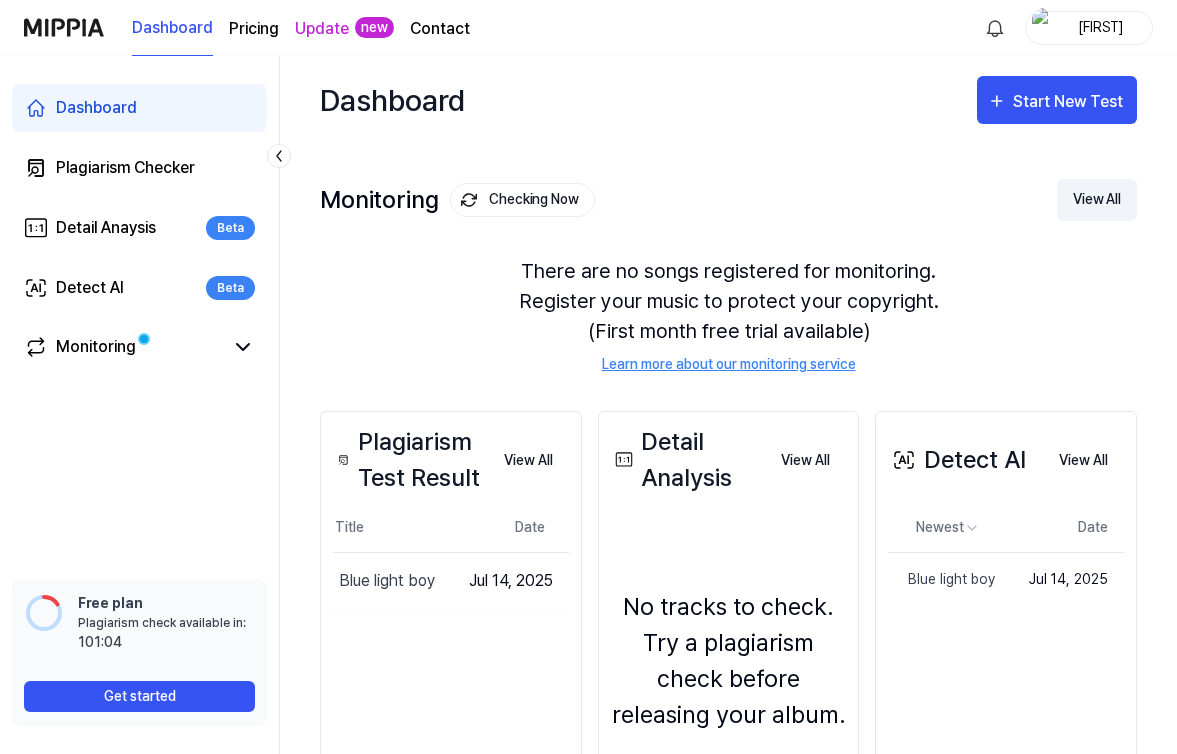 click on "View All" at bounding box center (1097, 200) 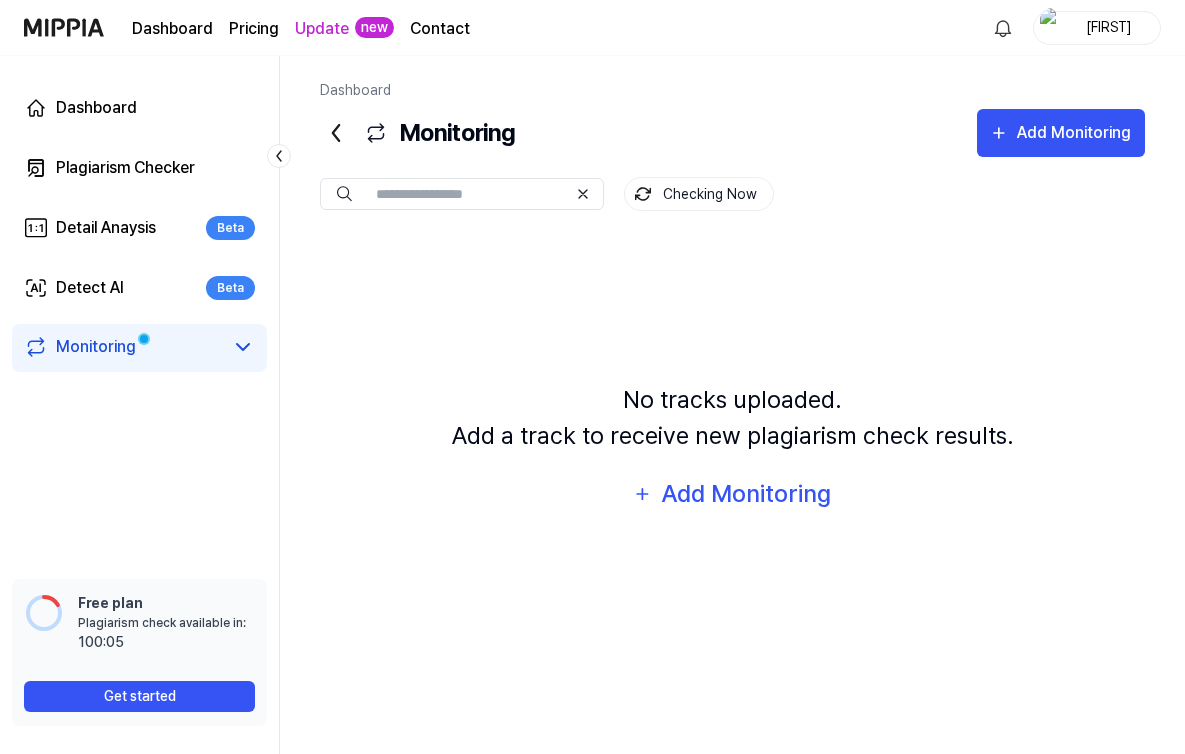 click on "Get started" at bounding box center (139, 696) 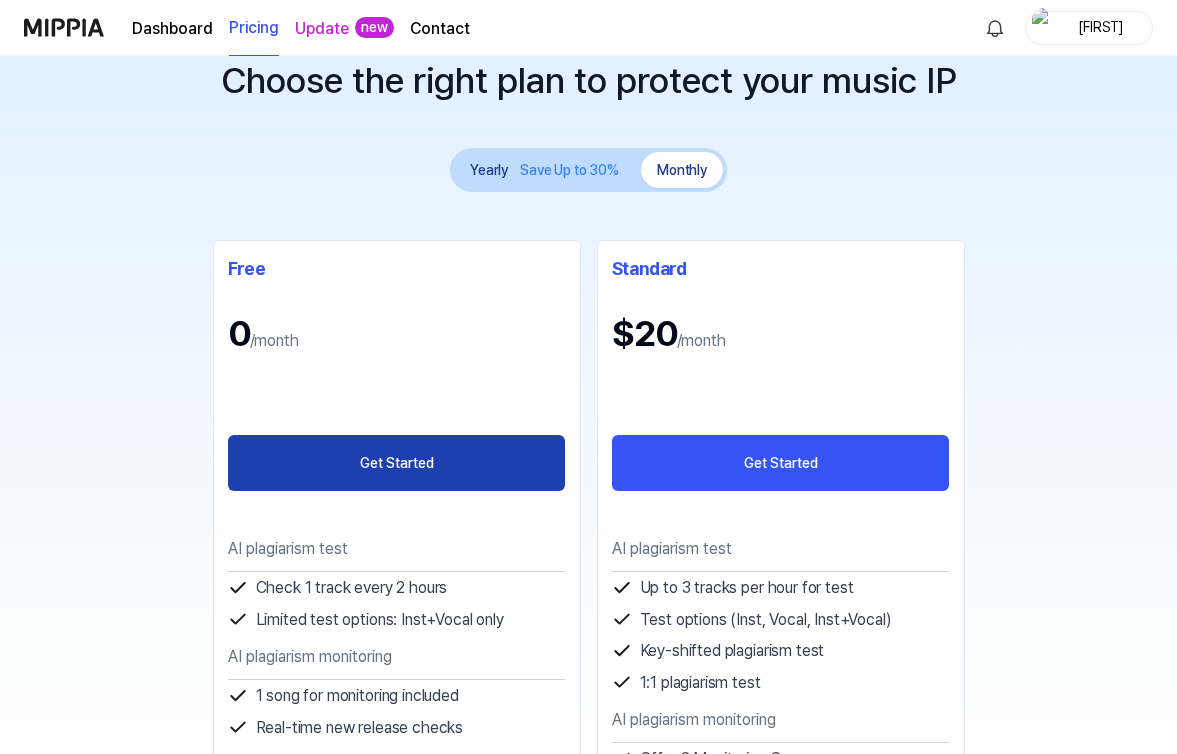 scroll, scrollTop: 120, scrollLeft: 0, axis: vertical 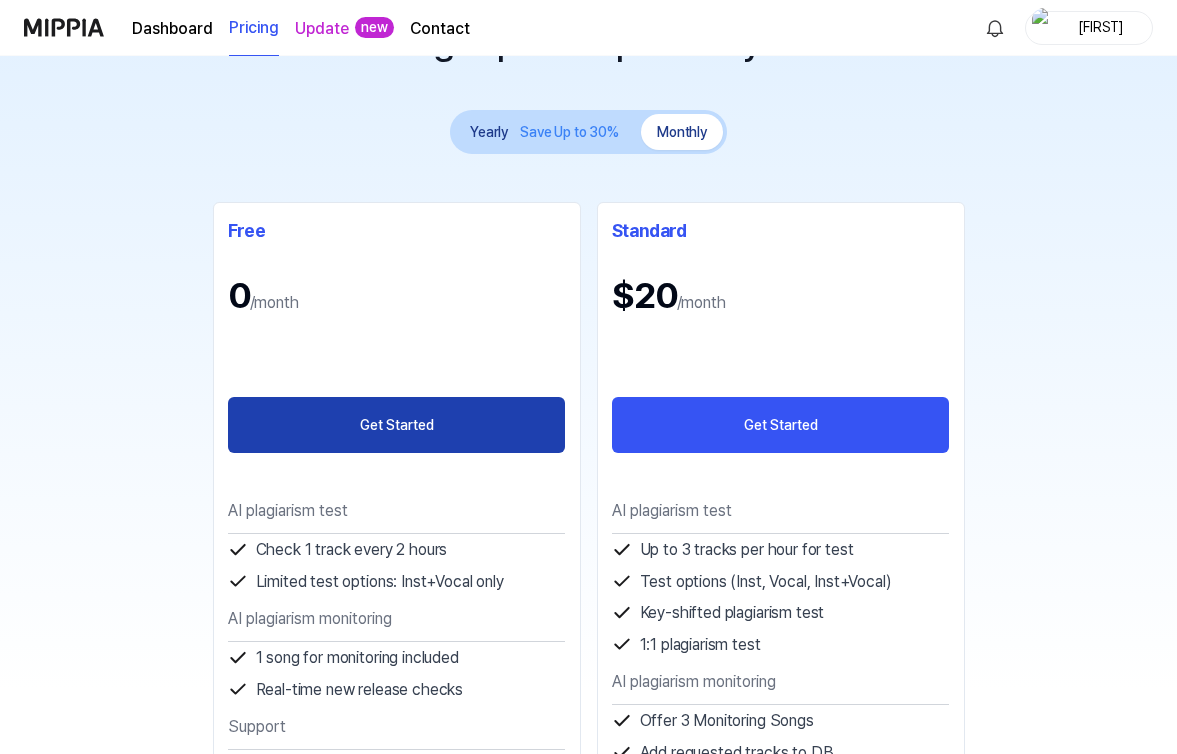 click on "Get Started" at bounding box center (397, 425) 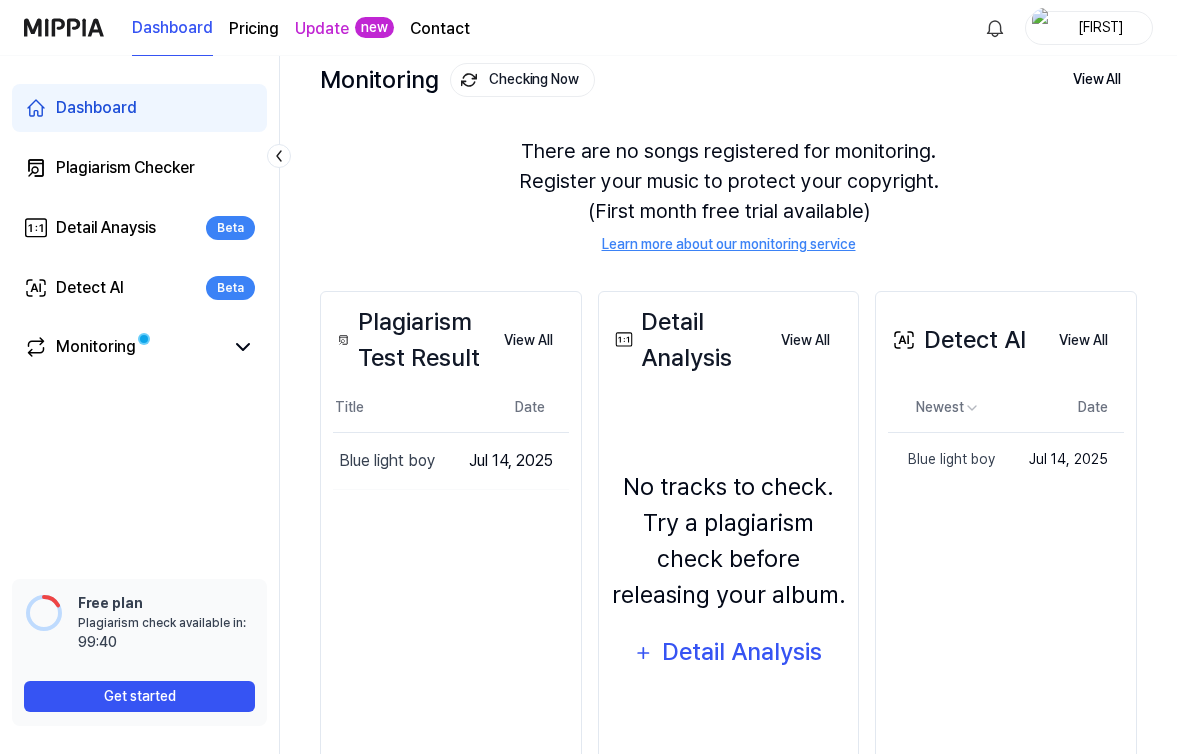 scroll, scrollTop: 0, scrollLeft: 0, axis: both 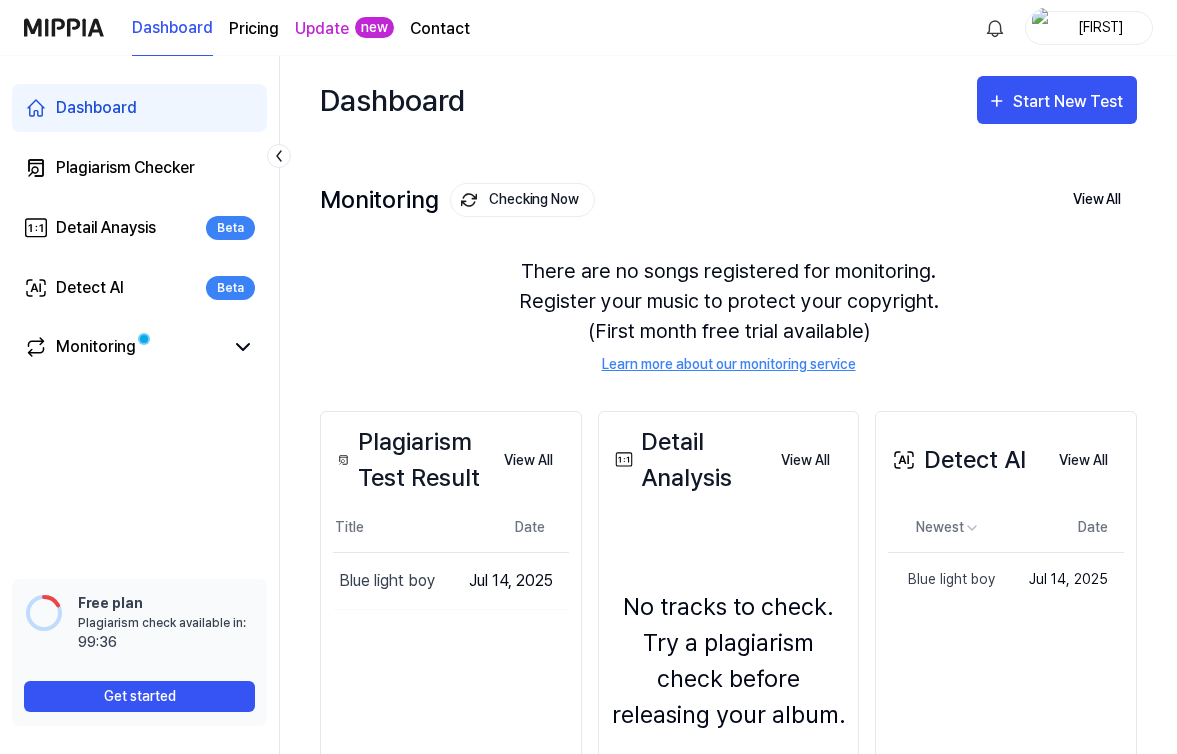 click on "Get started" at bounding box center (139, 696) 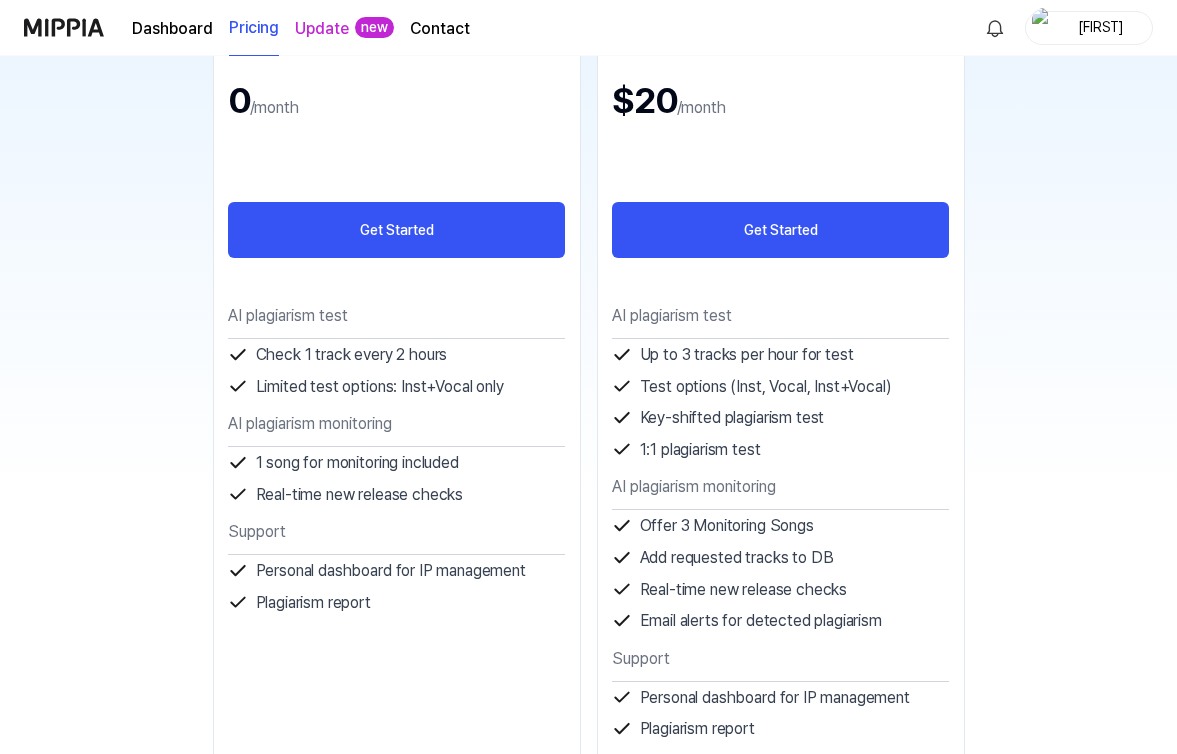 scroll, scrollTop: 0, scrollLeft: 0, axis: both 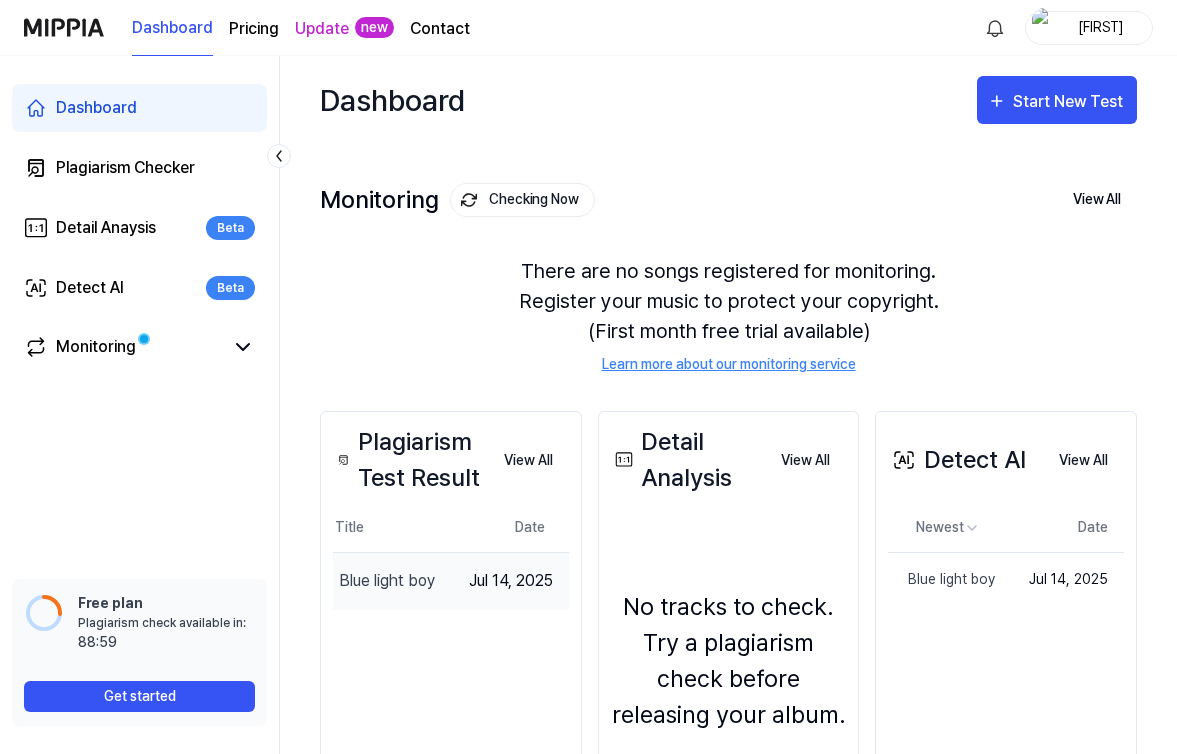 click on "Blue light boy" at bounding box center (387, 581) 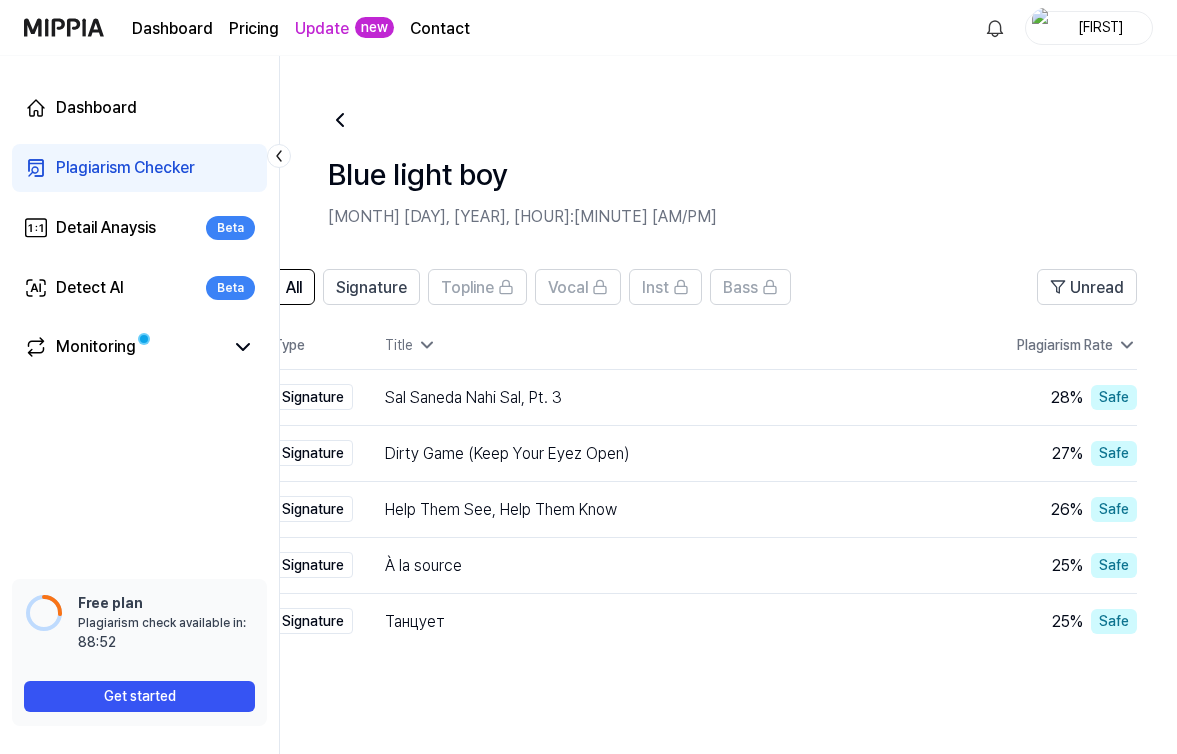 scroll, scrollTop: 0, scrollLeft: 0, axis: both 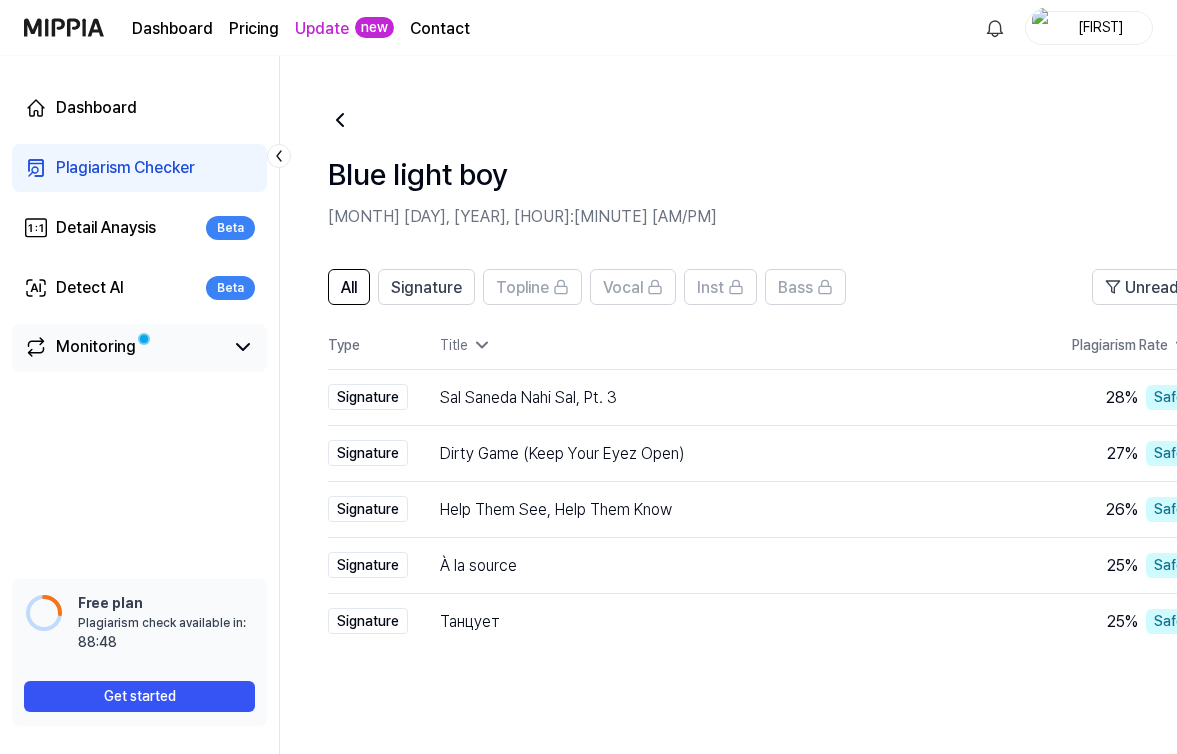 click on "Monitoring" at bounding box center (96, 347) 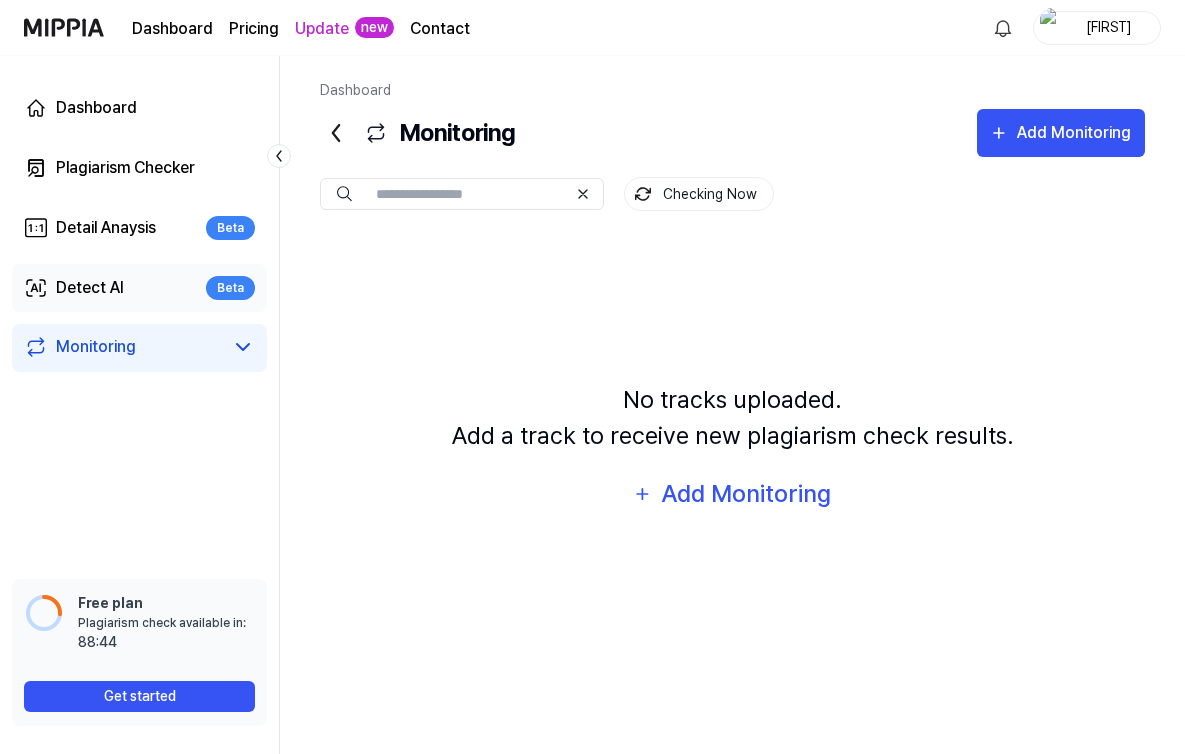 click on "Detect AI" at bounding box center (90, 288) 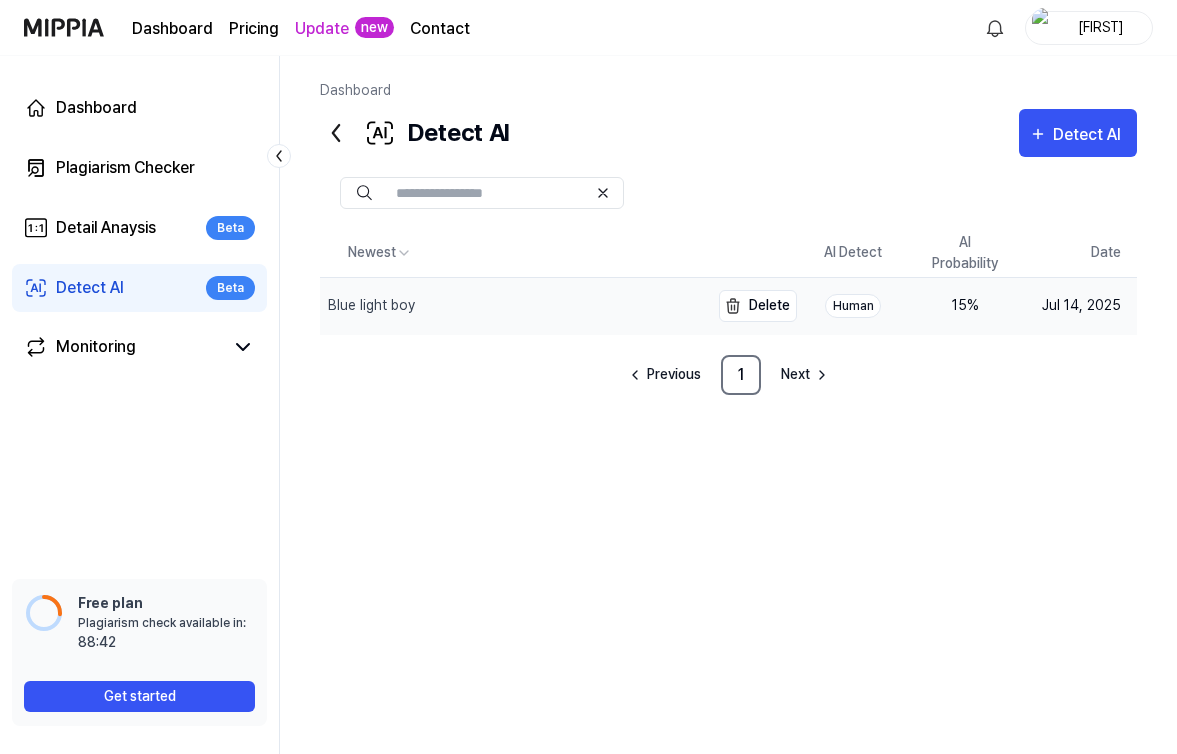 click on "Blue light boy" at bounding box center [371, 305] 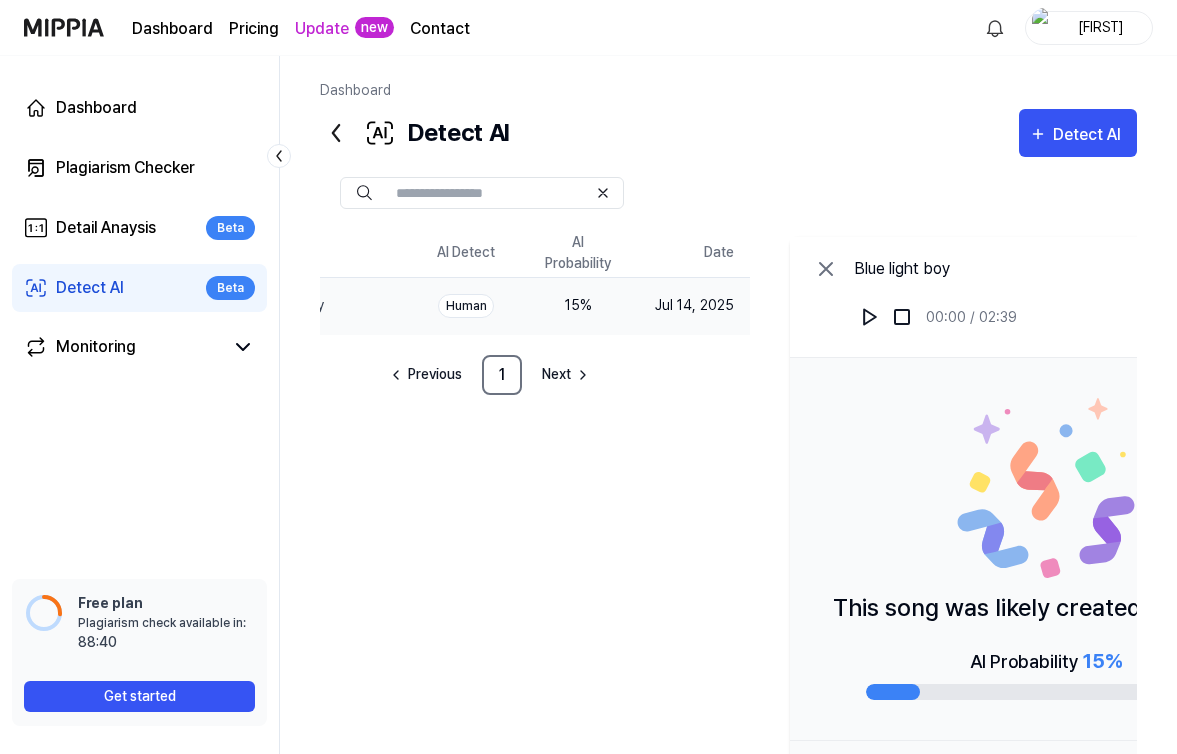 scroll, scrollTop: 0, scrollLeft: 263, axis: horizontal 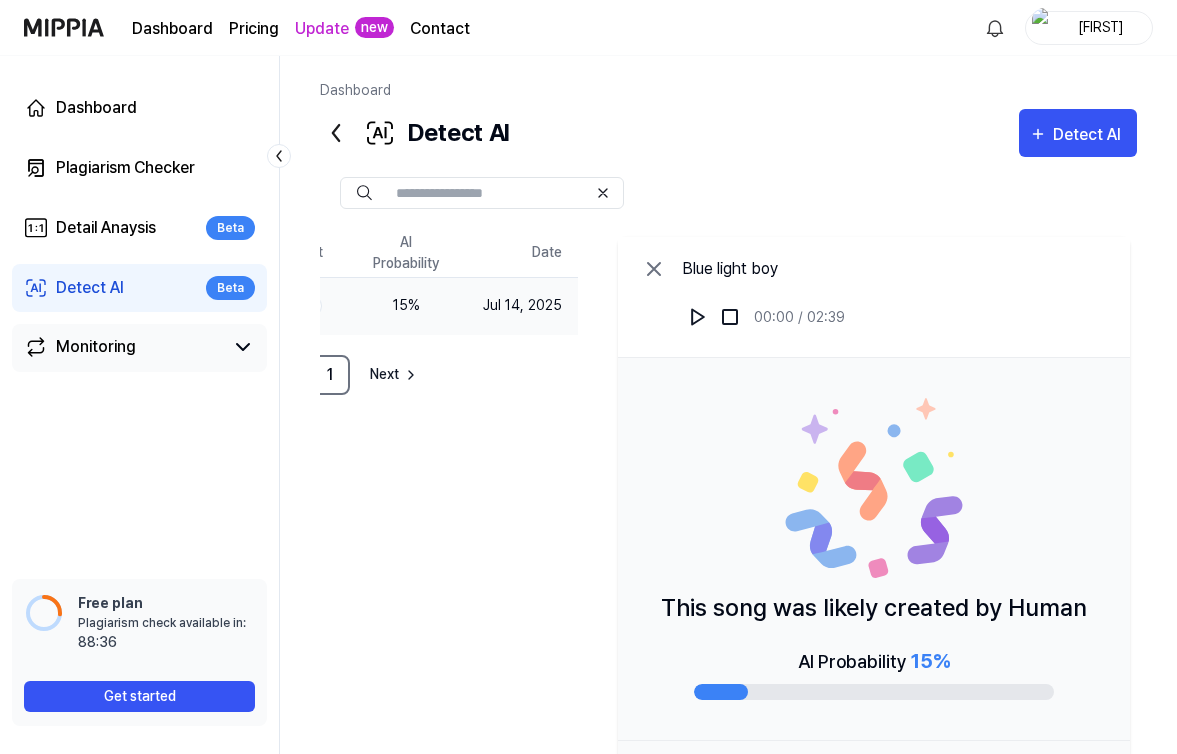 click on "Monitoring" at bounding box center (96, 347) 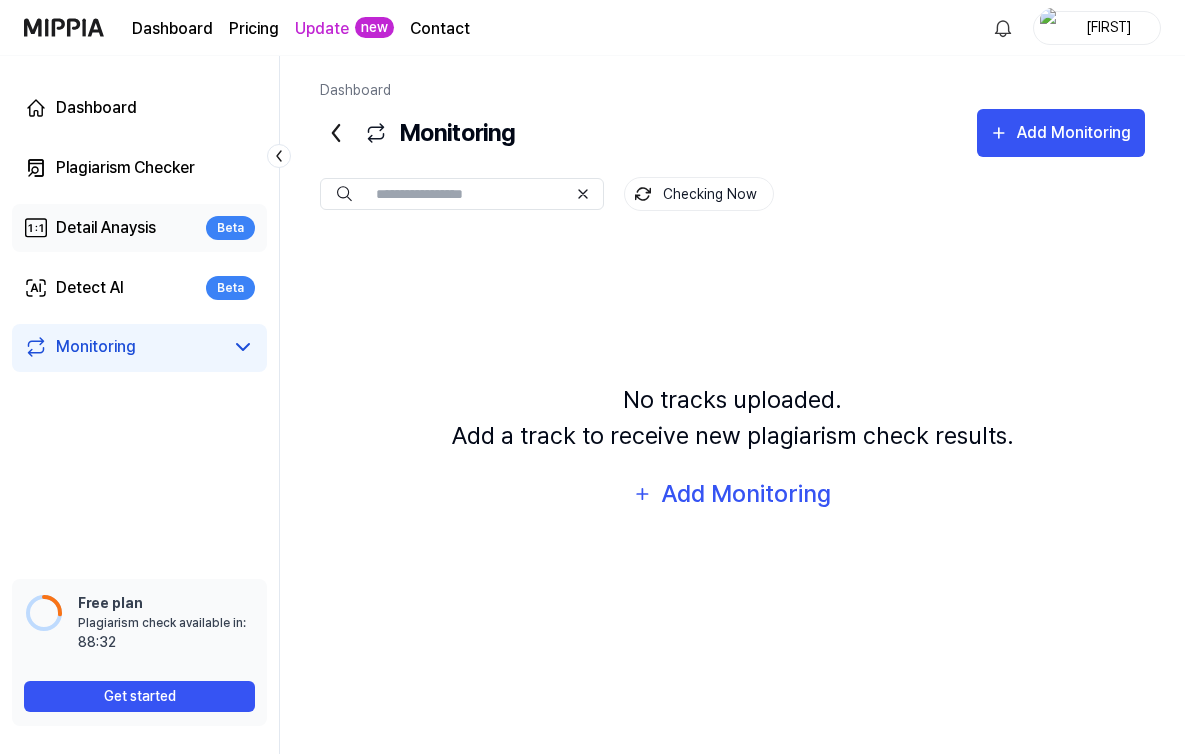 click on "Detail Anaysis" at bounding box center [106, 228] 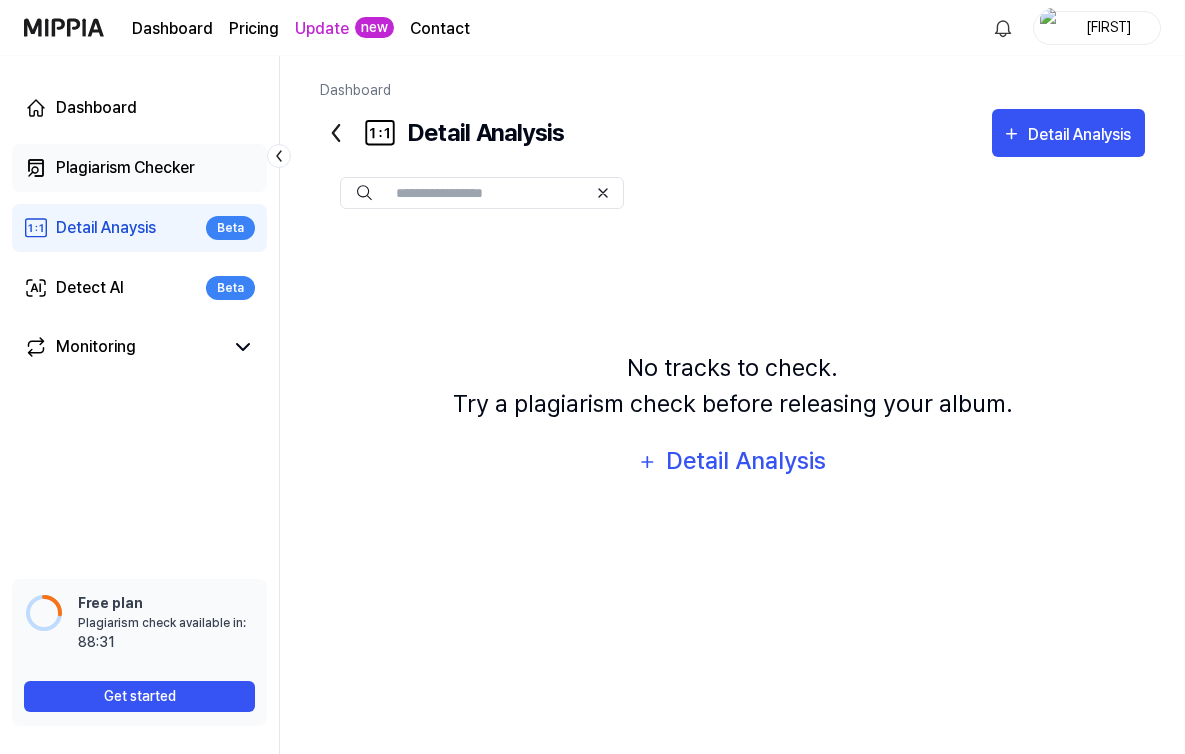 click on "Plagiarism Checker" at bounding box center (125, 168) 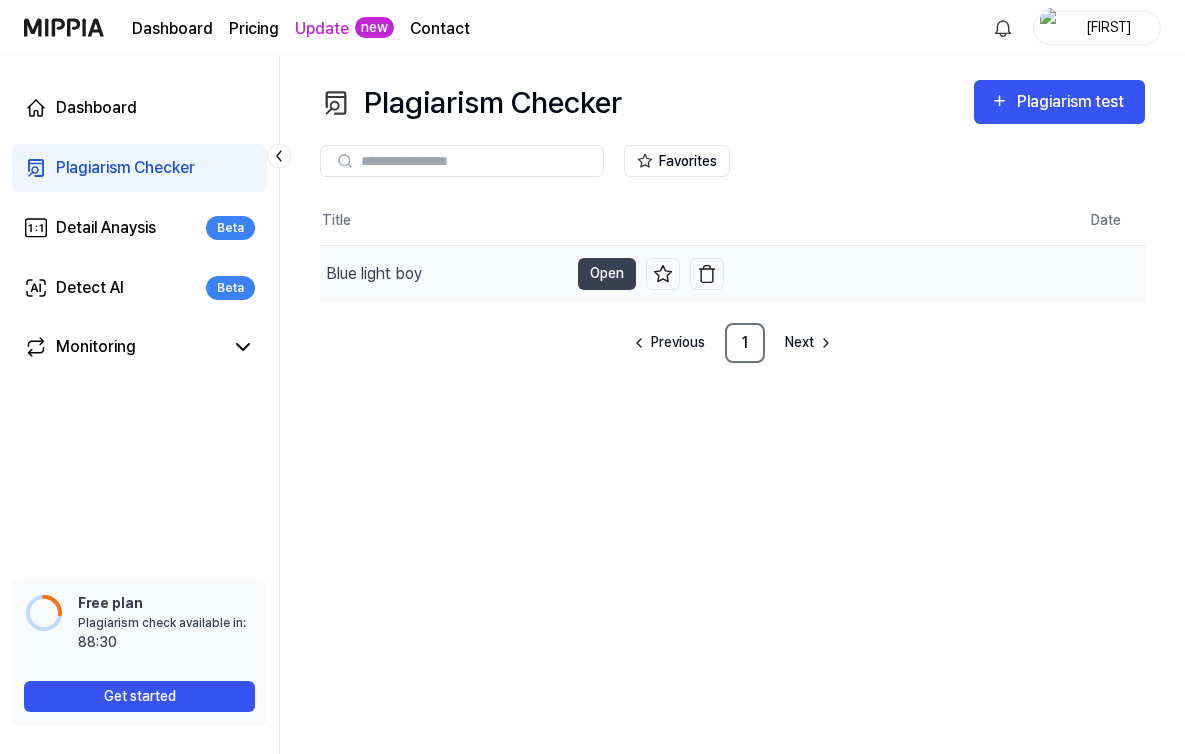 click on "Blue light boy" at bounding box center [444, 274] 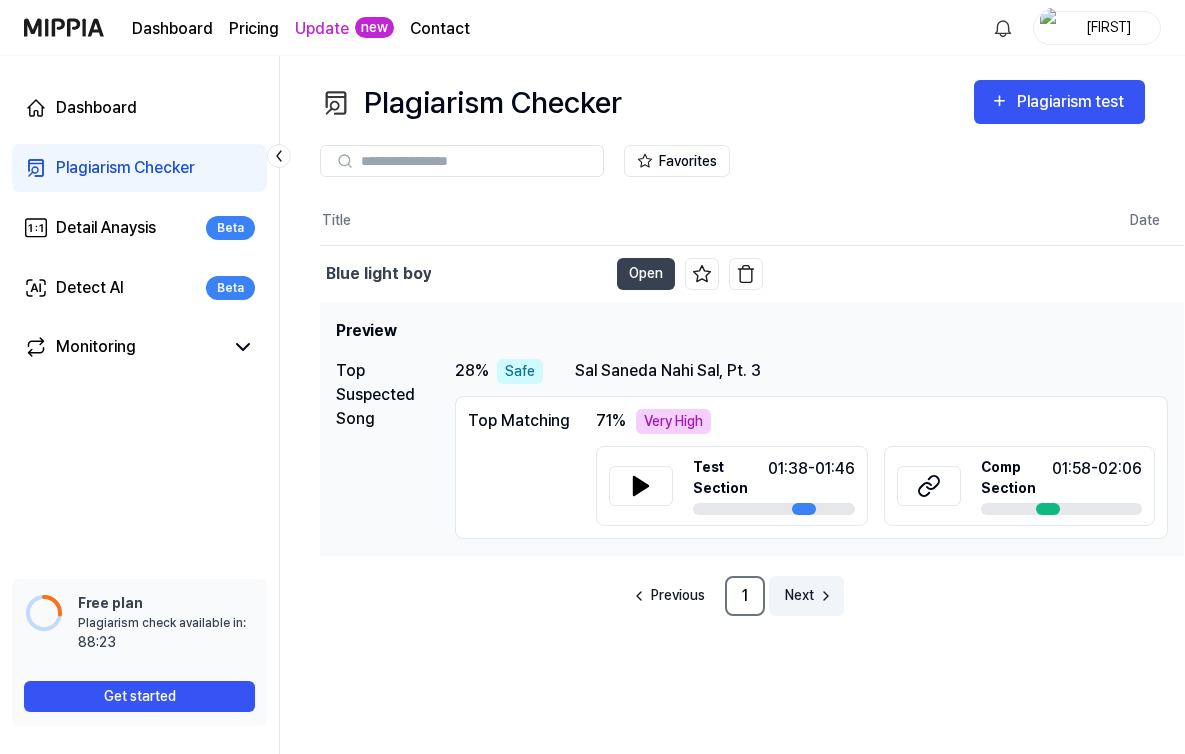click on "Next" at bounding box center [799, 595] 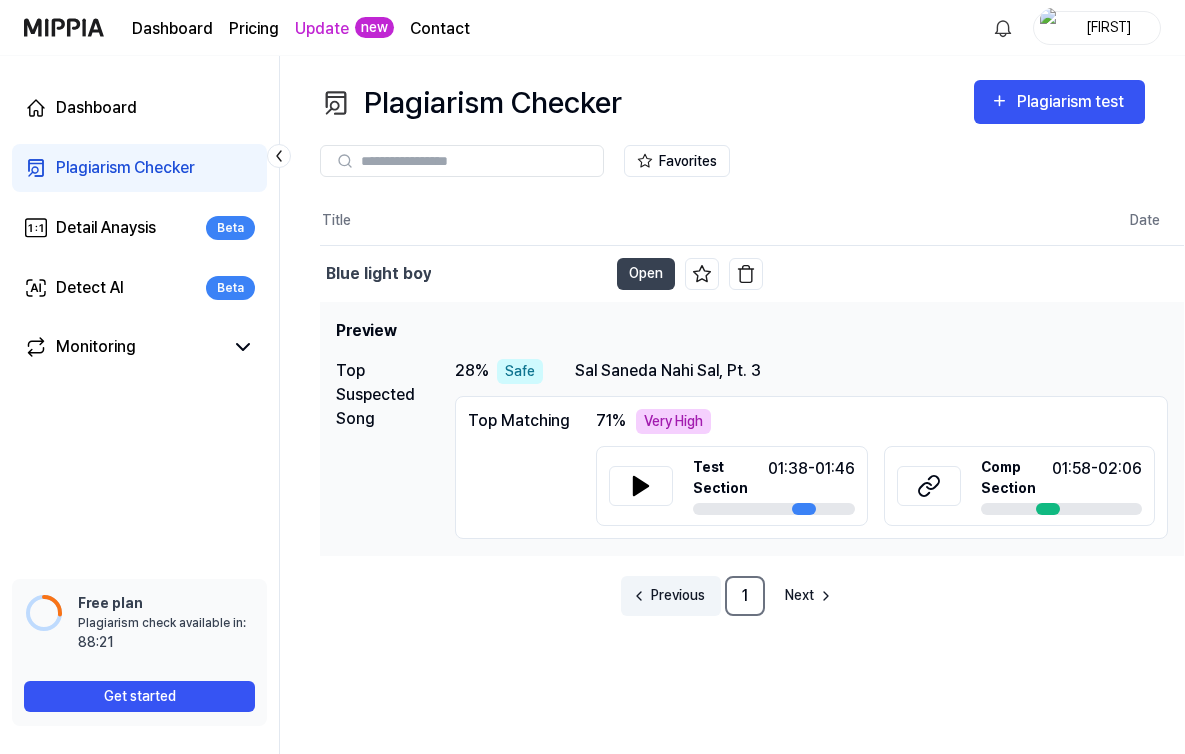 click 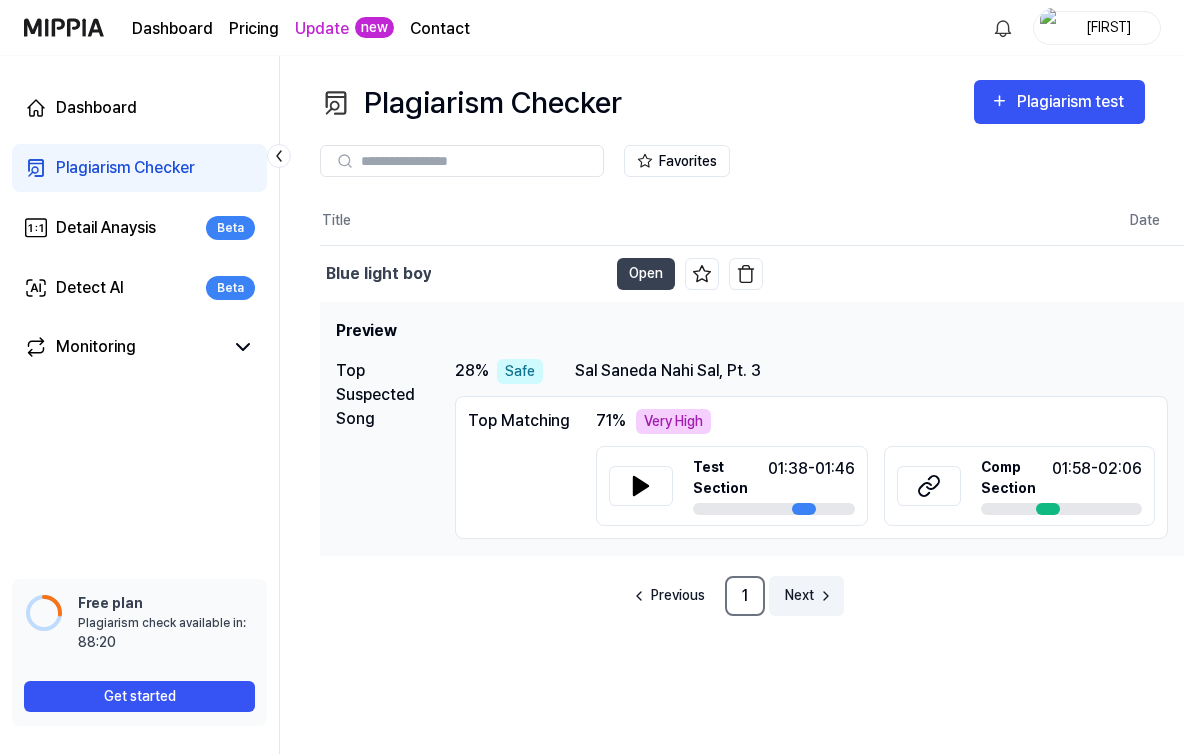 click on "Next" at bounding box center (799, 595) 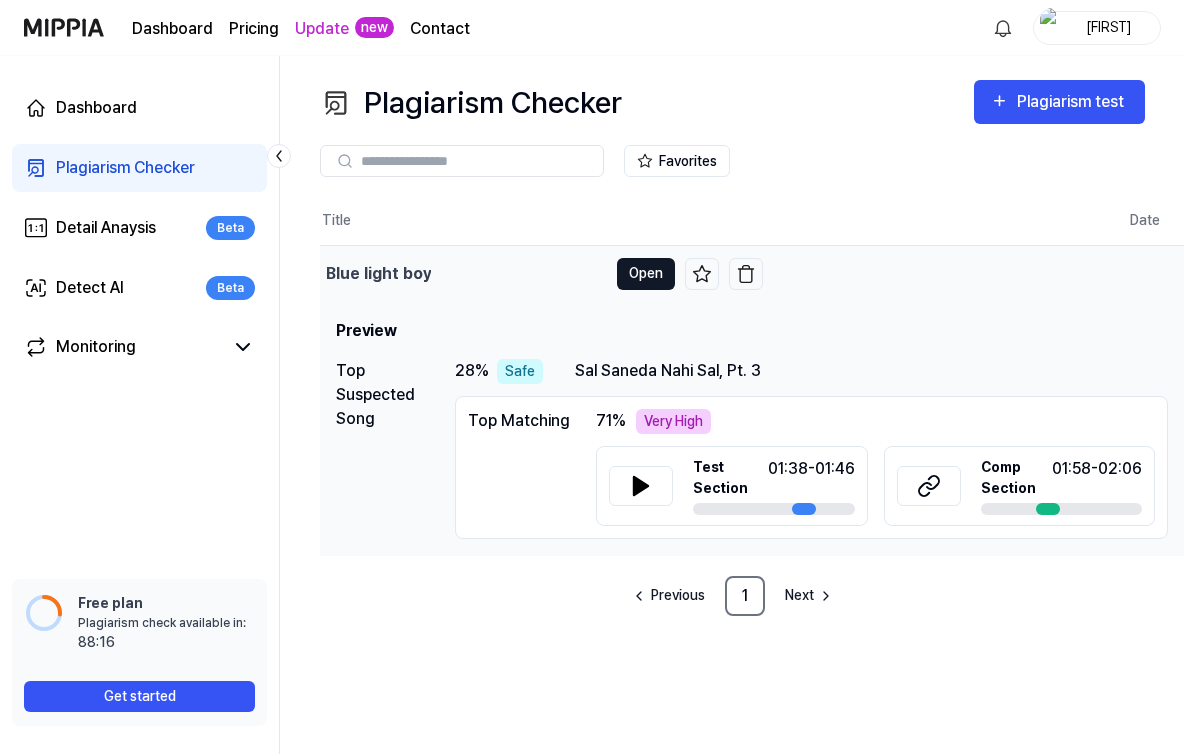 click on "Open" at bounding box center [646, 274] 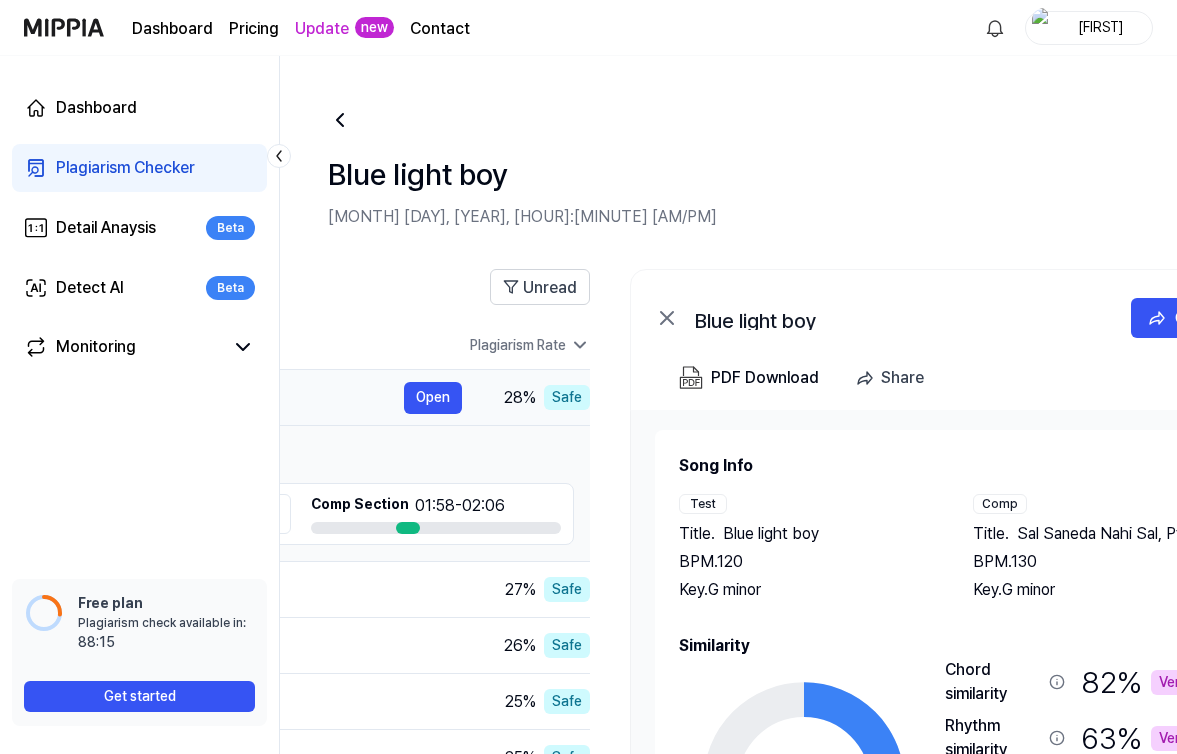 scroll, scrollTop: 0, scrollLeft: 715, axis: horizontal 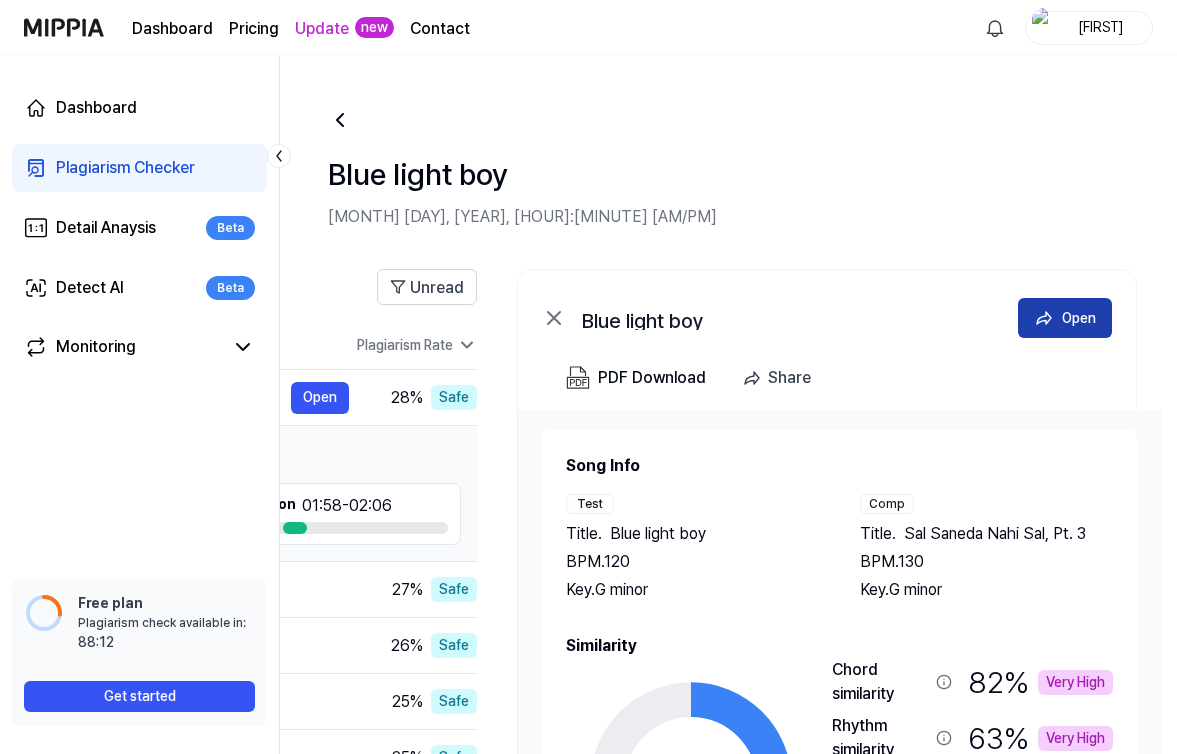 click 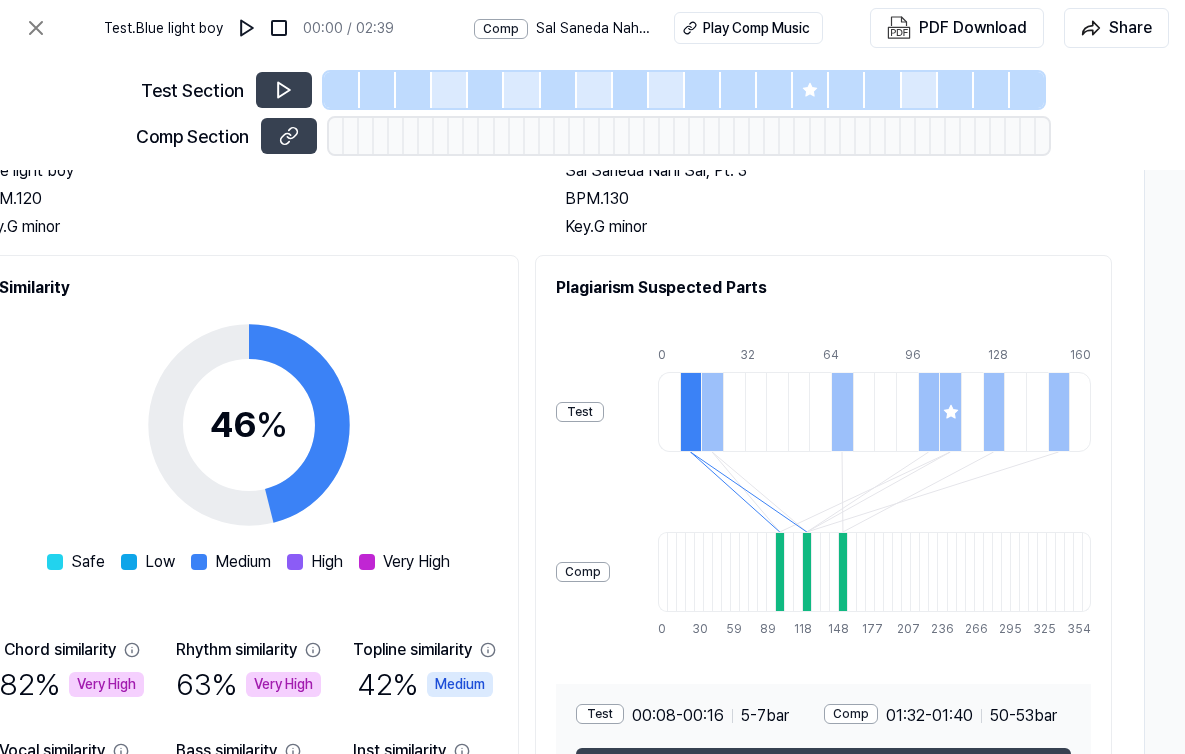 scroll, scrollTop: 310, scrollLeft: 439, axis: both 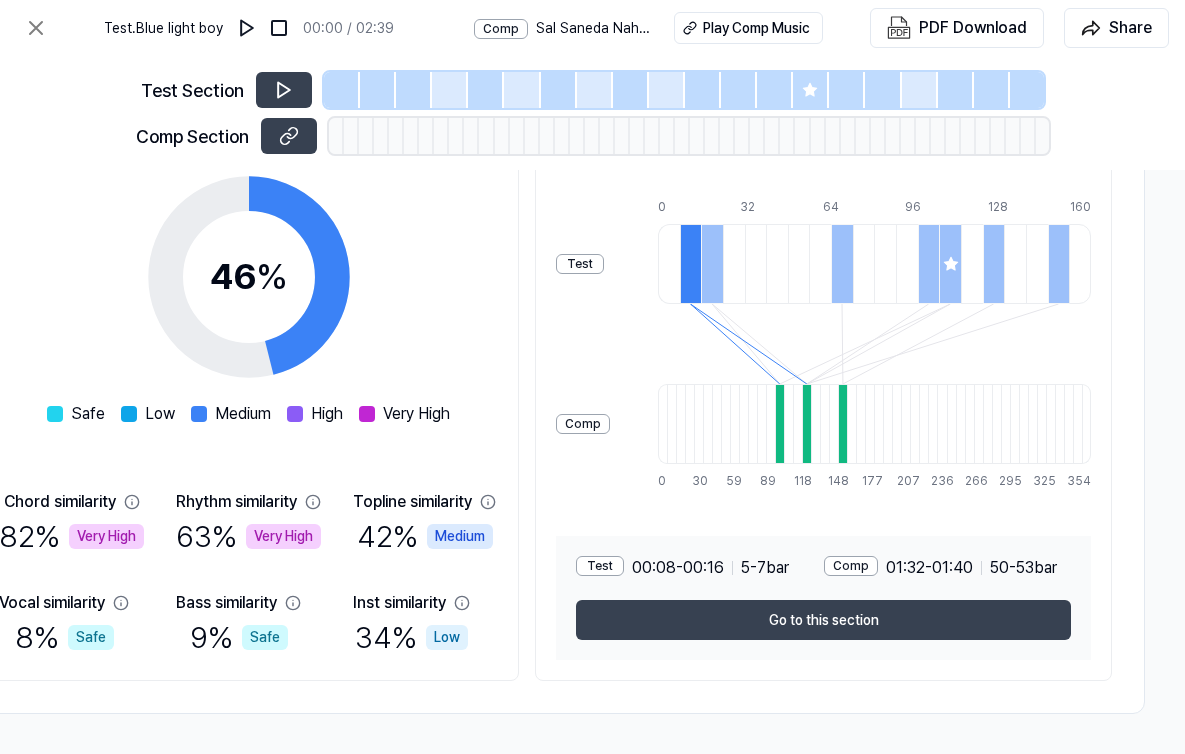 click at bounding box center [779, 424] 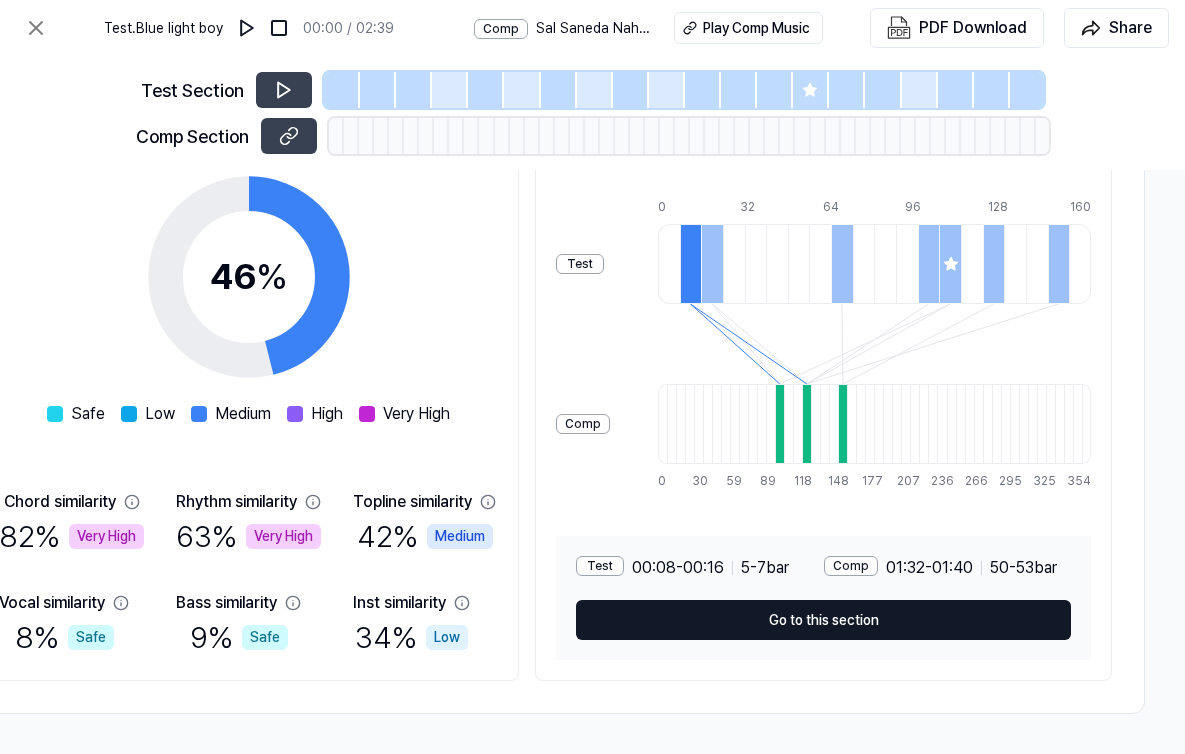 click on "Go to this section" at bounding box center (823, 620) 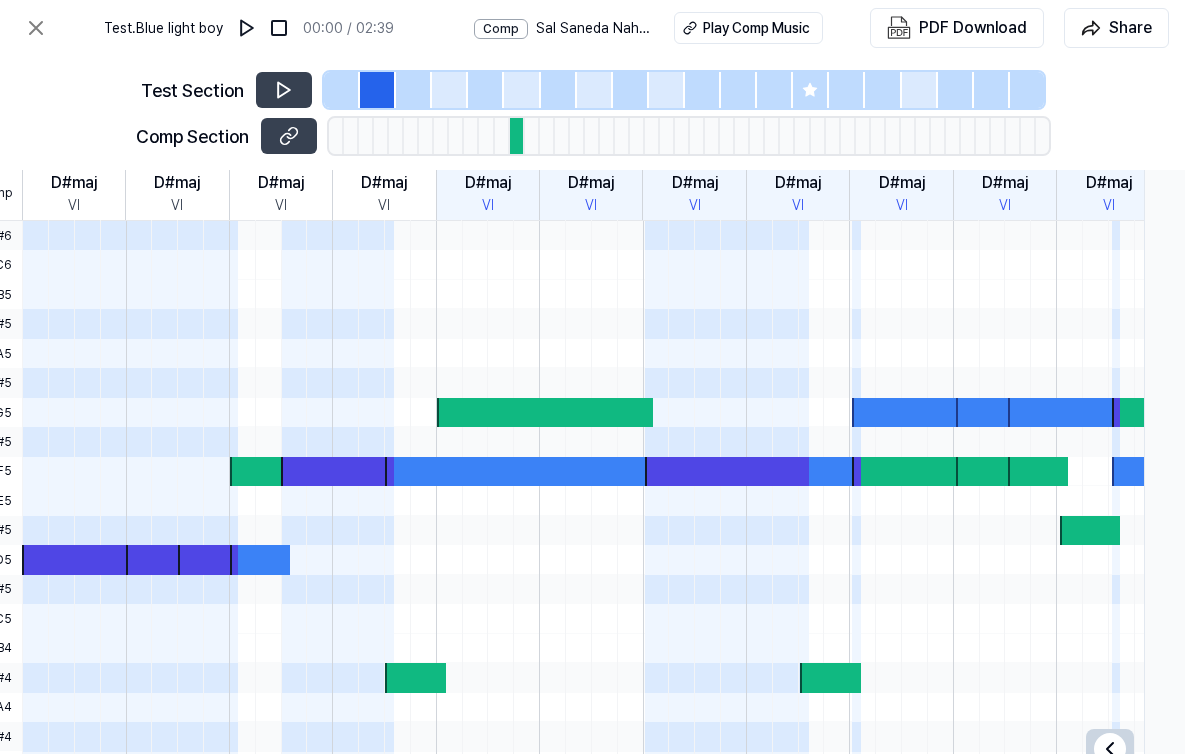 scroll, scrollTop: 571, scrollLeft: 439, axis: both 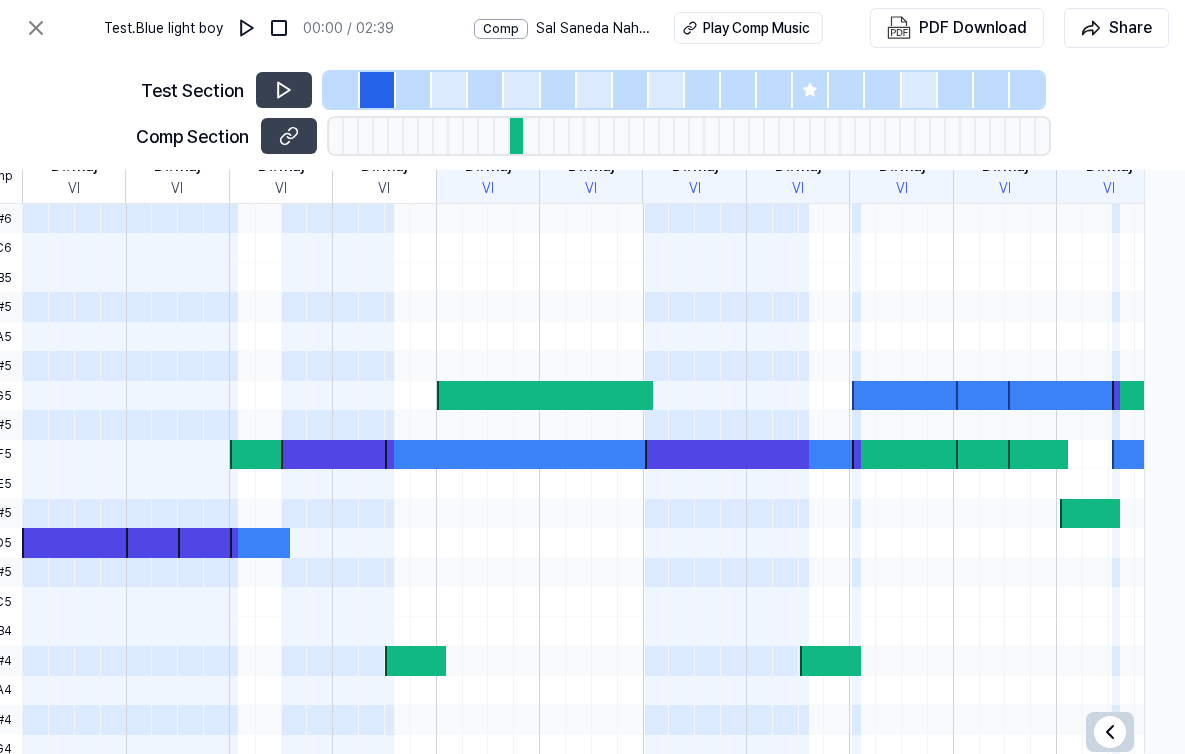 click at bounding box center (545, 395) 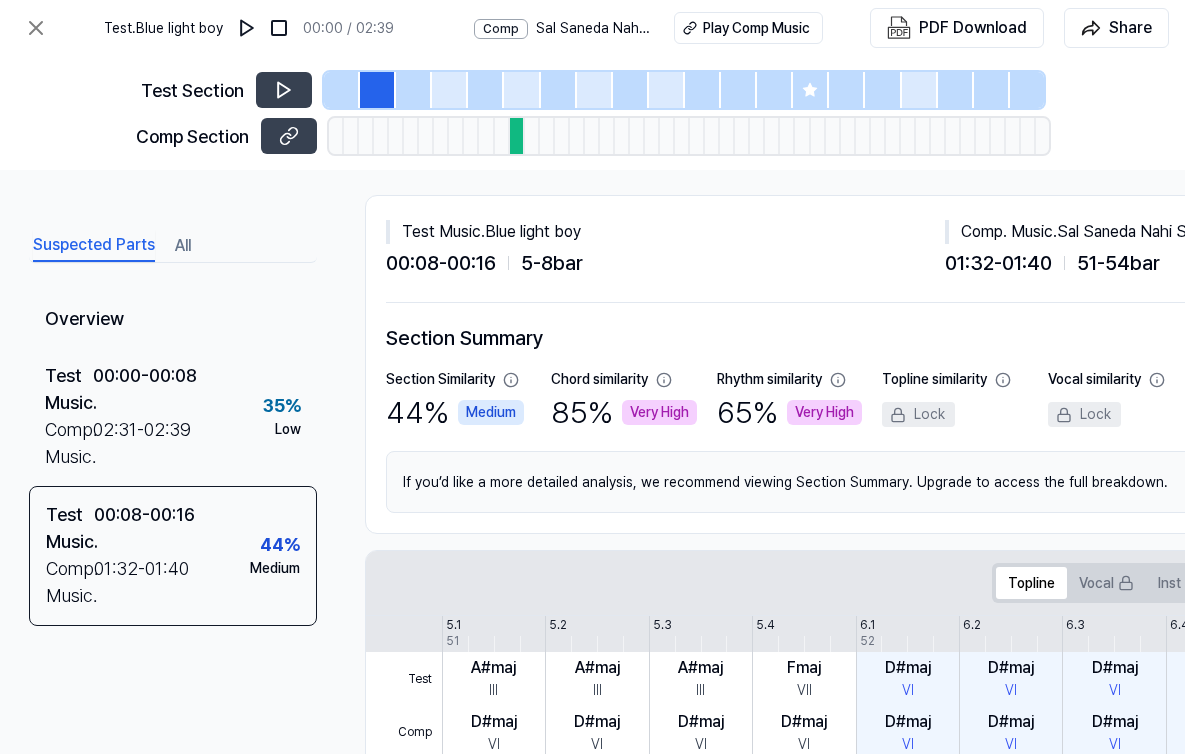 scroll, scrollTop: 0, scrollLeft: 11, axis: horizontal 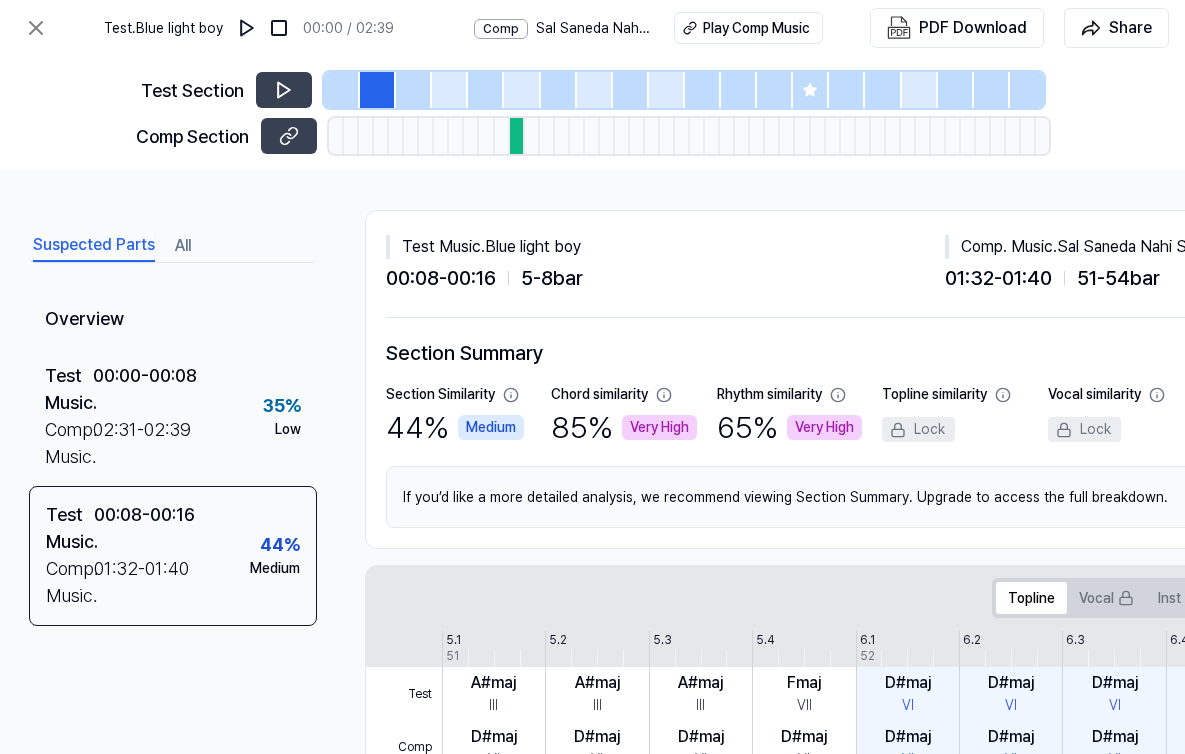 click on "Suspected Parts All Overview Test Music . 00:00 - 00:08 Comp. Music . 02:31 - 02:39 35 % Low Test Music . 00:08 - 00:16 Comp. Music . 01:32 - 01:40 44 % Medium Test Music . 00:16 - 00:24 Comp. Music . 01:32 - 01:40 44 % Medium Test Music . 00:32 - 00:40 Comp. Music . 02:59 - 03:07 36 % Low Test Music . 00:48 - 00:56 Comp. Music . 02:59 - 03:07 35 % Low Test Music . 00:58 - 01:06 Comp. Music . 02:24 - 02:31 43 % Medium Test Music . 01:14 - 01:22 Comp. Music . 01:45 - 01:53 34 % Low Test Music . 01:22 - 01:30 Comp. Music . 02:24 - 02:31 37 % Low Test Music . 01:30 - 01:38 Comp. Music . 01:32 - 01:40 38 % Low Test Music . 01:38 - 01:46 Comp. Music . 01:58 - 02:06 68 % Very High Test Music . 01:46 - 01:54 Comp. Music . 02:24 - 02:31 35 % Low Test Music . 01:54 - 02:02 Comp. Music . 02:24 - 02:31 44 % Medium Test Music . 02:04 - 02:12 Comp. Music . 02:39 - 02:46 36 % Low Test Music . 02:12 - 02:20 Comp. Music . 01:32 - 01:40 37 % Low Test Music . 02:20 - 02:28 Comp. Music . 02:46 - 02:54 35 % Low" at bounding box center [173, 478] 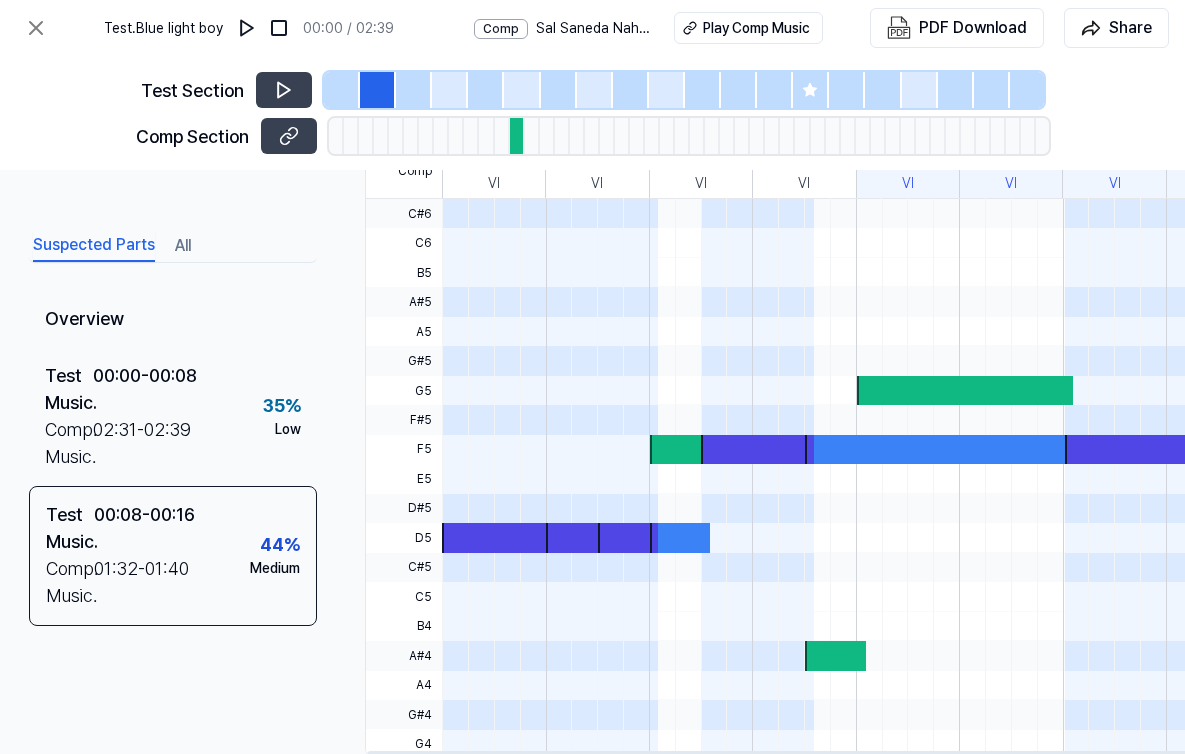 scroll, scrollTop: 582, scrollLeft: 11, axis: both 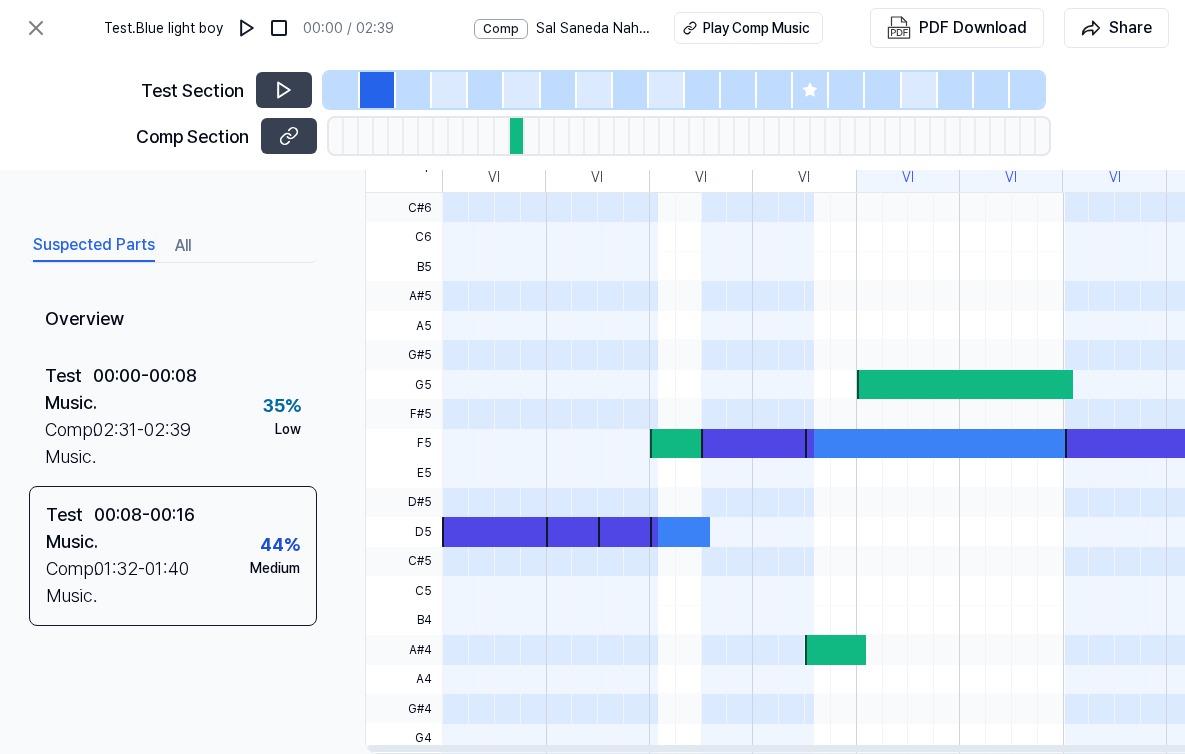 click at bounding box center (628, 531) 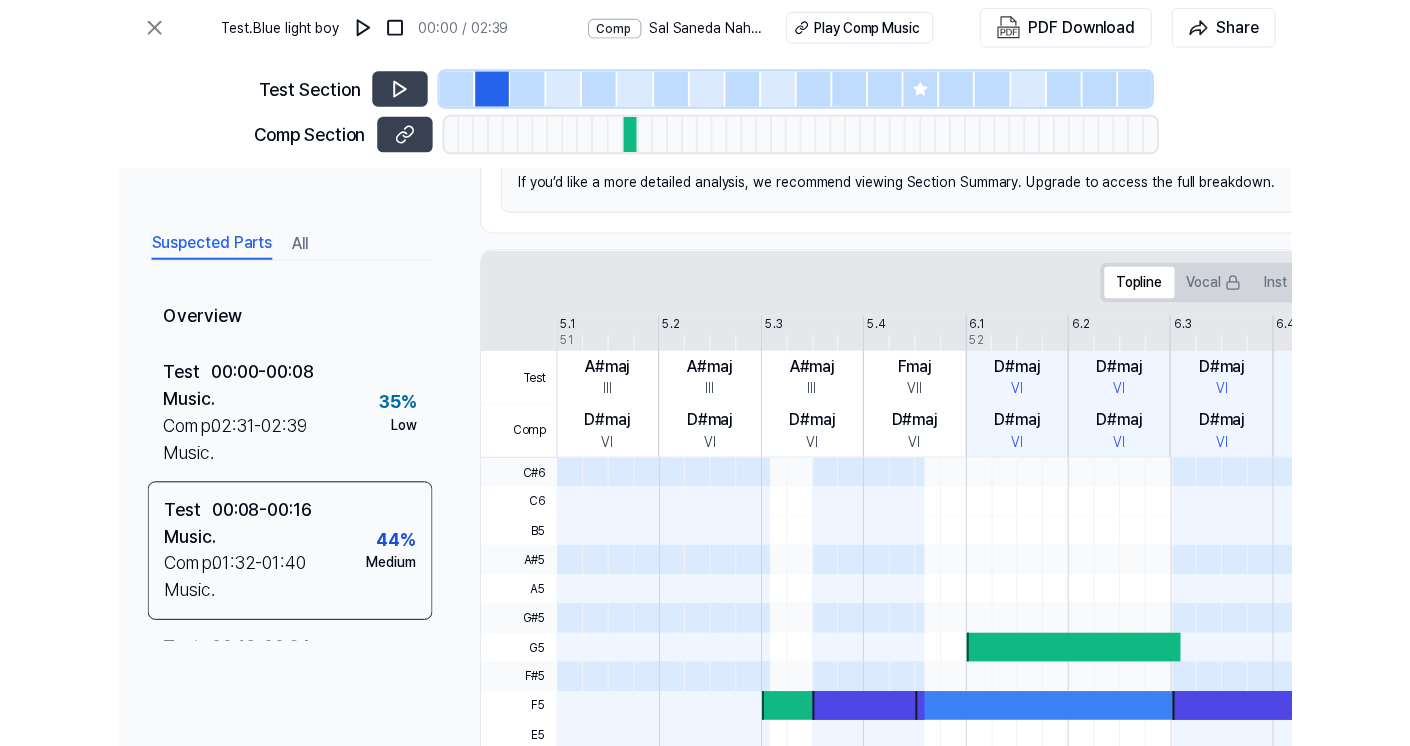 scroll, scrollTop: 0, scrollLeft: 11, axis: horizontal 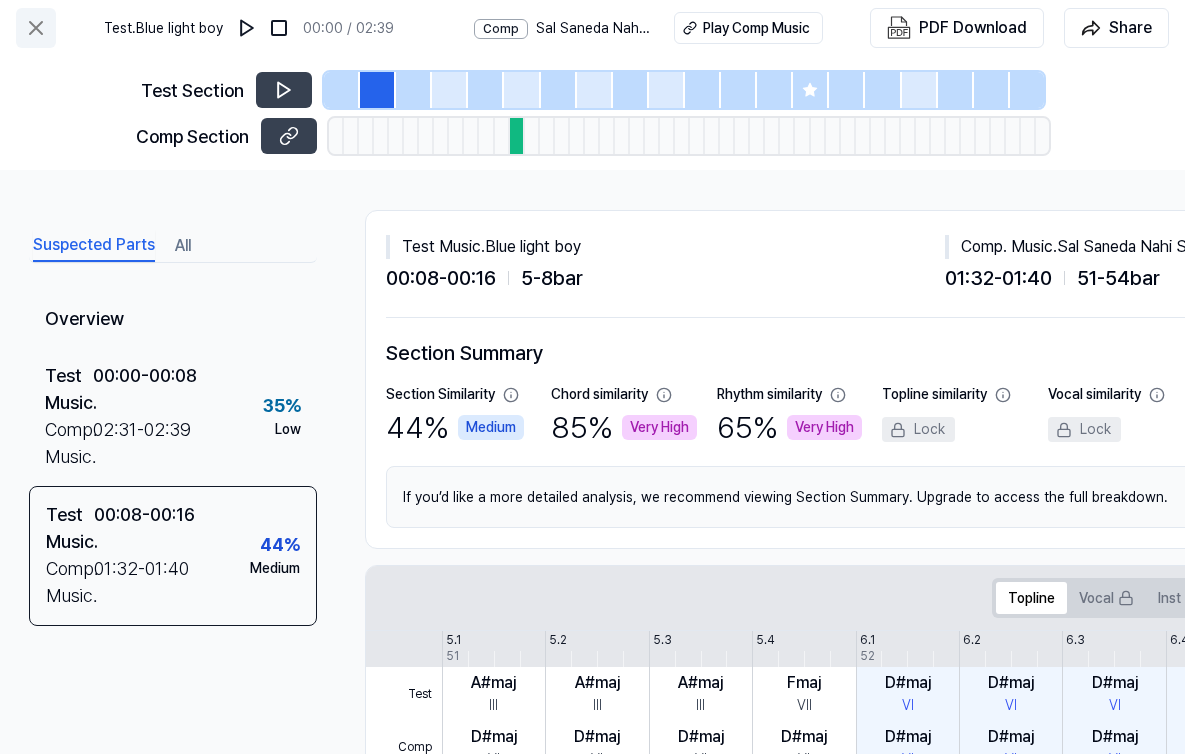 click 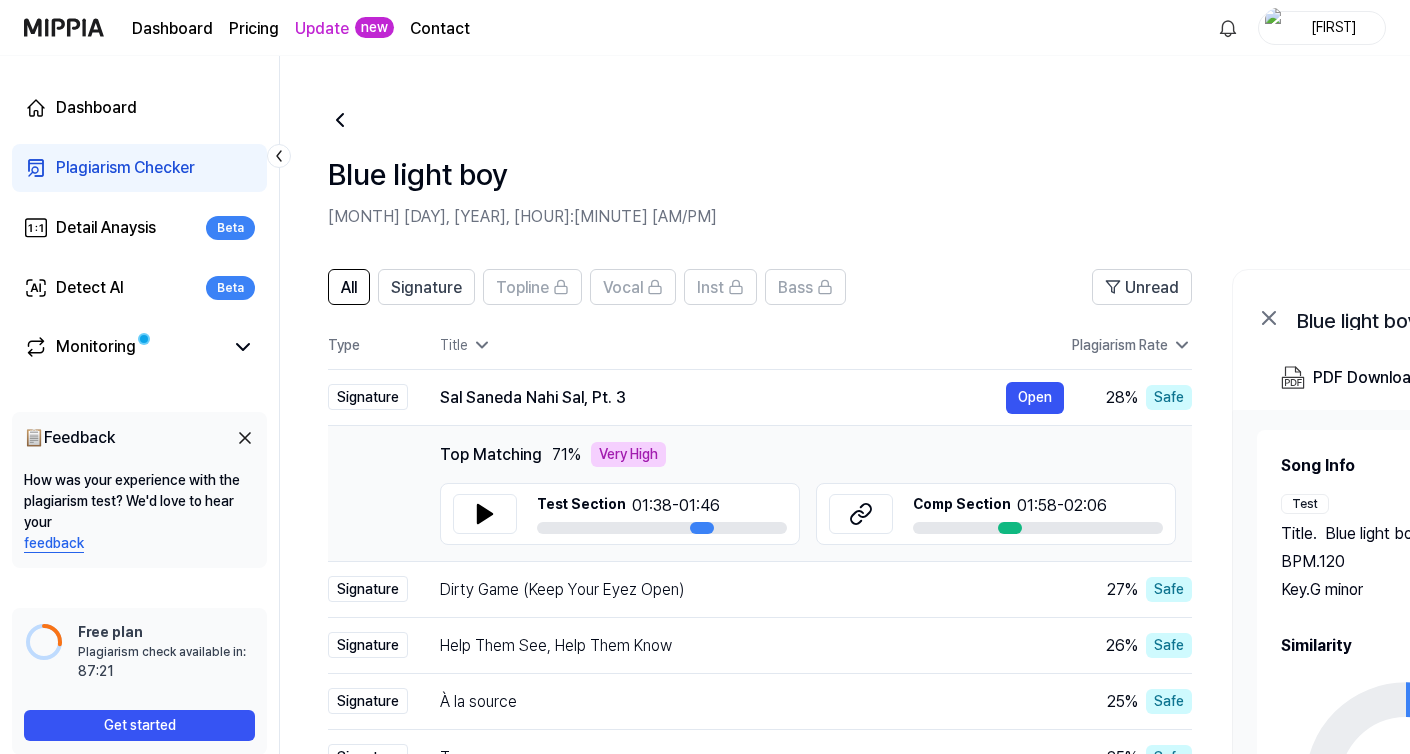 click on "Dashboard" at bounding box center (172, 29) 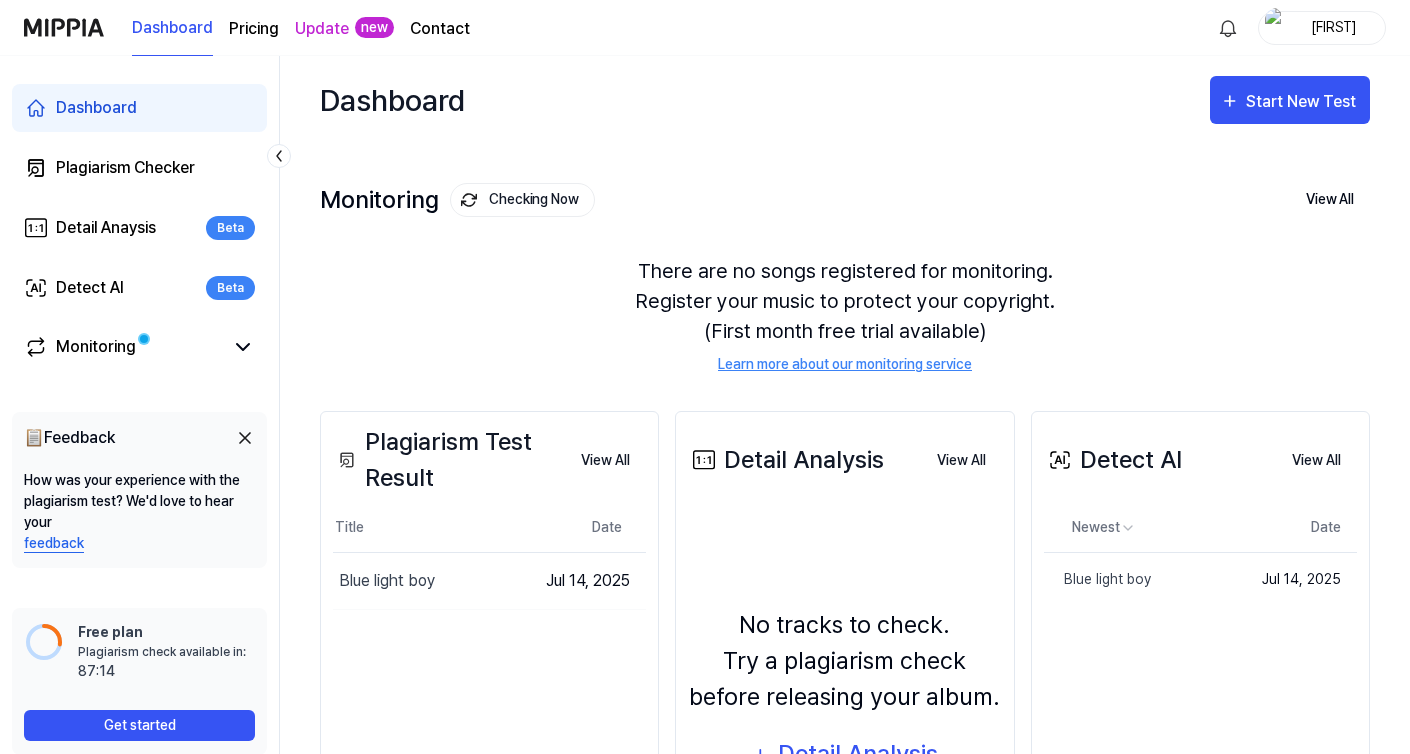 click on "Pricing" at bounding box center (254, 29) 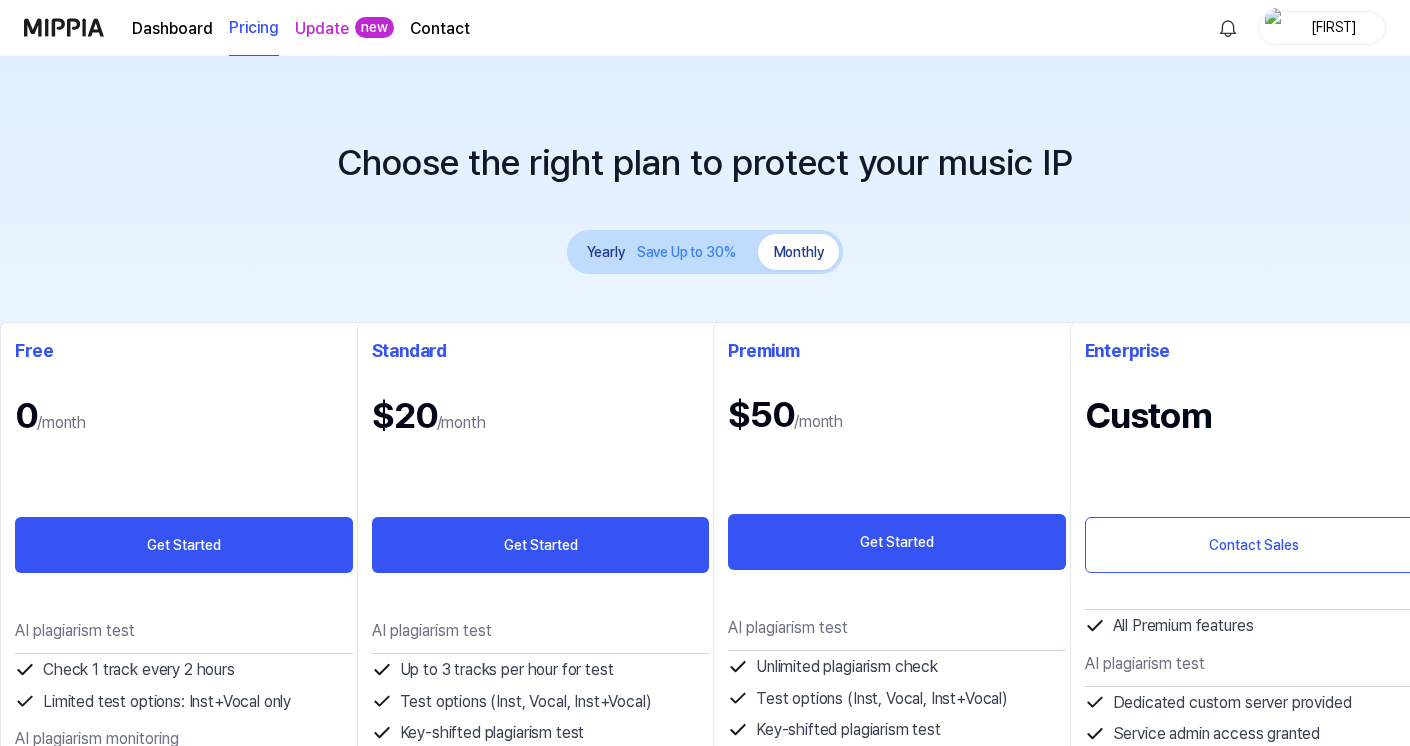 click on "Update" at bounding box center (322, 29) 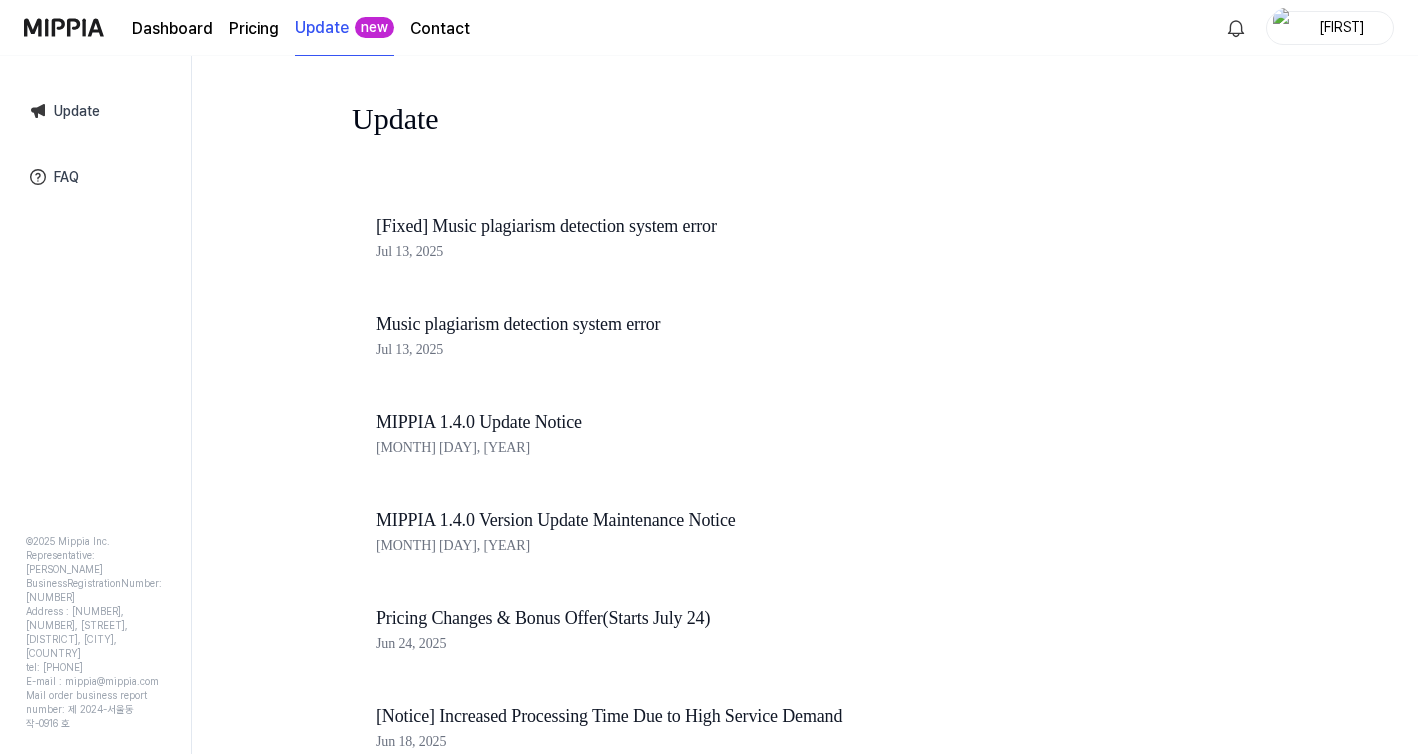 click on "Dashboard" at bounding box center (172, 29) 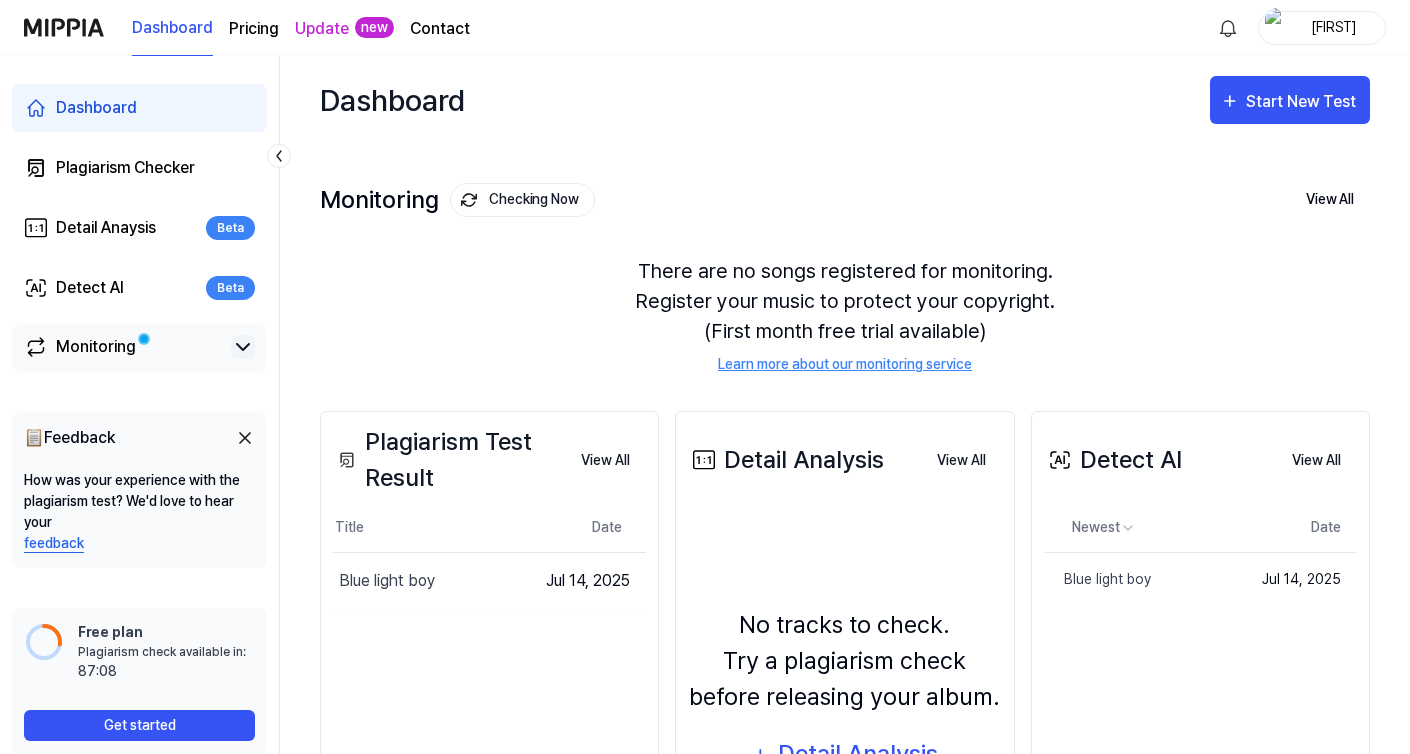 click 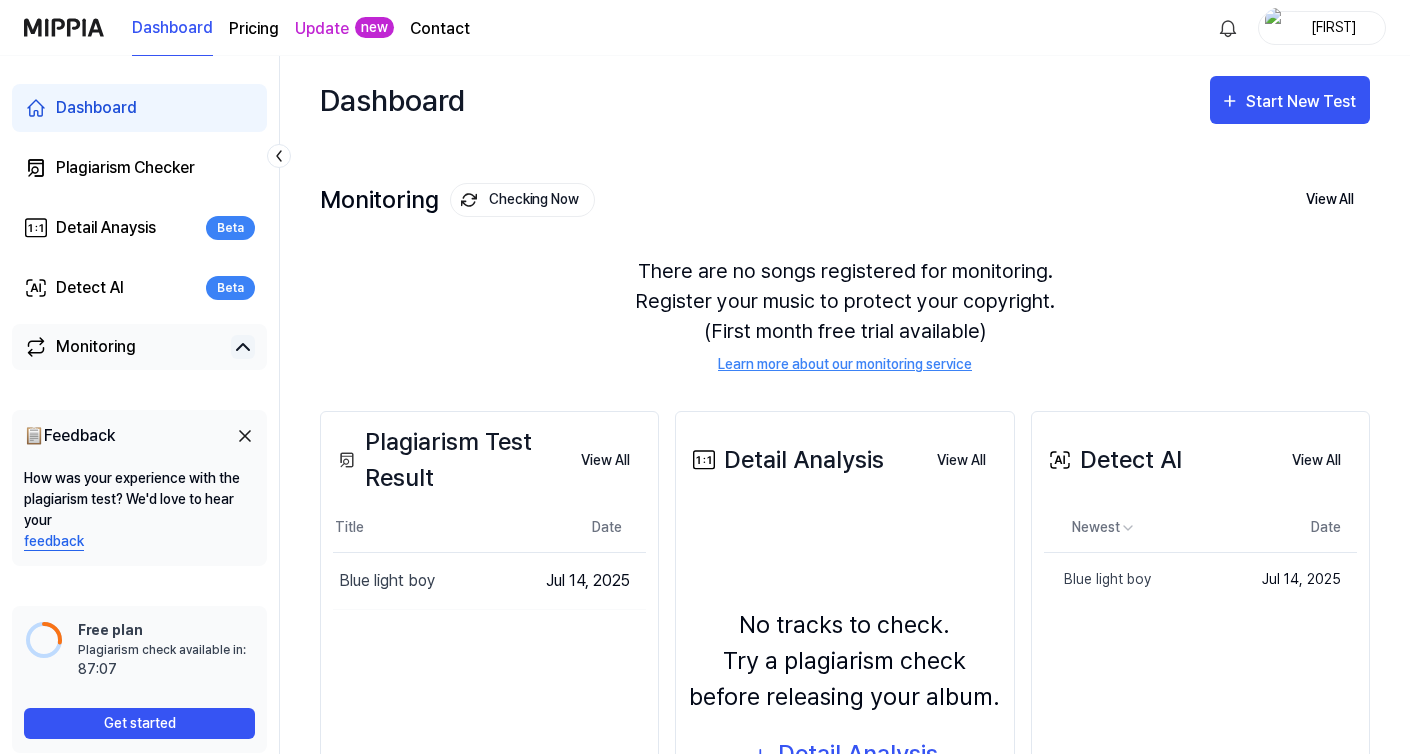 click 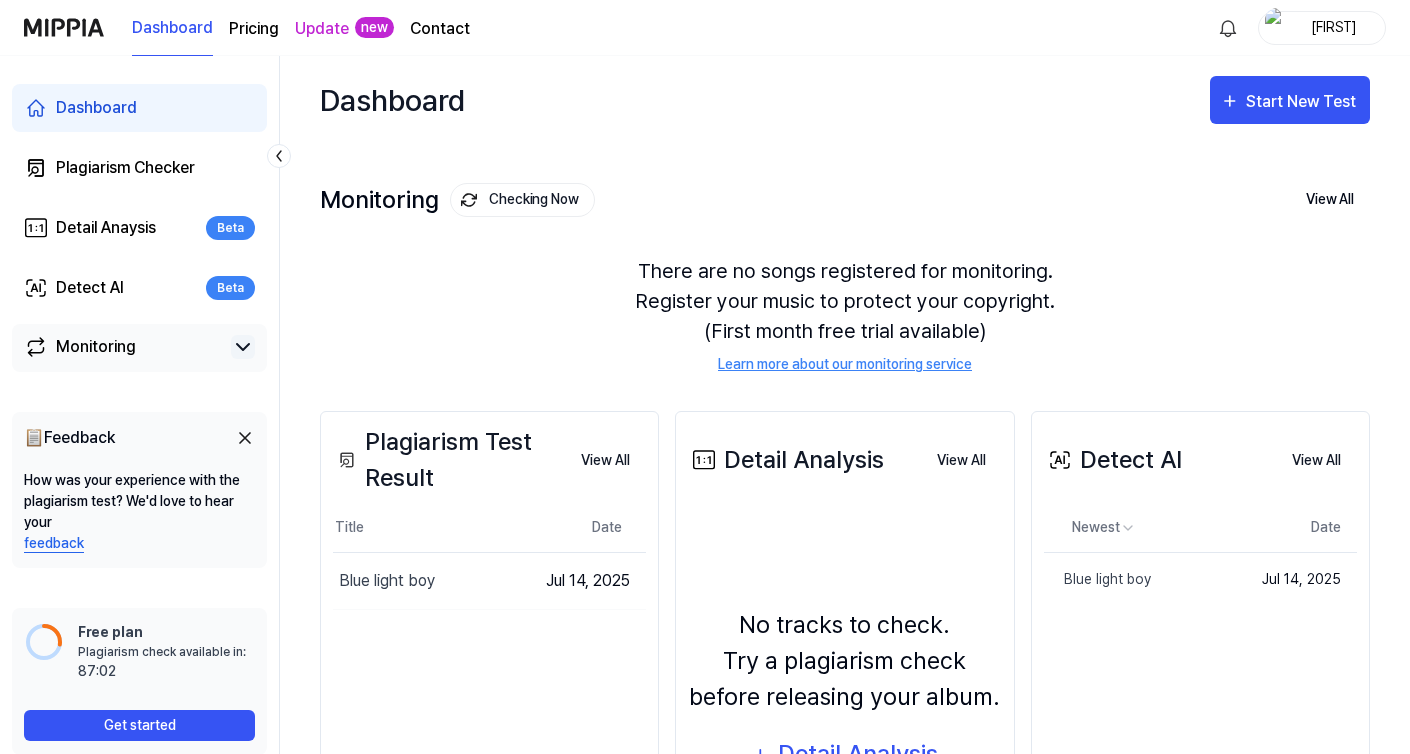 click on "Dashboard" at bounding box center [392, 100] 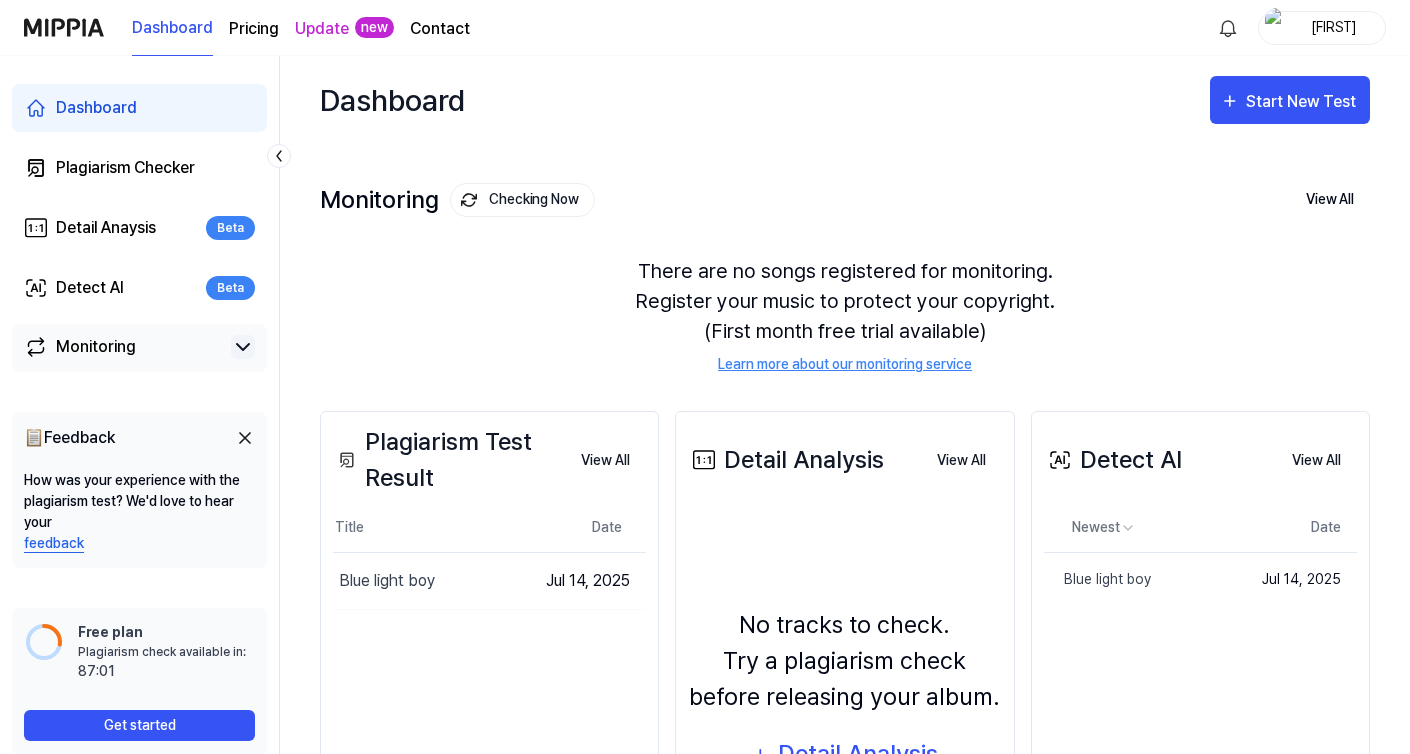 click on "Pricing" at bounding box center [254, 29] 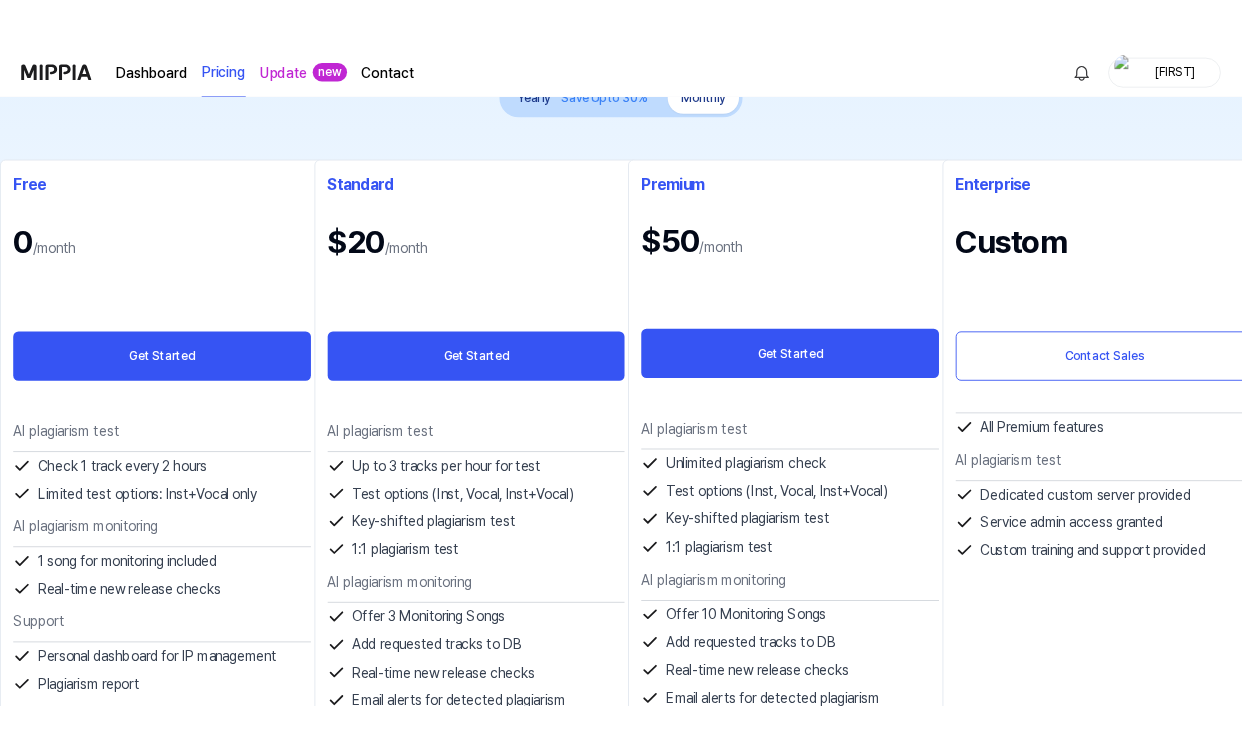scroll, scrollTop: 0, scrollLeft: 0, axis: both 